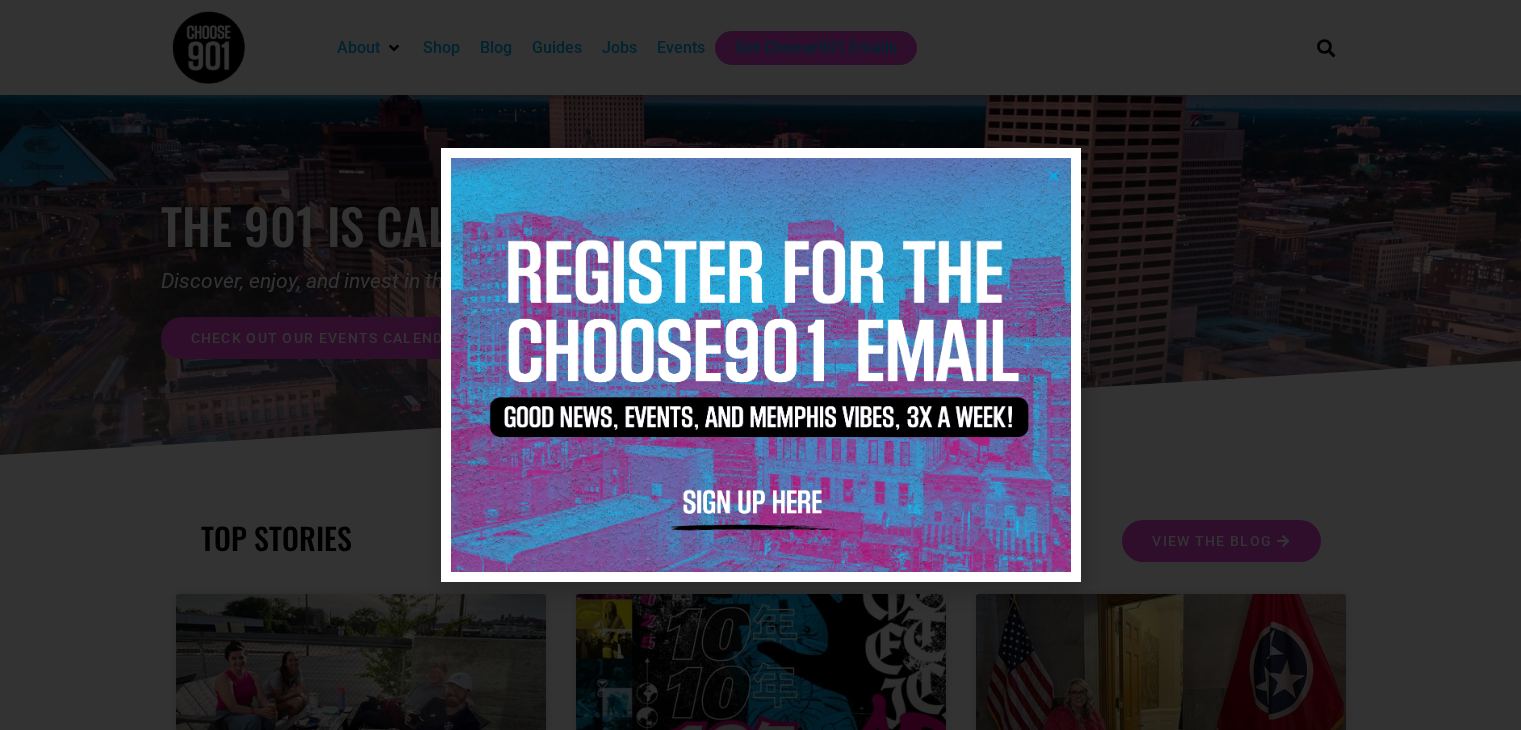 scroll, scrollTop: 0, scrollLeft: 0, axis: both 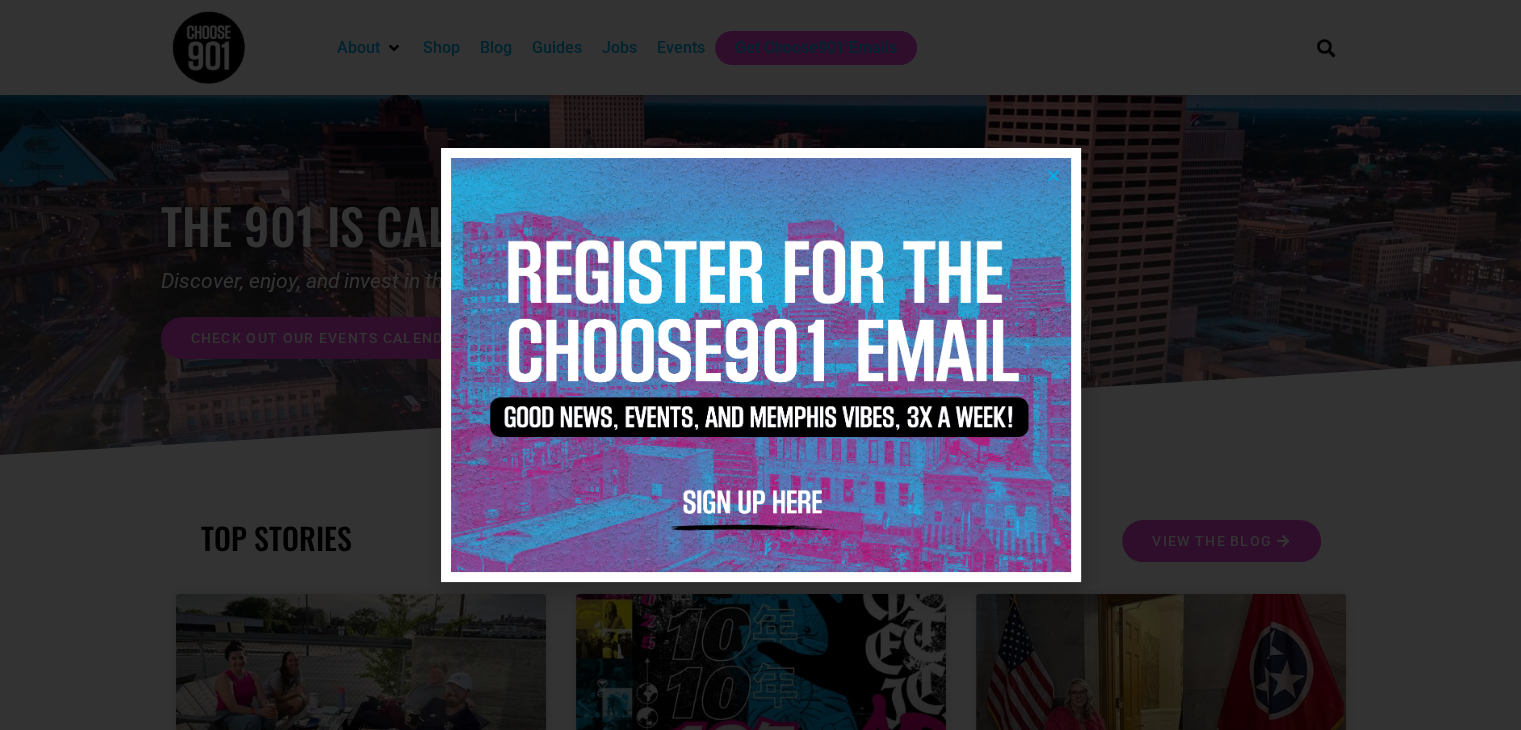 click at bounding box center [1053, 175] 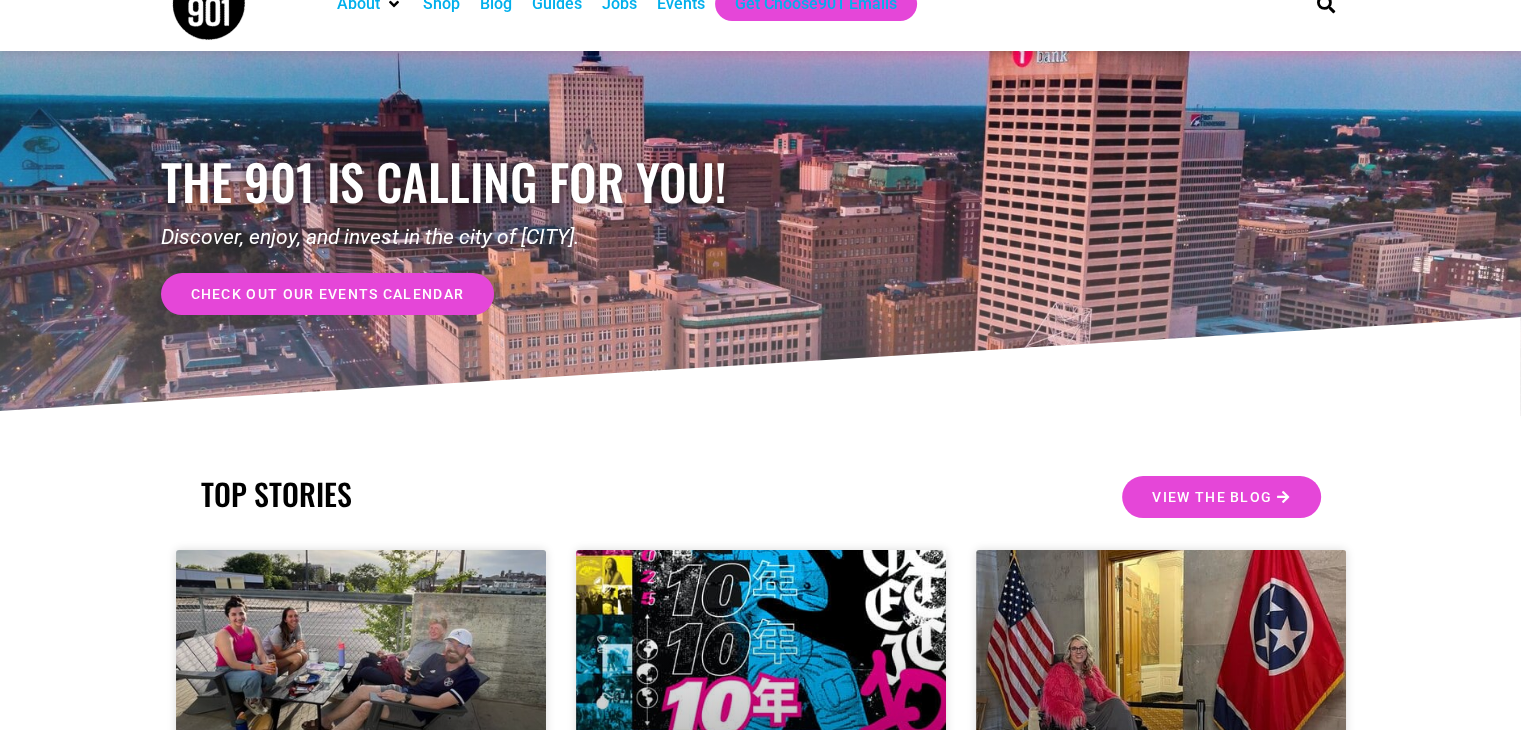 scroll, scrollTop: 0, scrollLeft: 0, axis: both 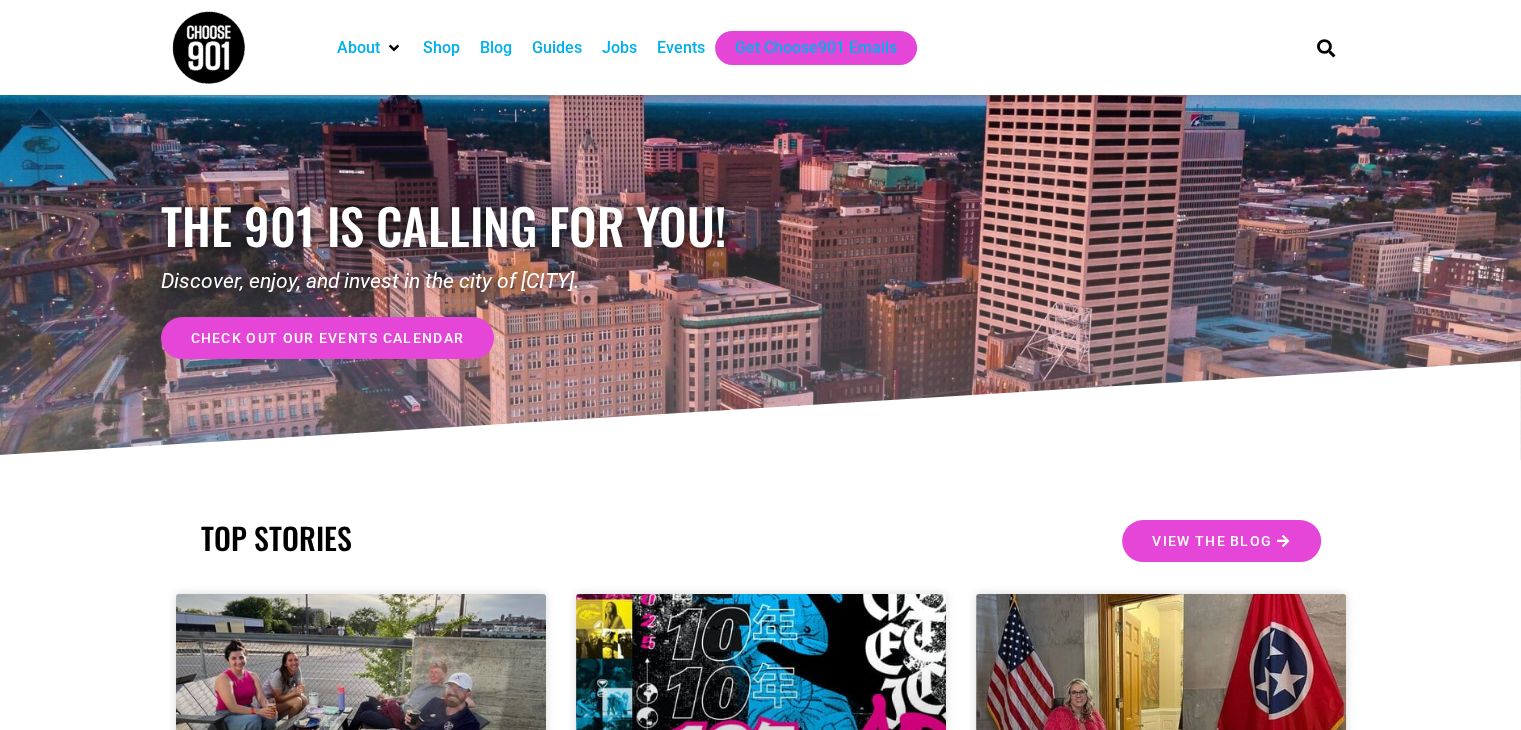 click on "Events" at bounding box center (681, 48) 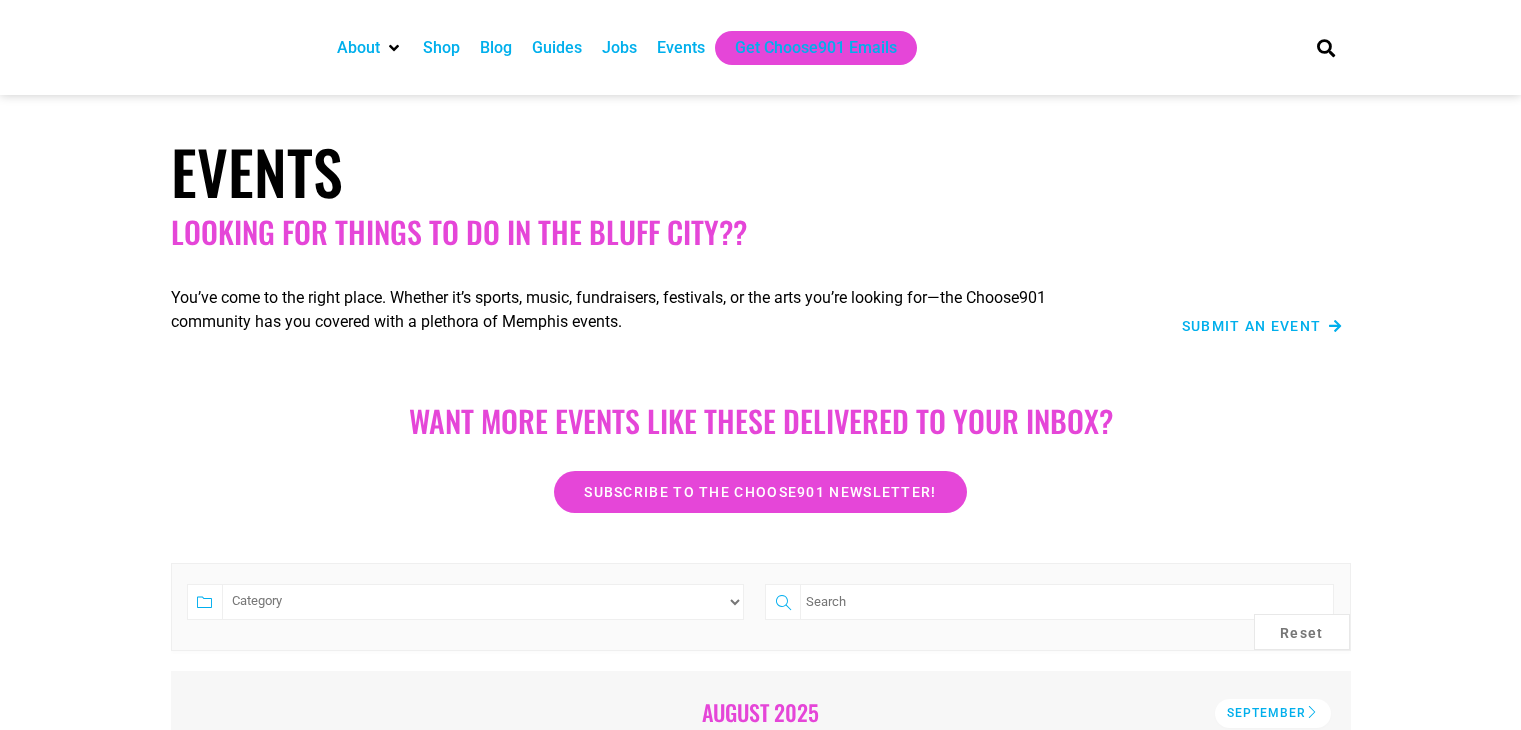 scroll, scrollTop: 0, scrollLeft: 0, axis: both 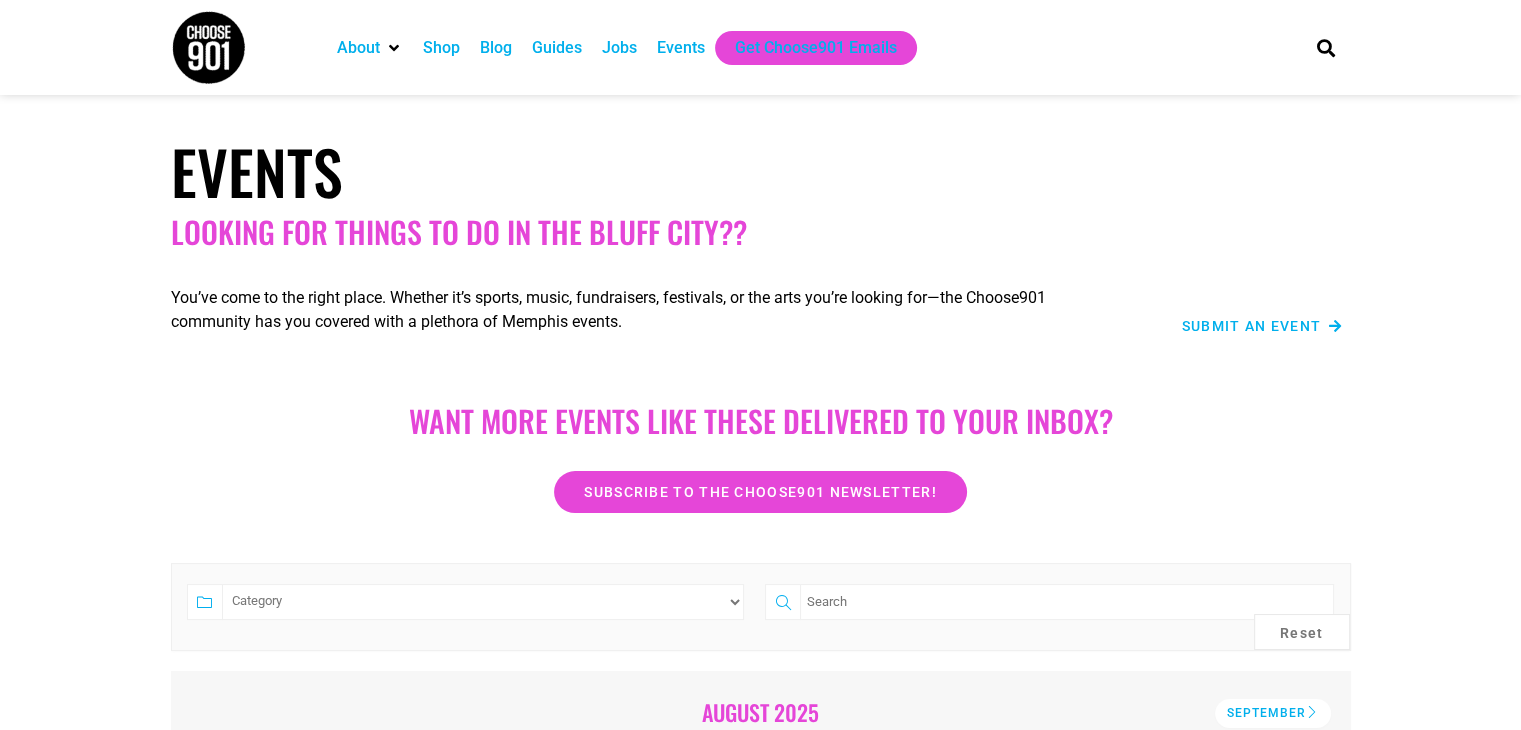 click on "Submit an Event" at bounding box center [1252, 326] 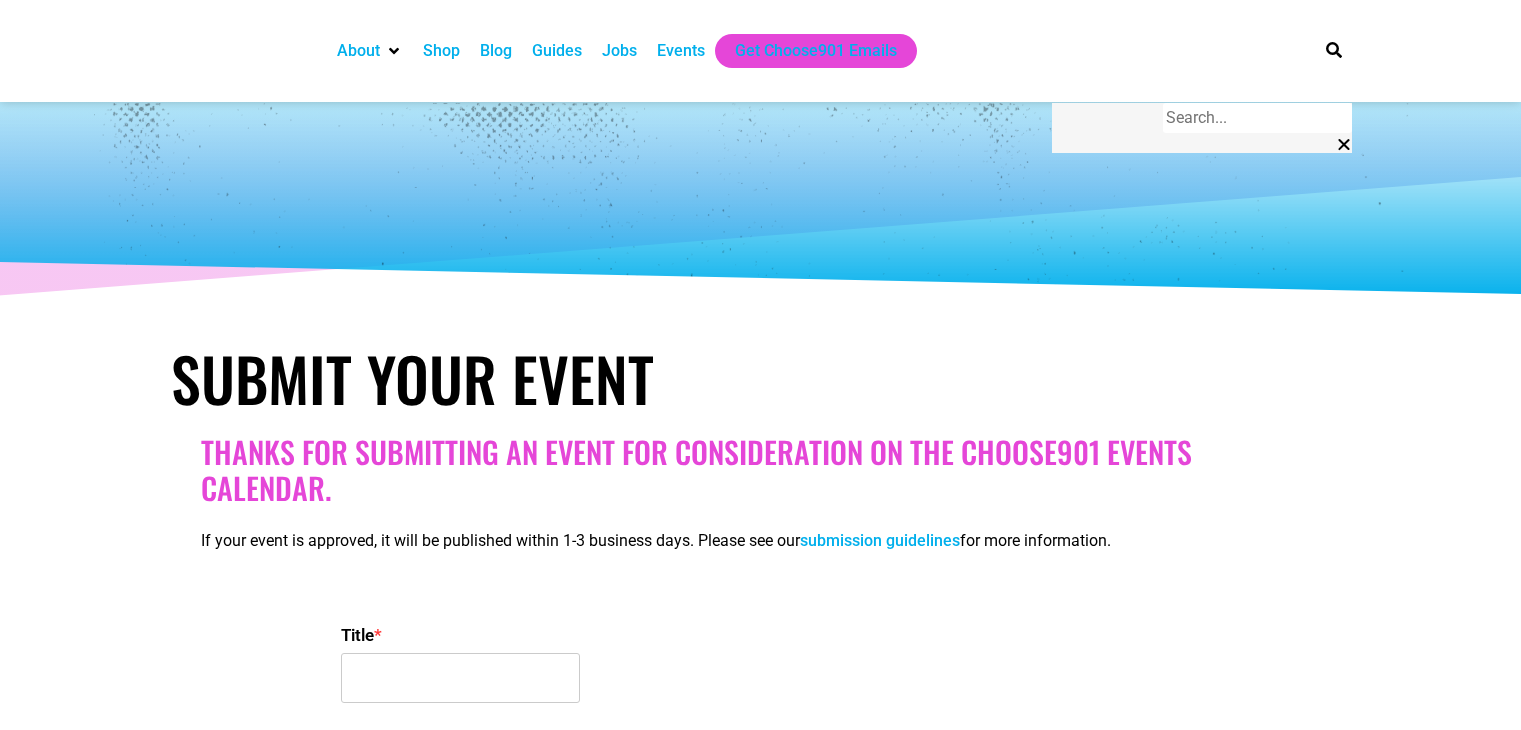 select 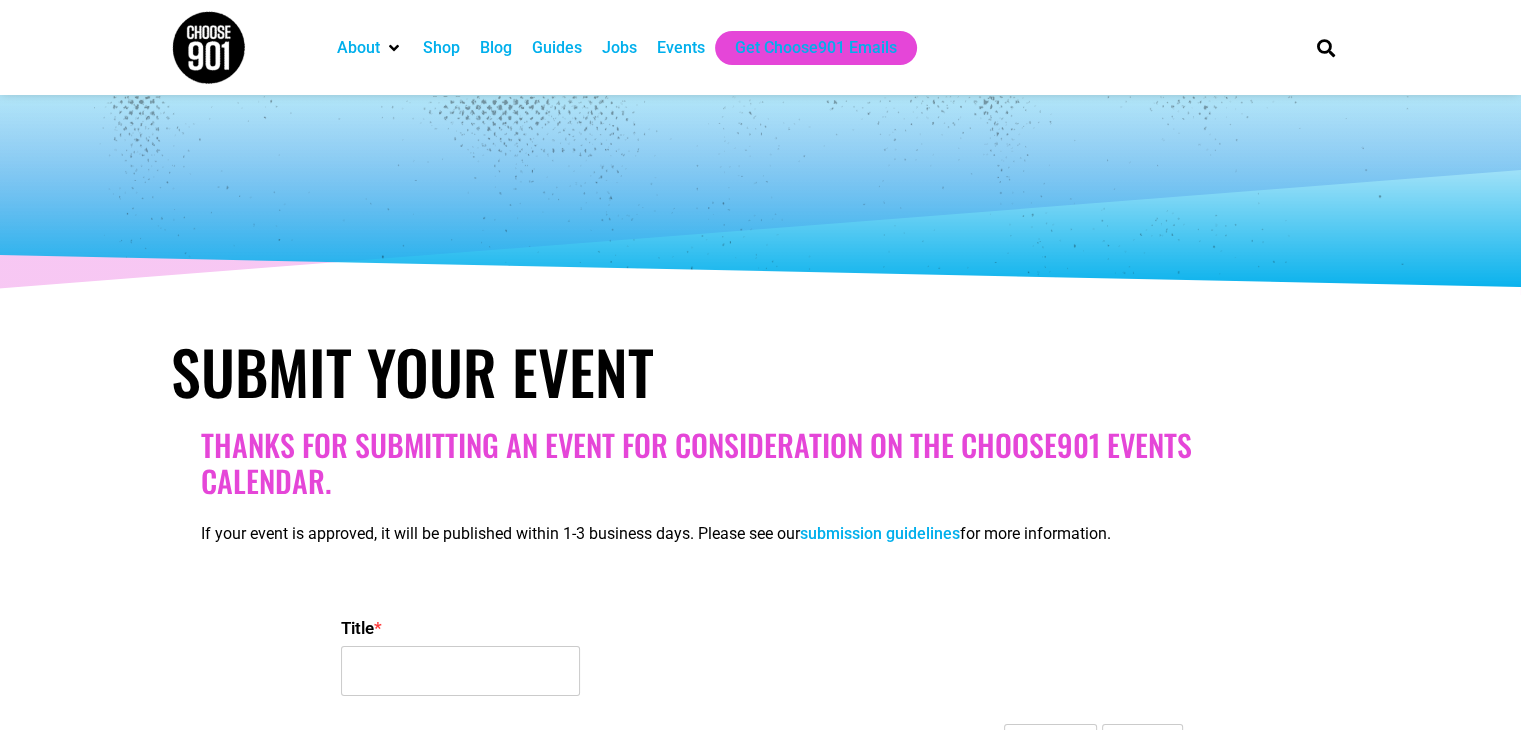 scroll, scrollTop: 0, scrollLeft: 0, axis: both 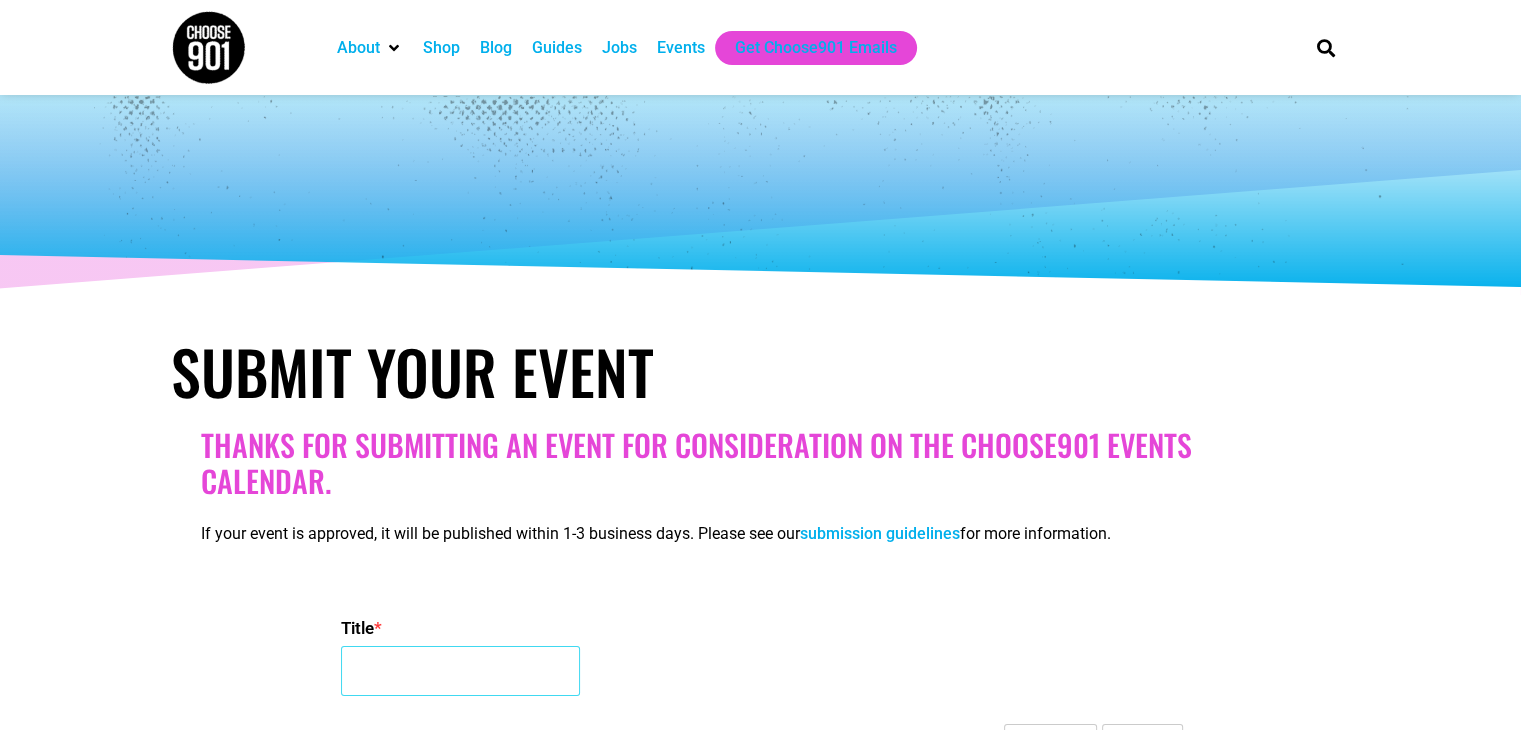 click on "Title  *" at bounding box center [460, 671] 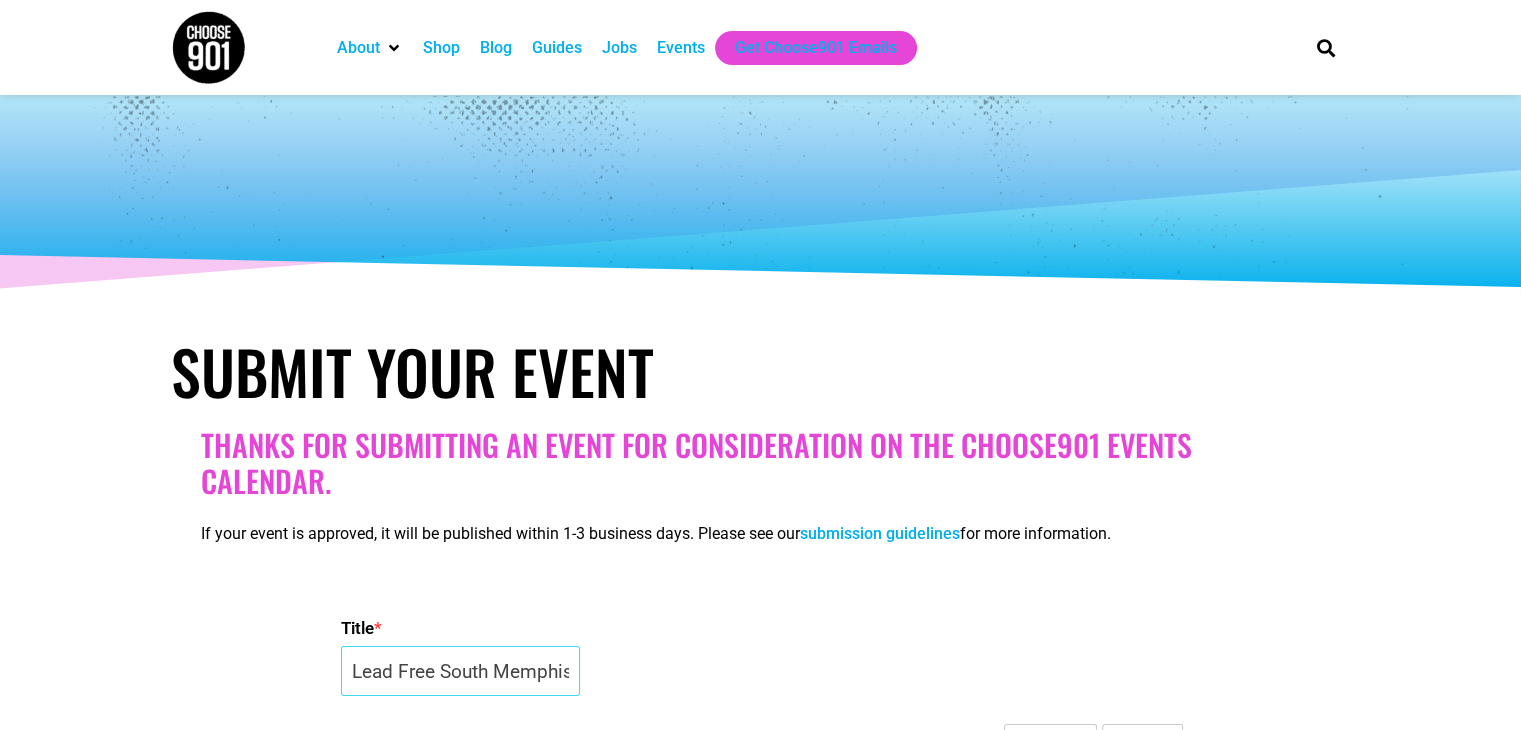 scroll, scrollTop: 0, scrollLeft: 2, axis: horizontal 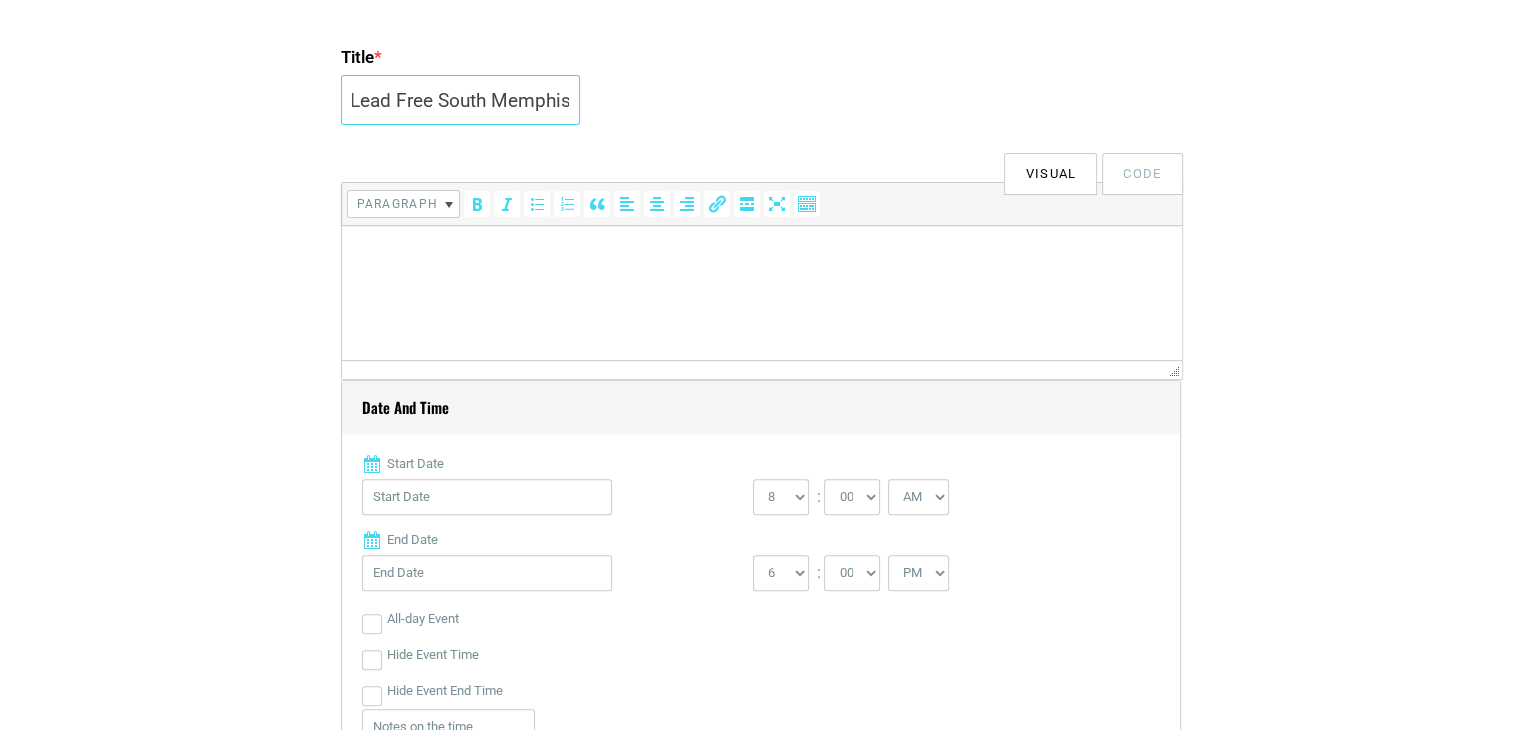 type on "Lead Free South Memphis" 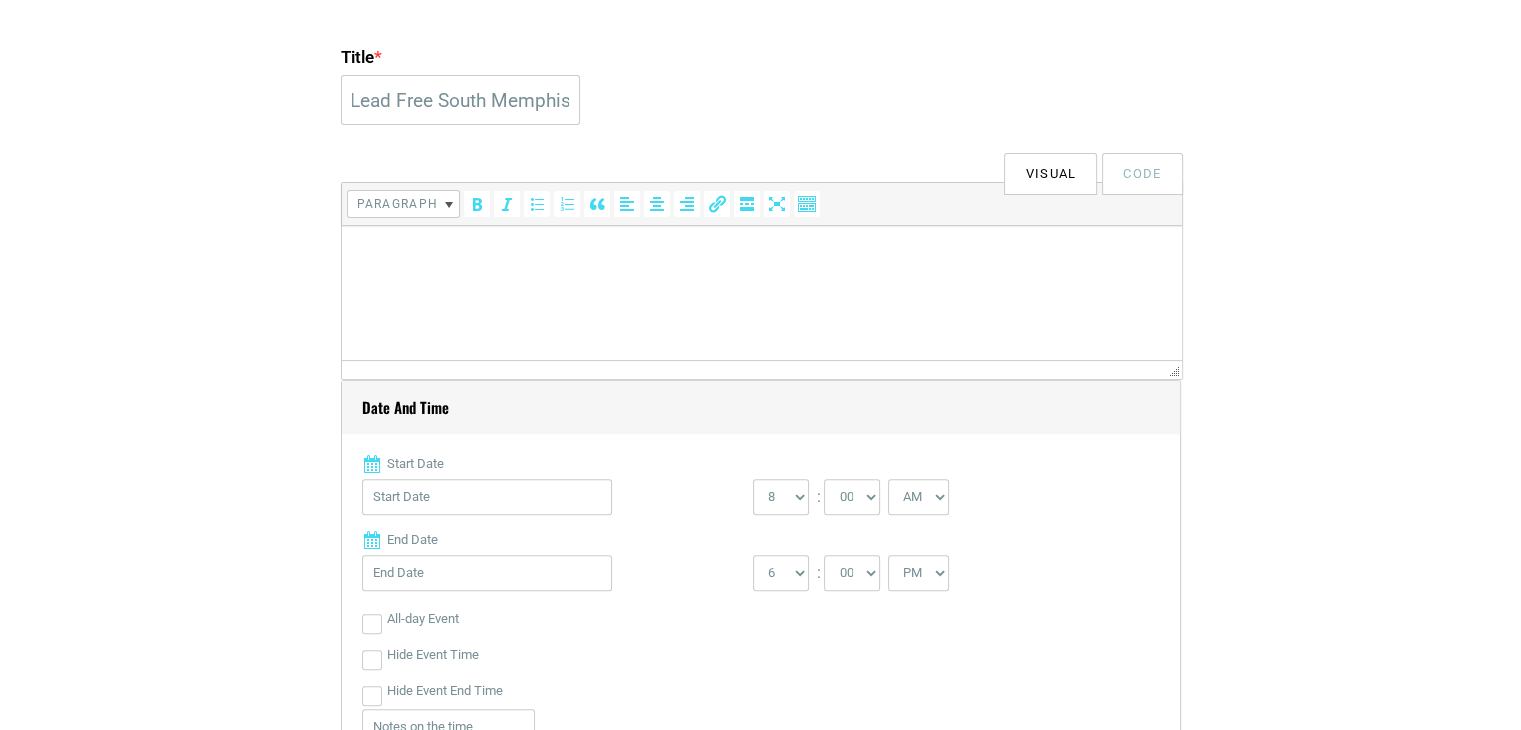 scroll, scrollTop: 0, scrollLeft: 0, axis: both 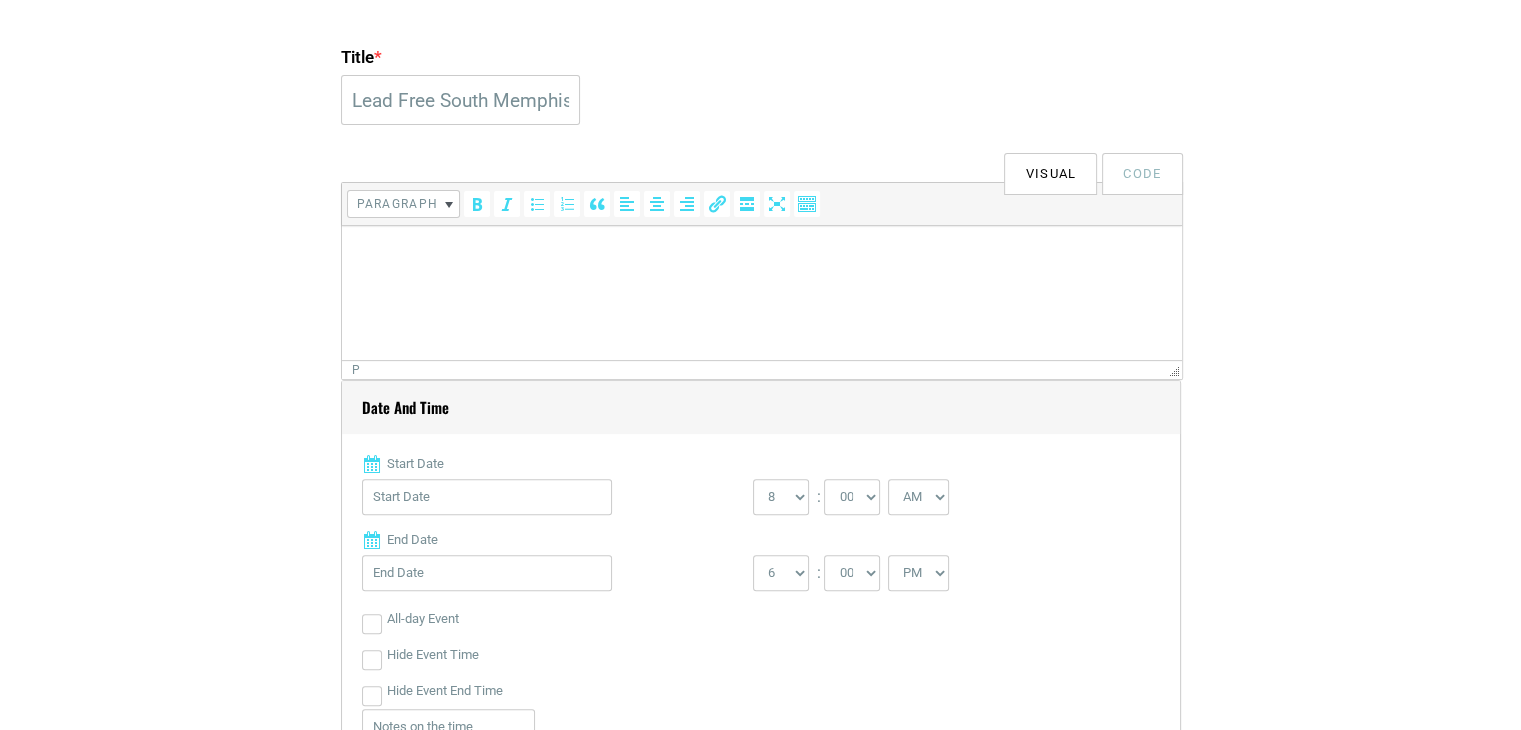 click at bounding box center [761, 254] 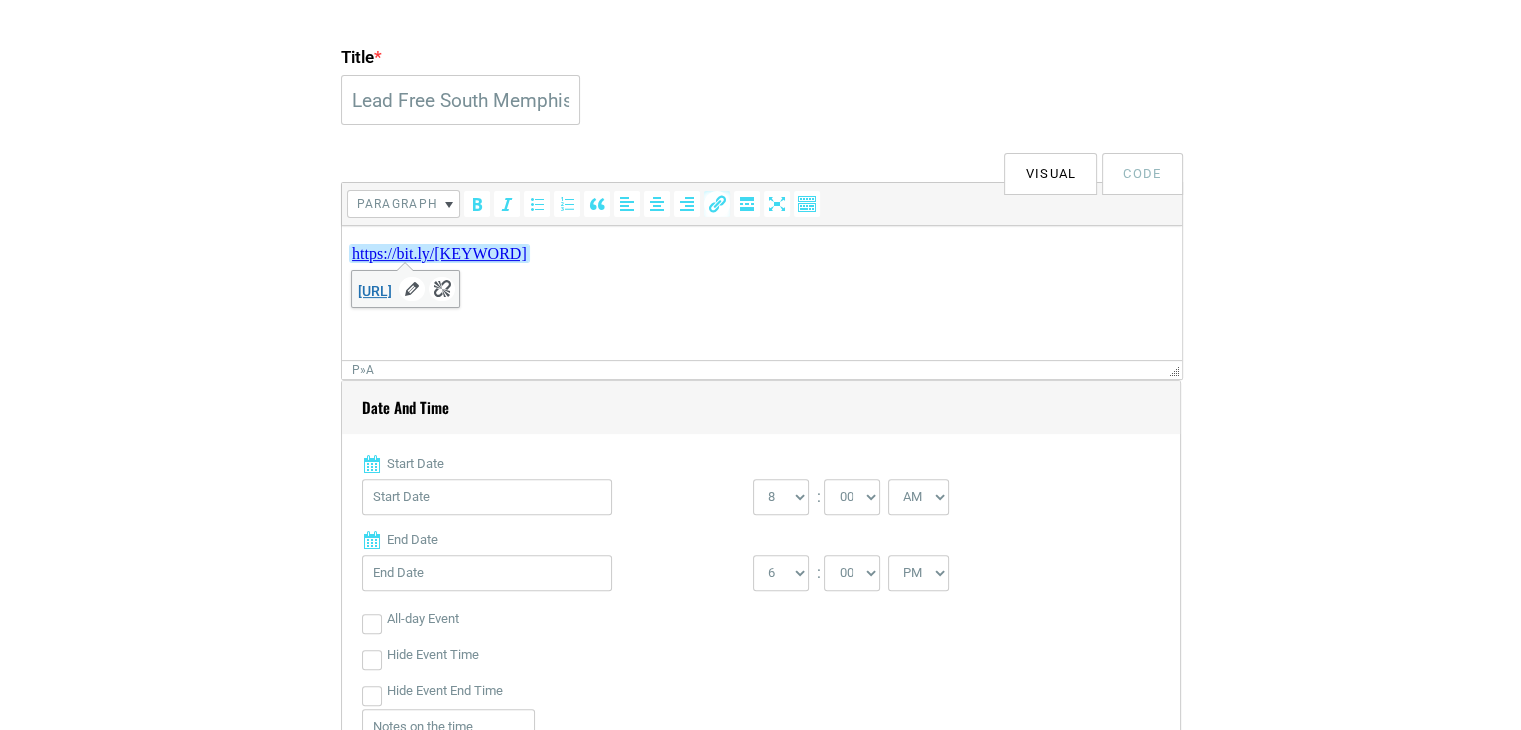 click on "https://bit.ly/ [KEYWORD]" at bounding box center [438, 253] 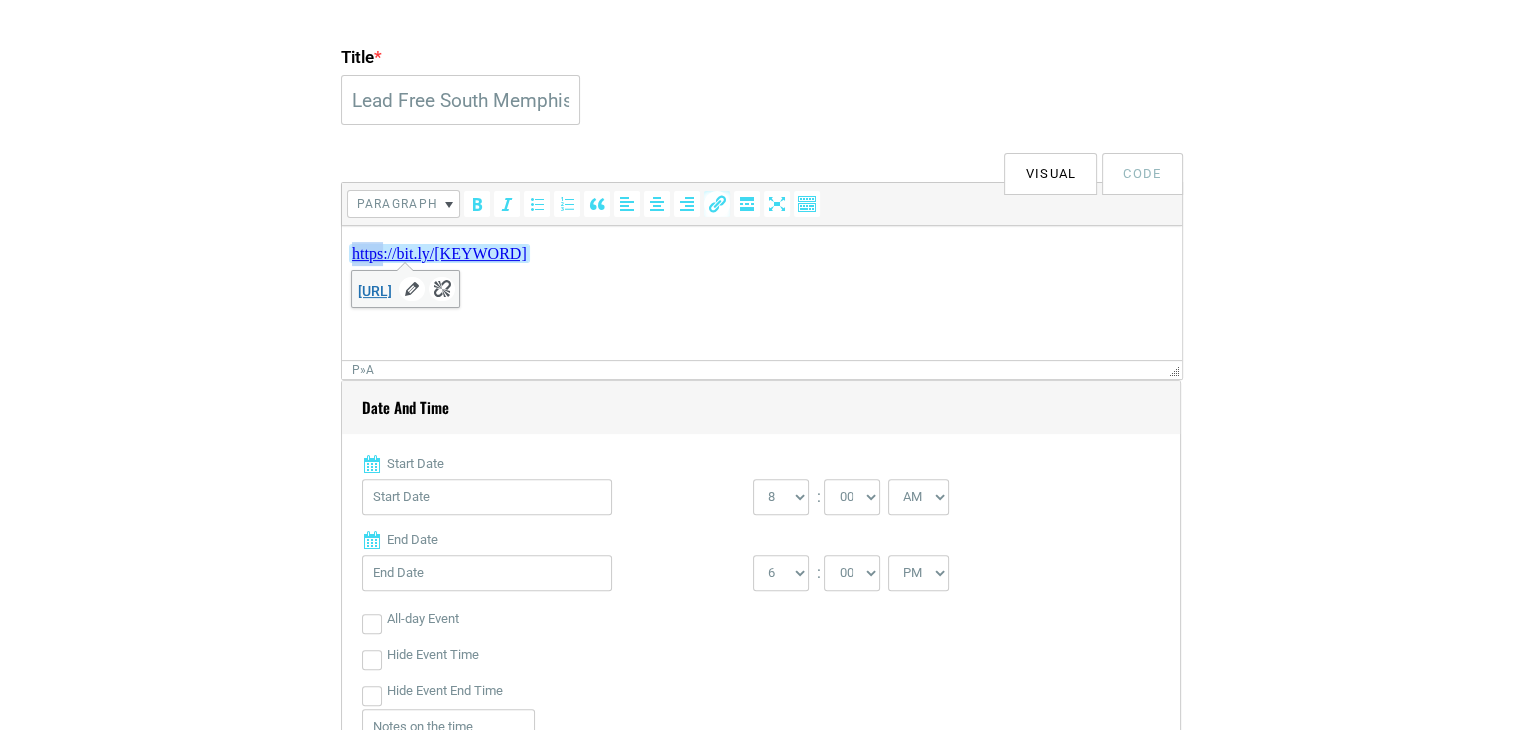 click on "https://bit.ly/ [KEYWORD]" at bounding box center (438, 253) 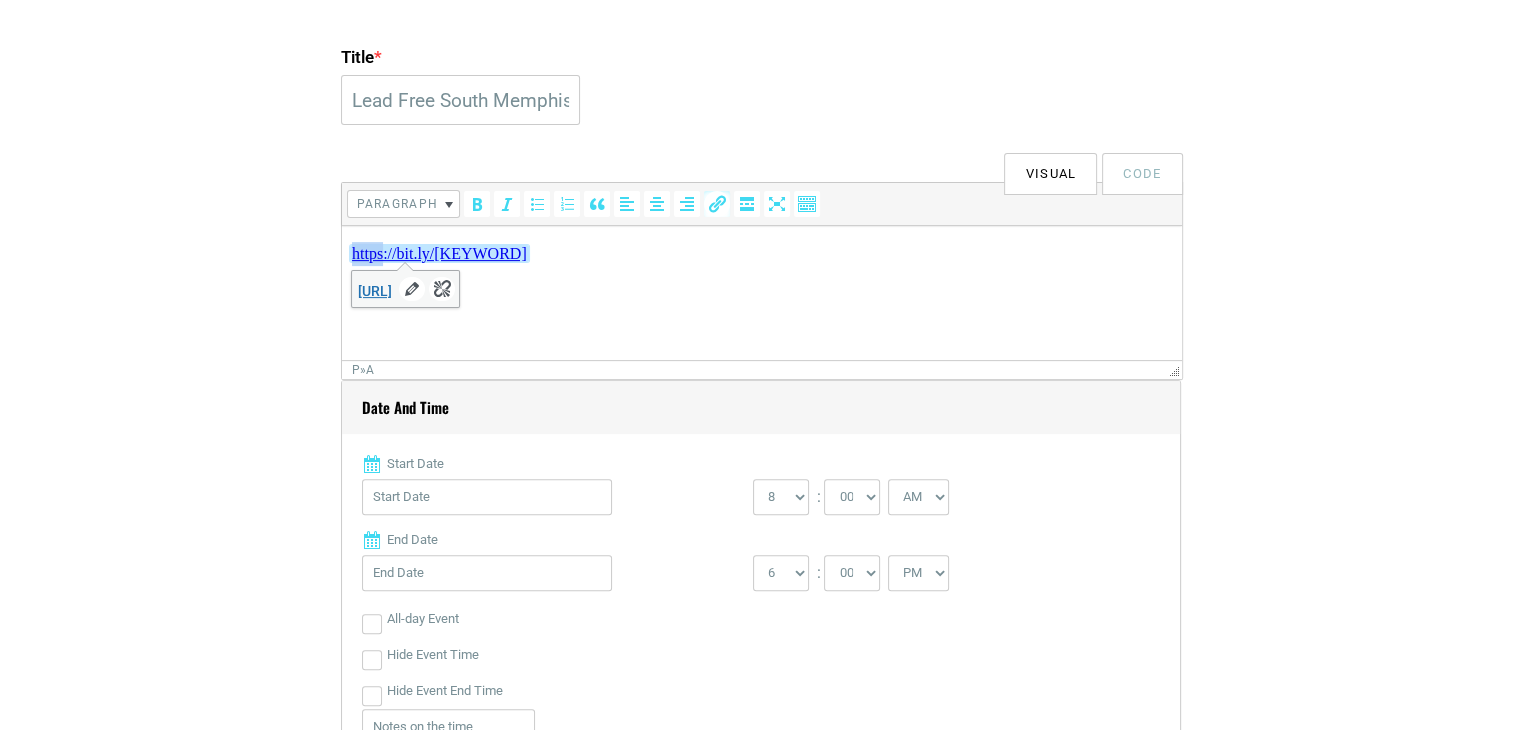 copy on "https://bit.ly/ [KEYWORD]" 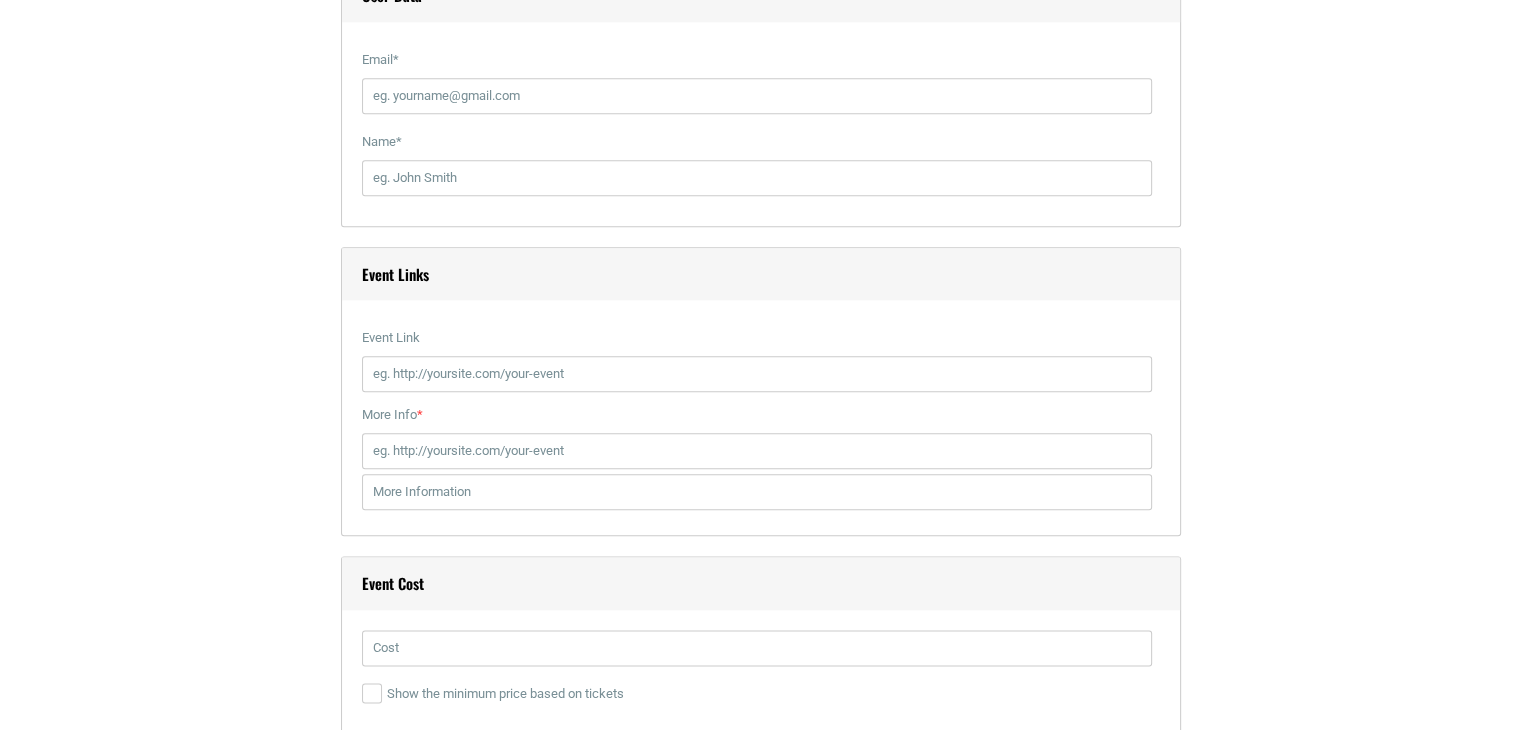 scroll, scrollTop: 2304, scrollLeft: 0, axis: vertical 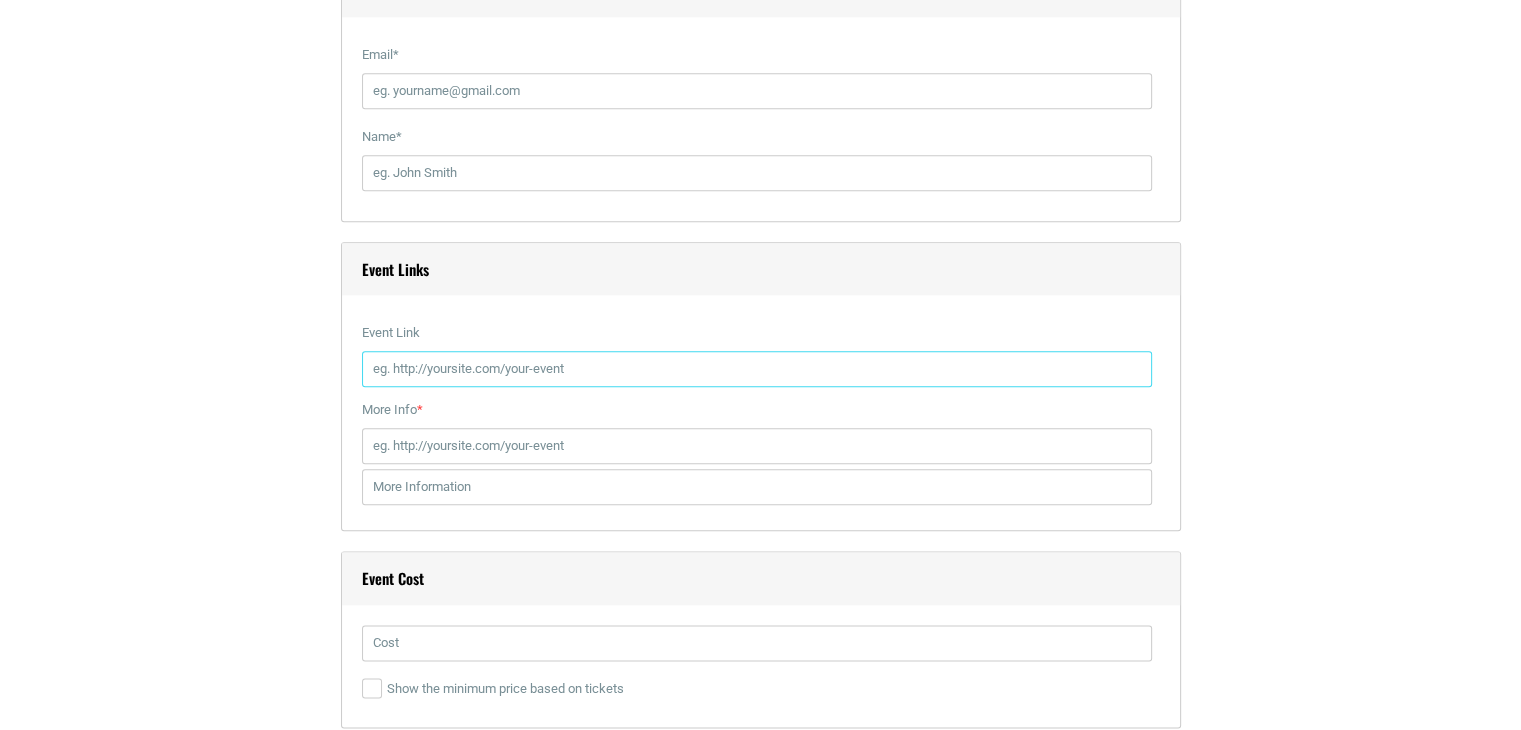 click on "Event Link" at bounding box center [757, 369] 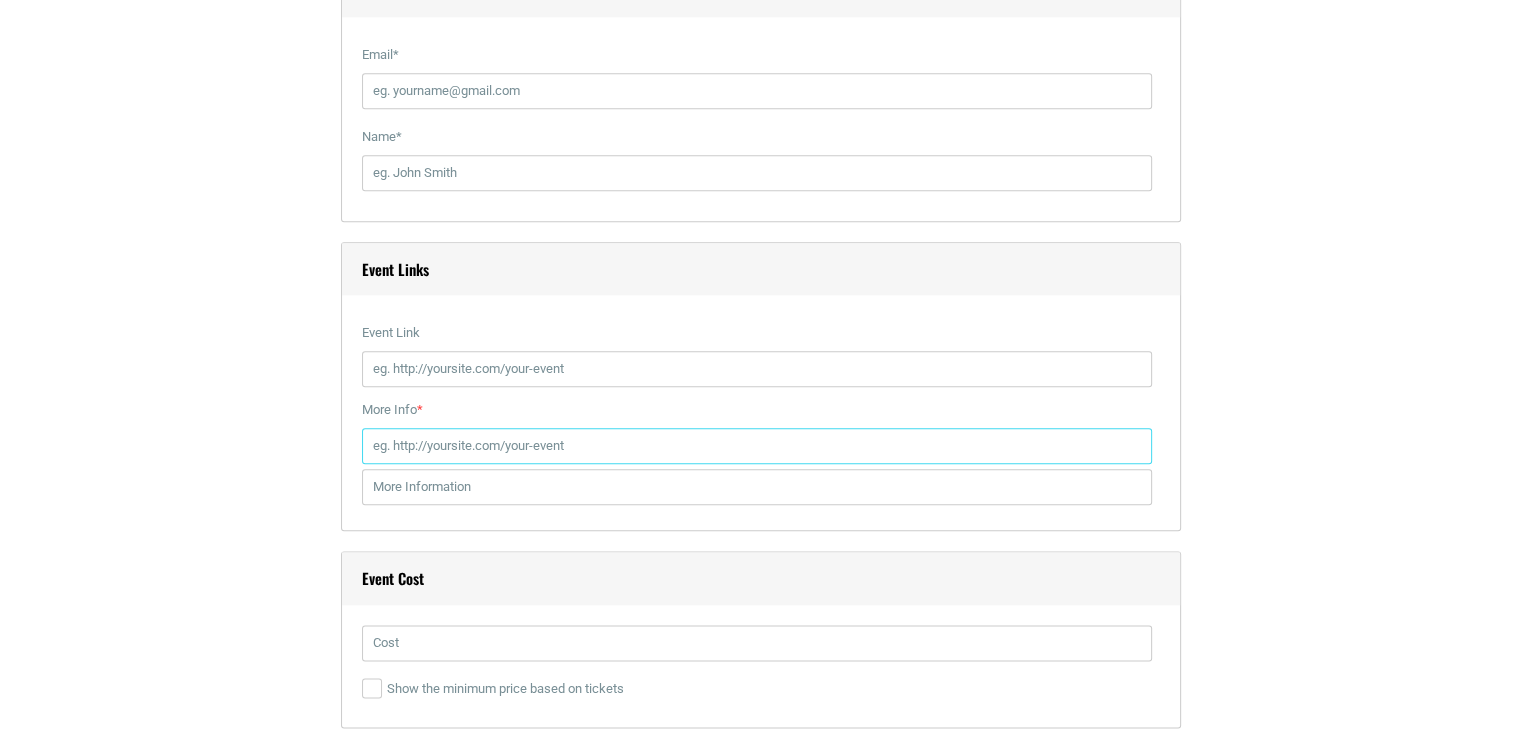 click on "More Info  *" at bounding box center [757, 446] 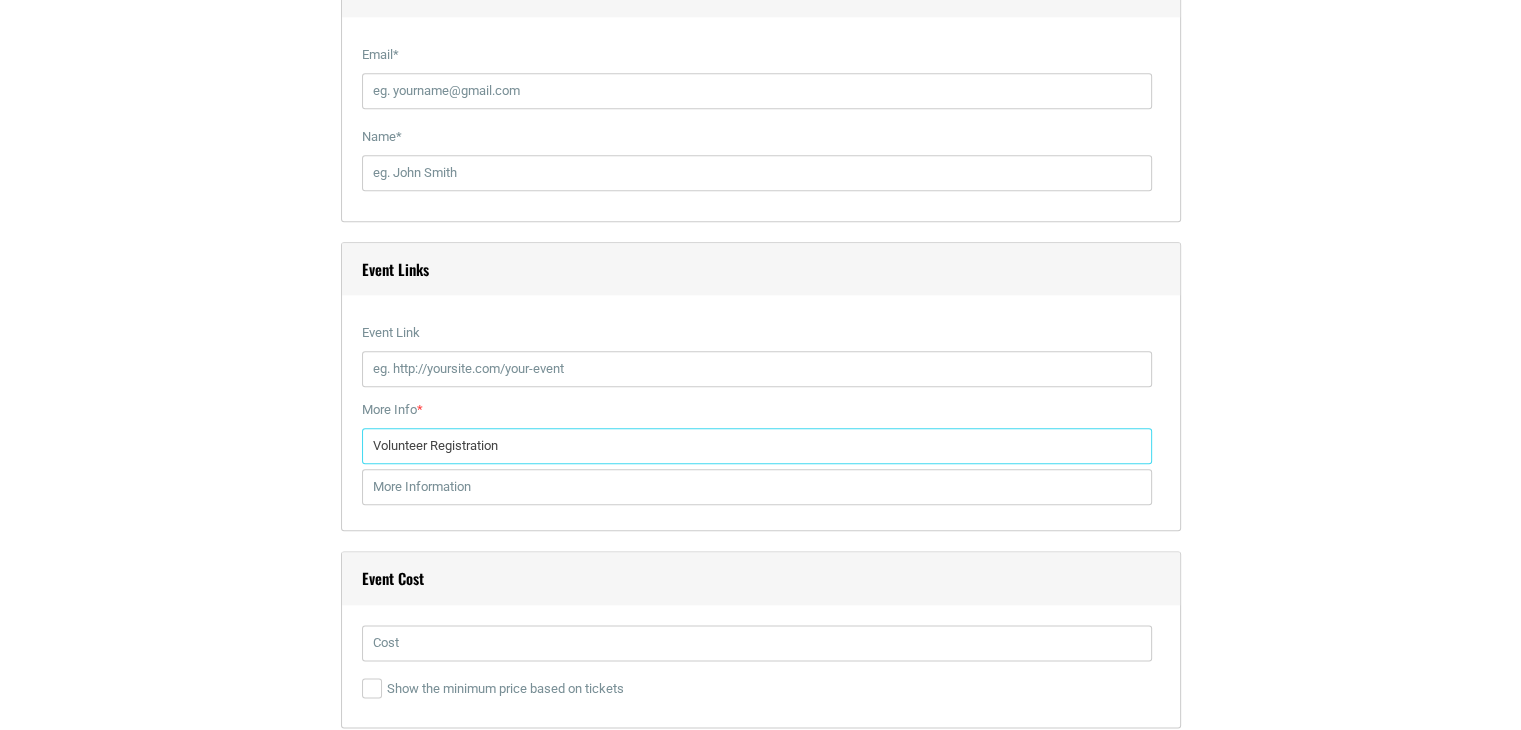 type on "Volunteer Registration" 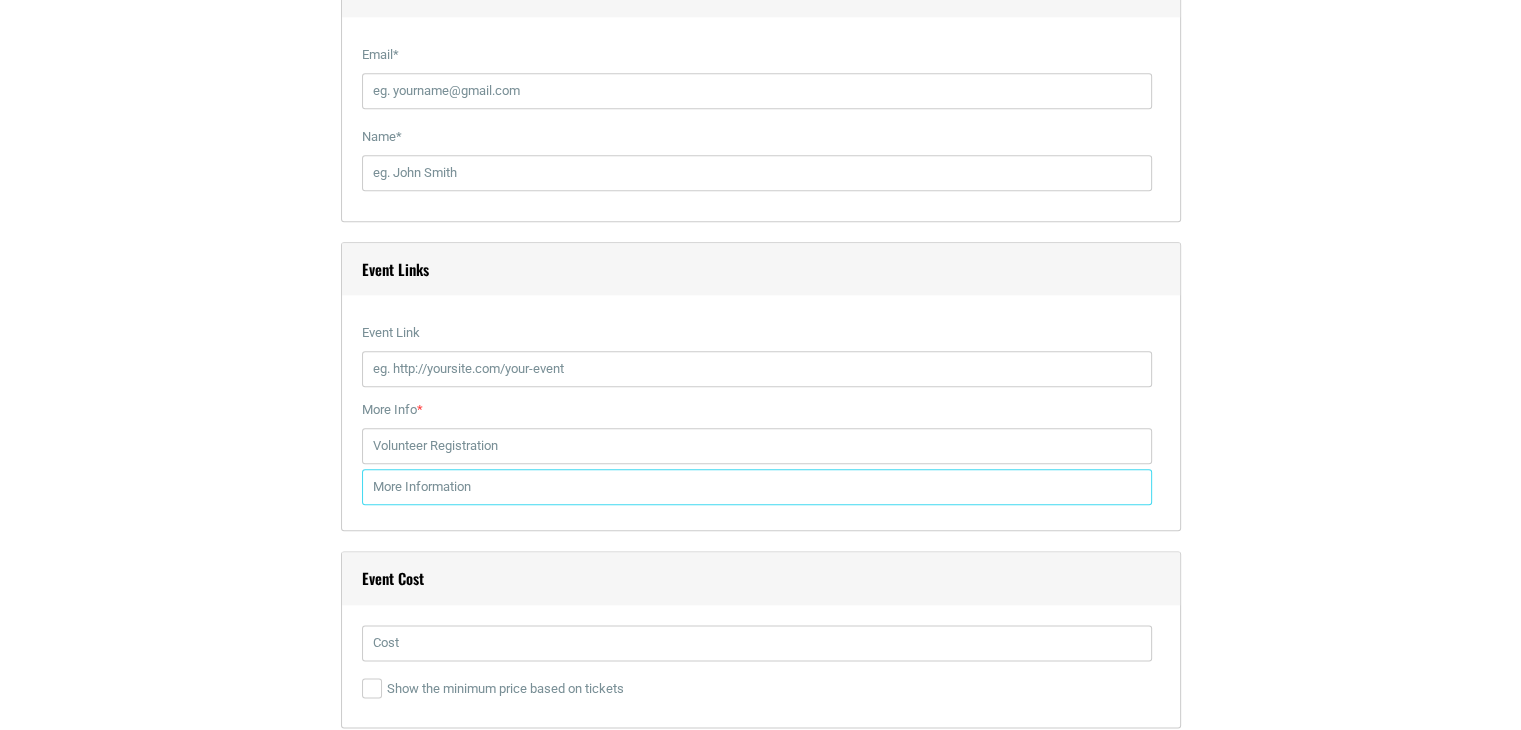 click at bounding box center [757, 487] 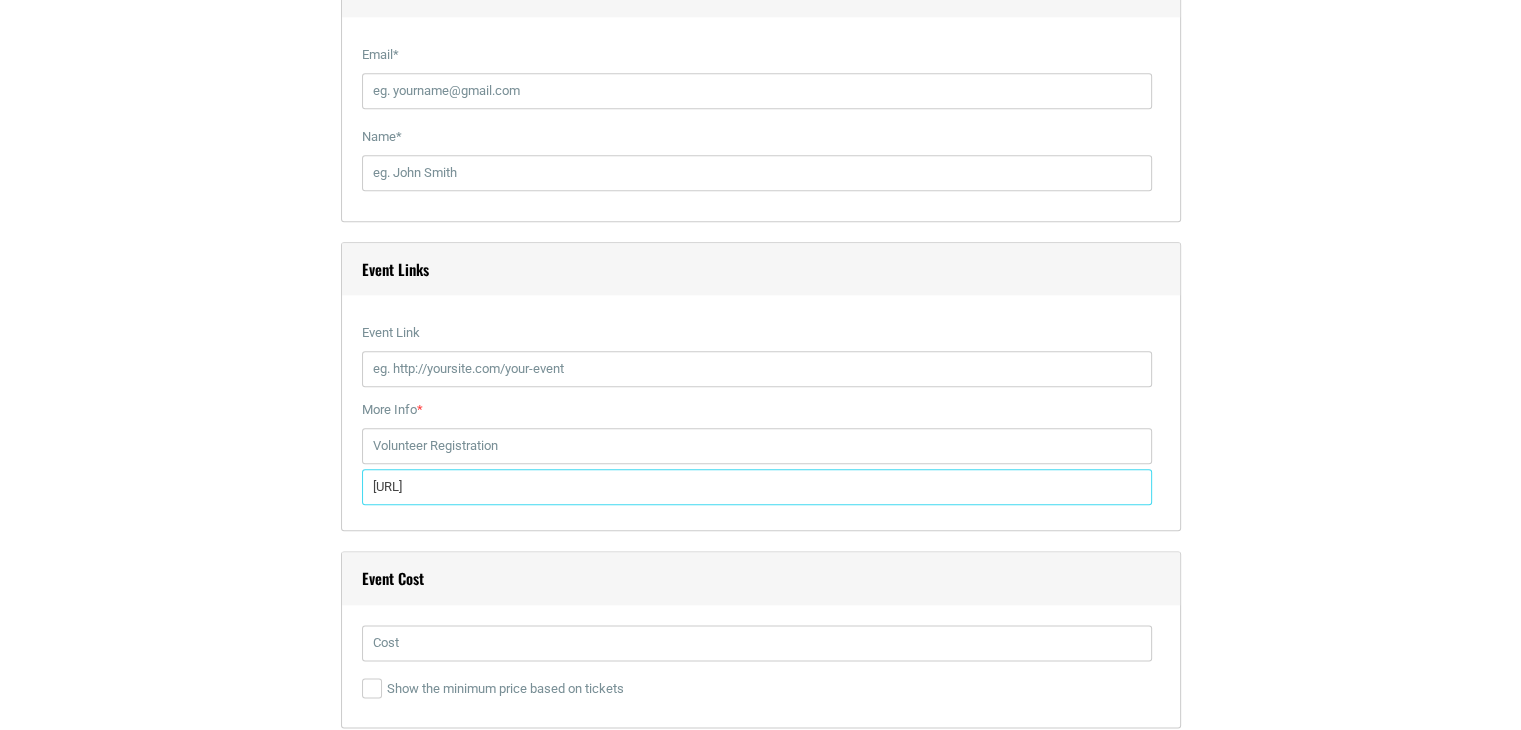 type on "[URL]" 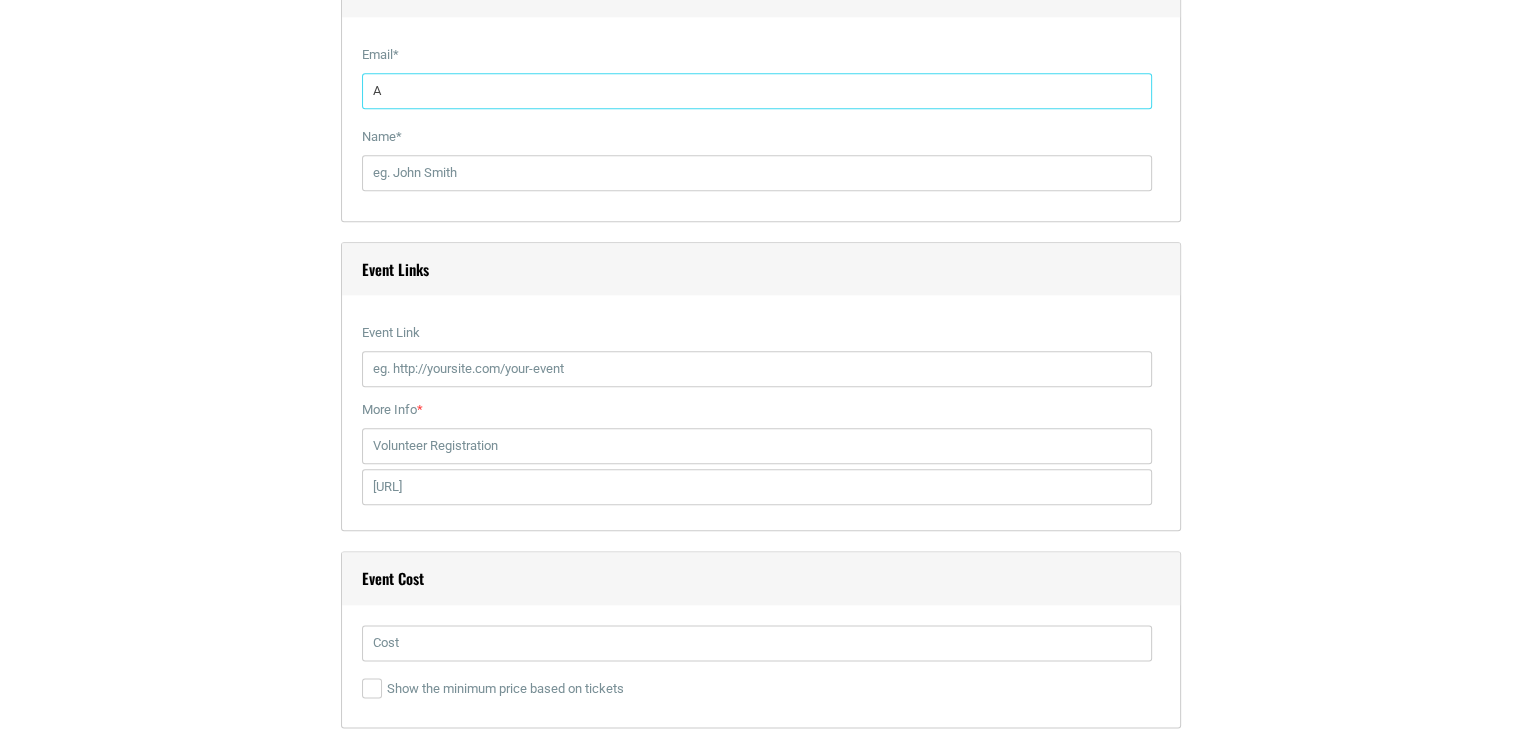 click on "A" at bounding box center [757, 91] 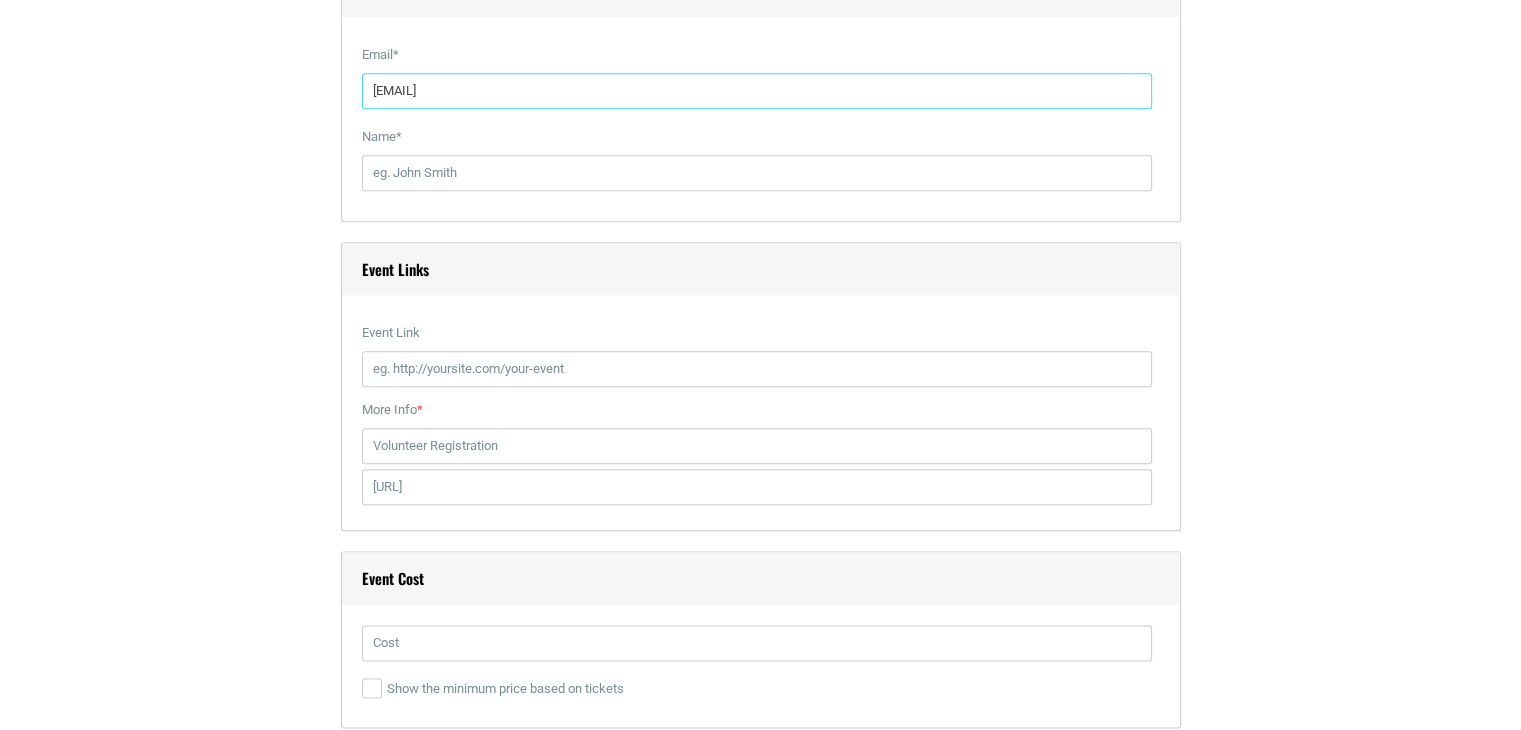 type on "[EMAIL]" 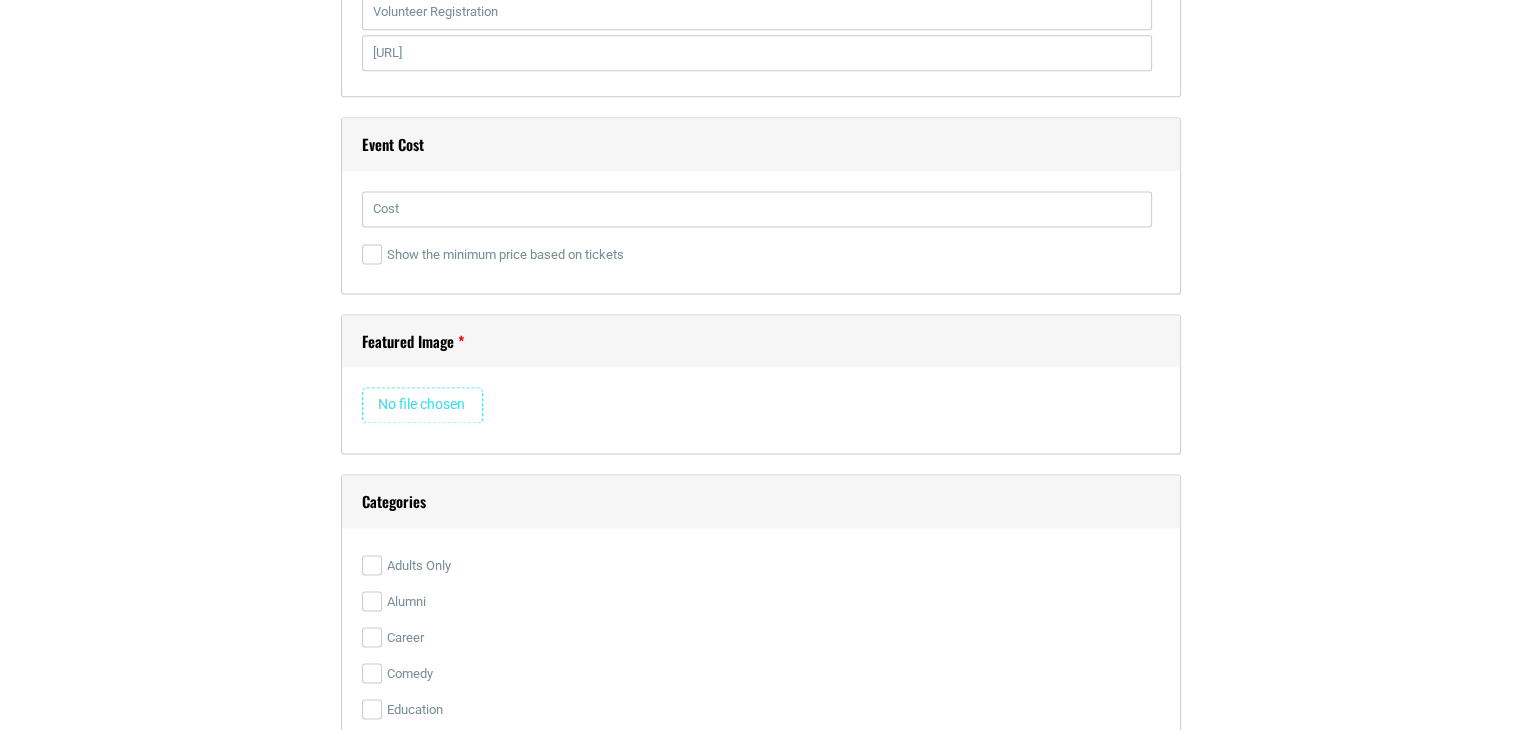 scroll, scrollTop: 2760, scrollLeft: 0, axis: vertical 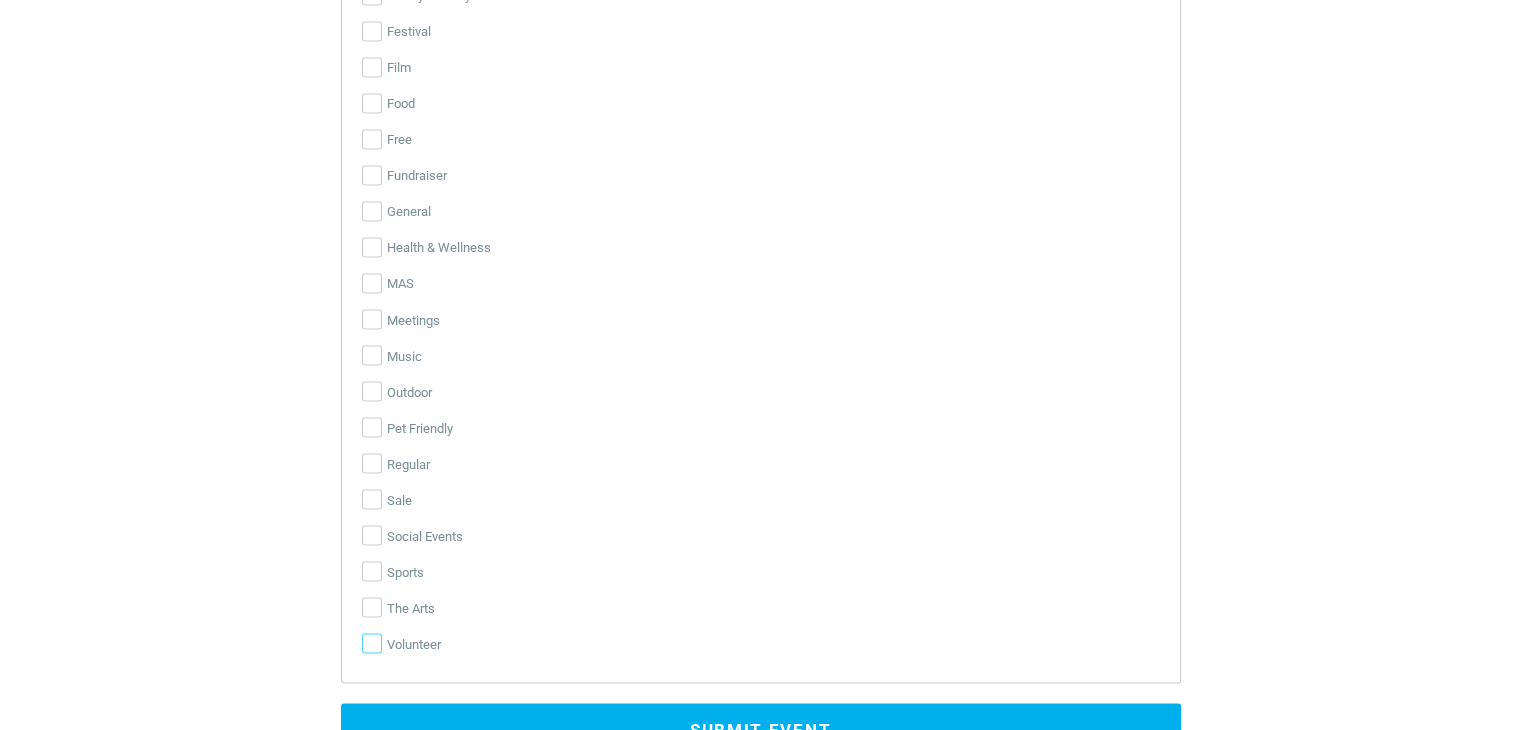 type on "[LAST]" 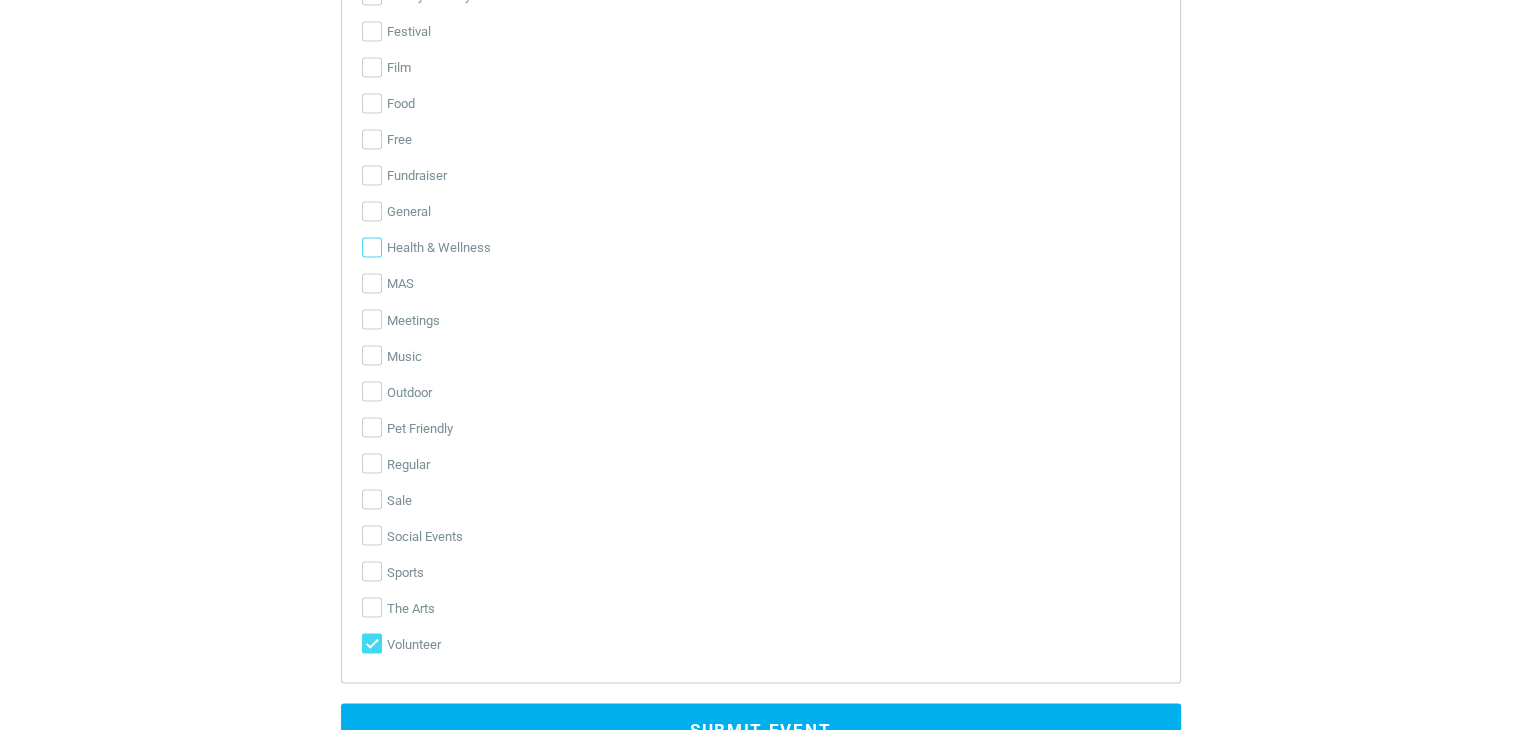 click on "Health & Wellness" at bounding box center (372, 247) 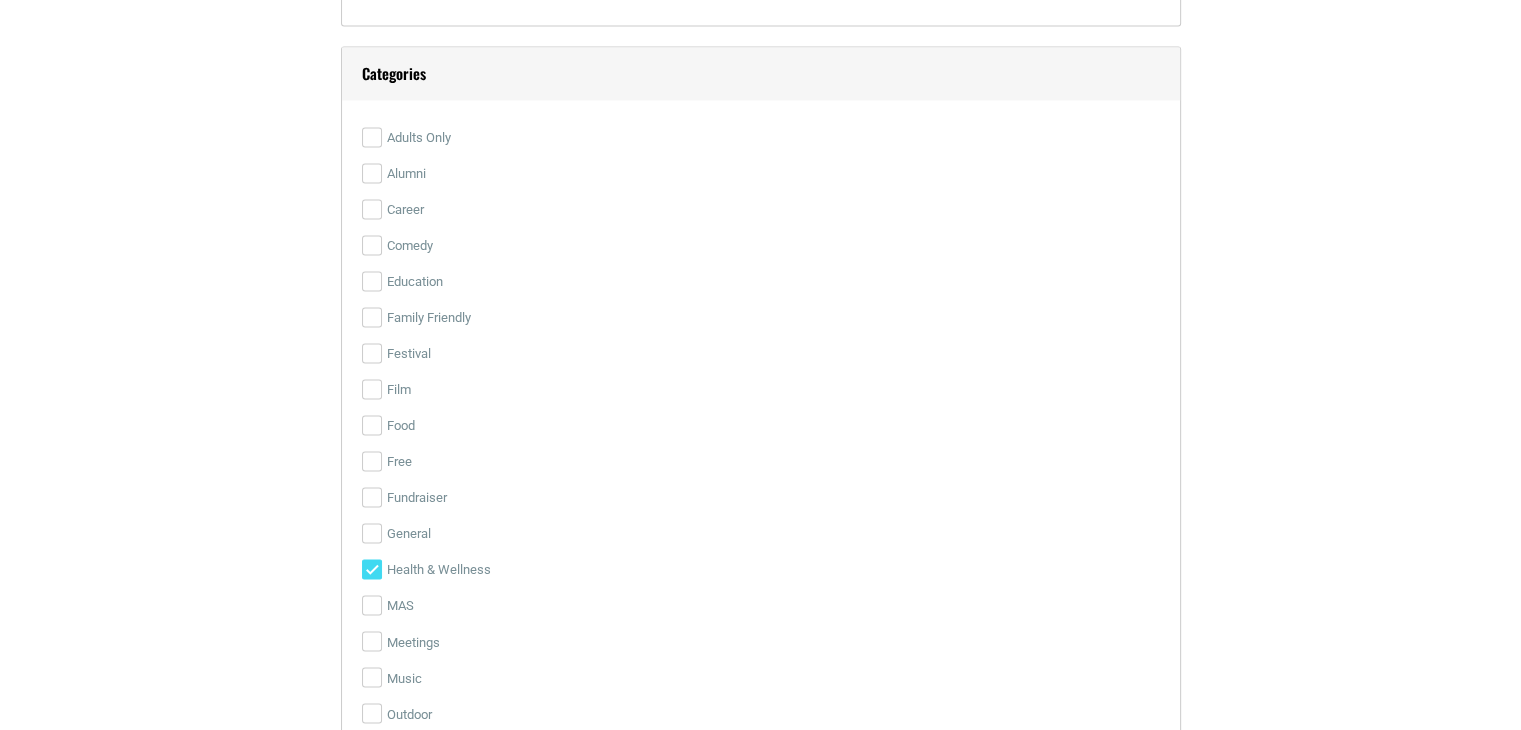 scroll, scrollTop: 3160, scrollLeft: 0, axis: vertical 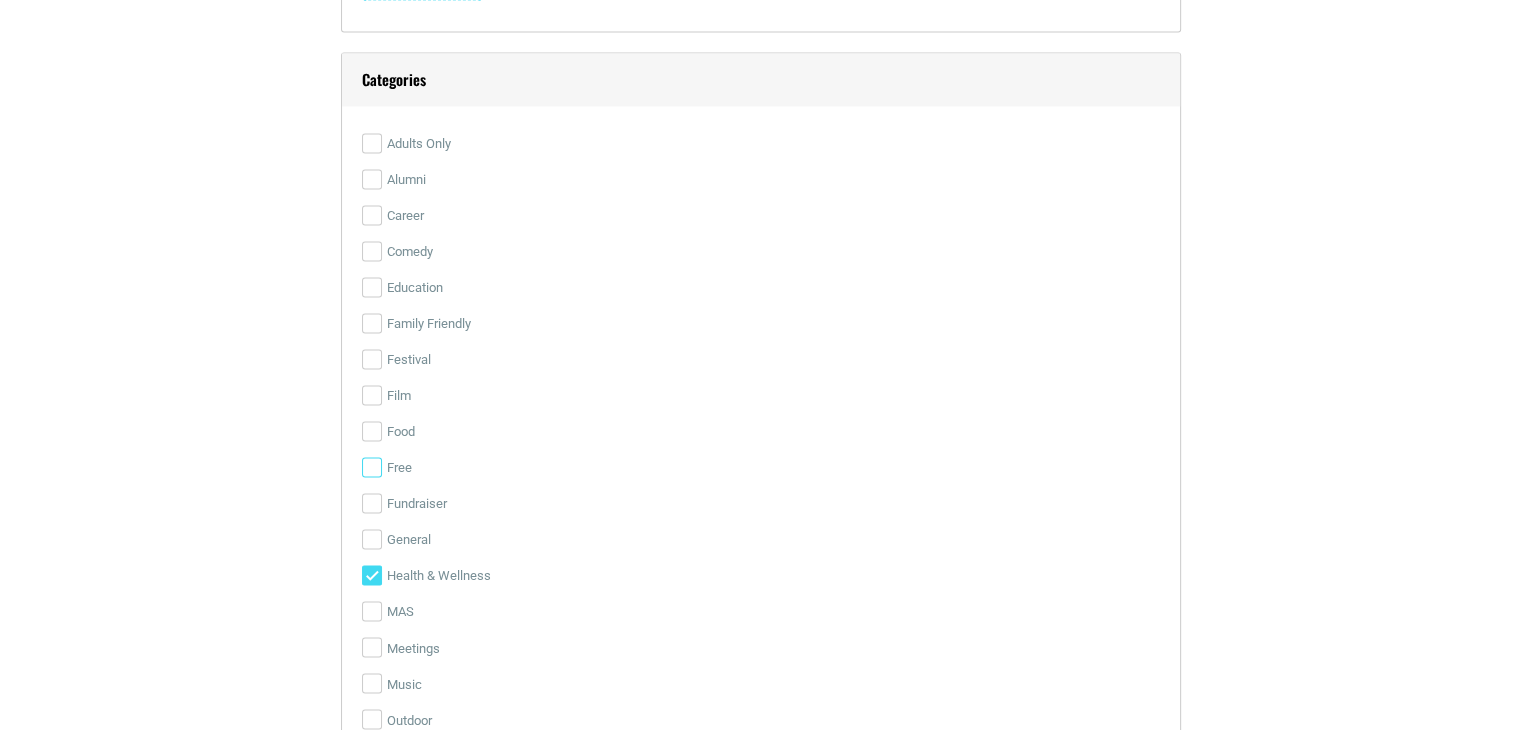 click on "Free" at bounding box center (372, 467) 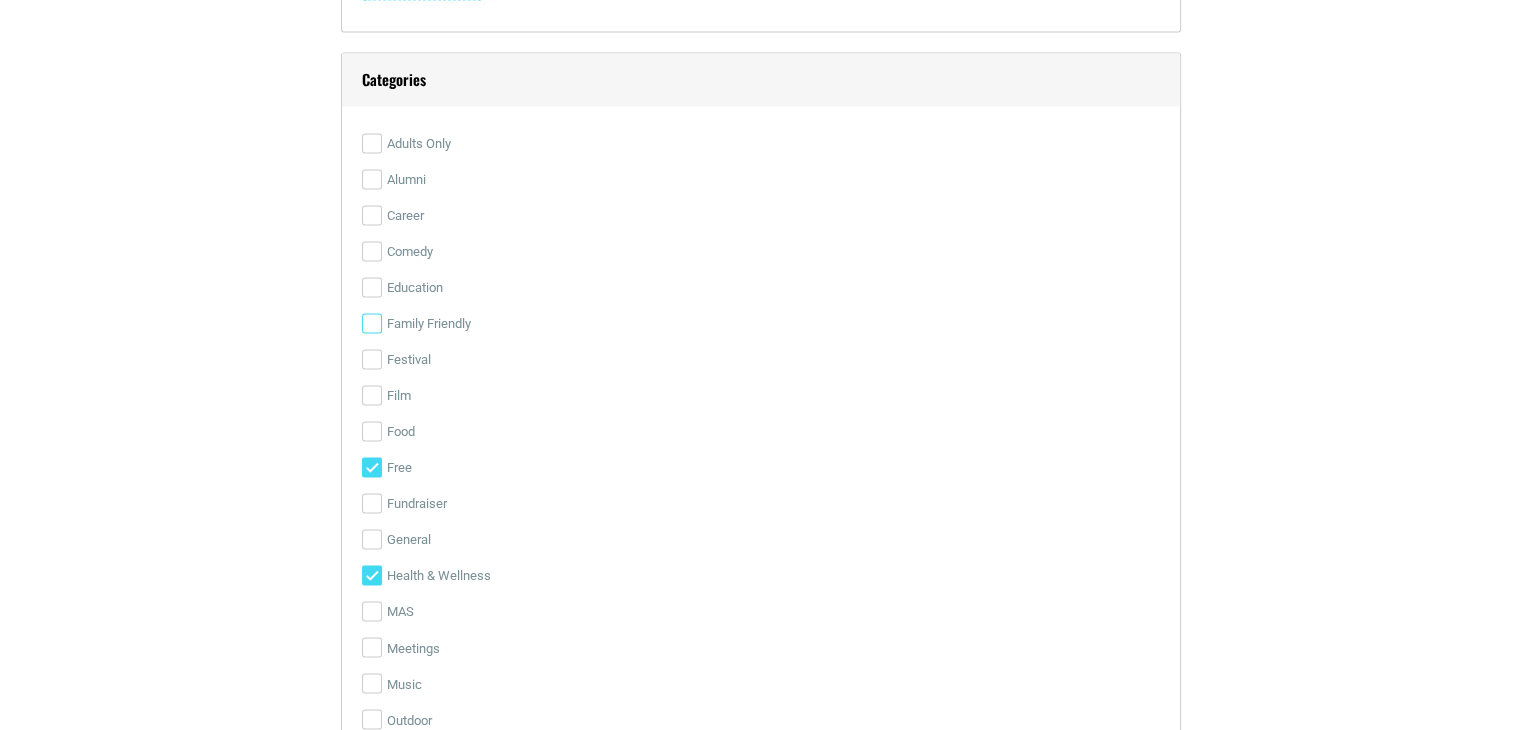 click on "Family Friendly" at bounding box center (372, 323) 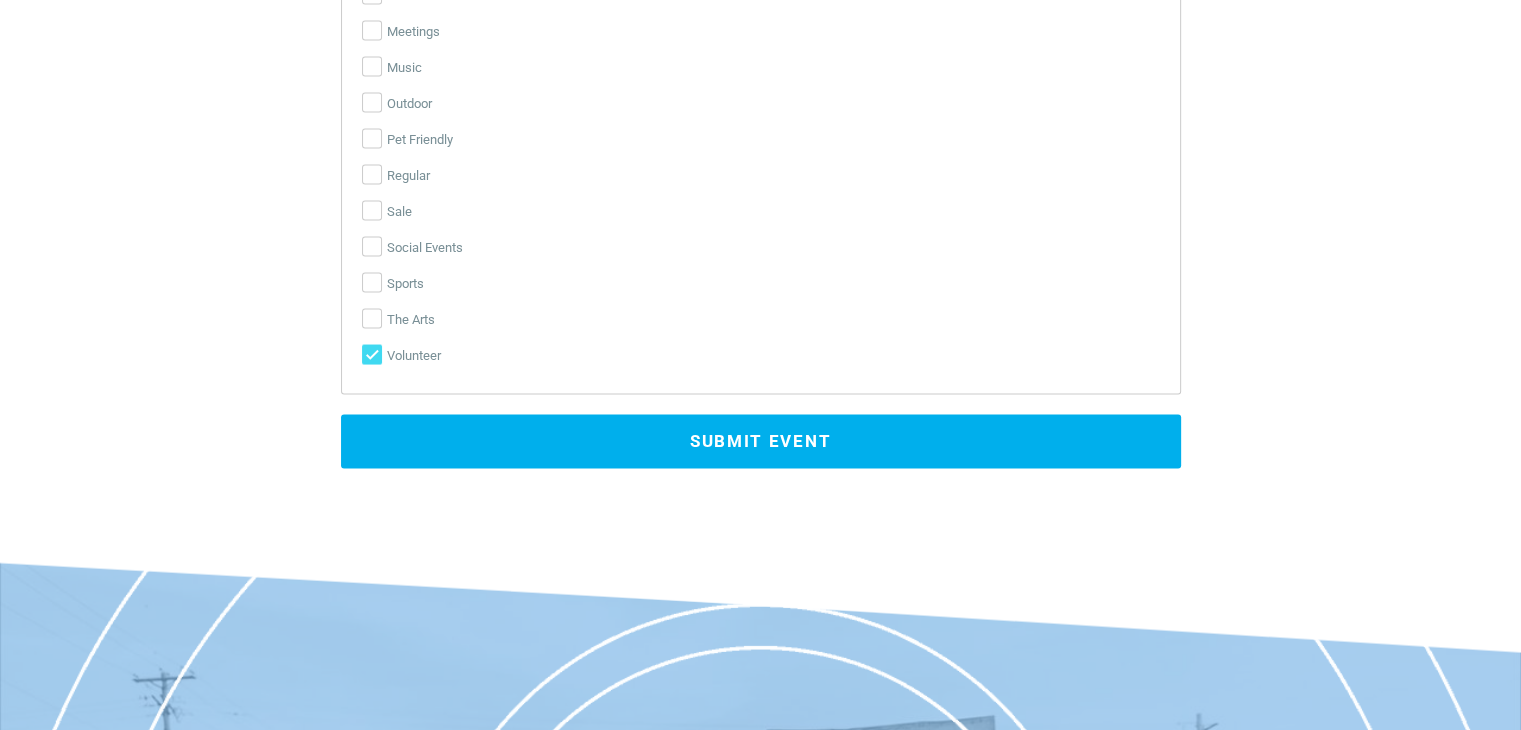 scroll, scrollTop: 3863, scrollLeft: 0, axis: vertical 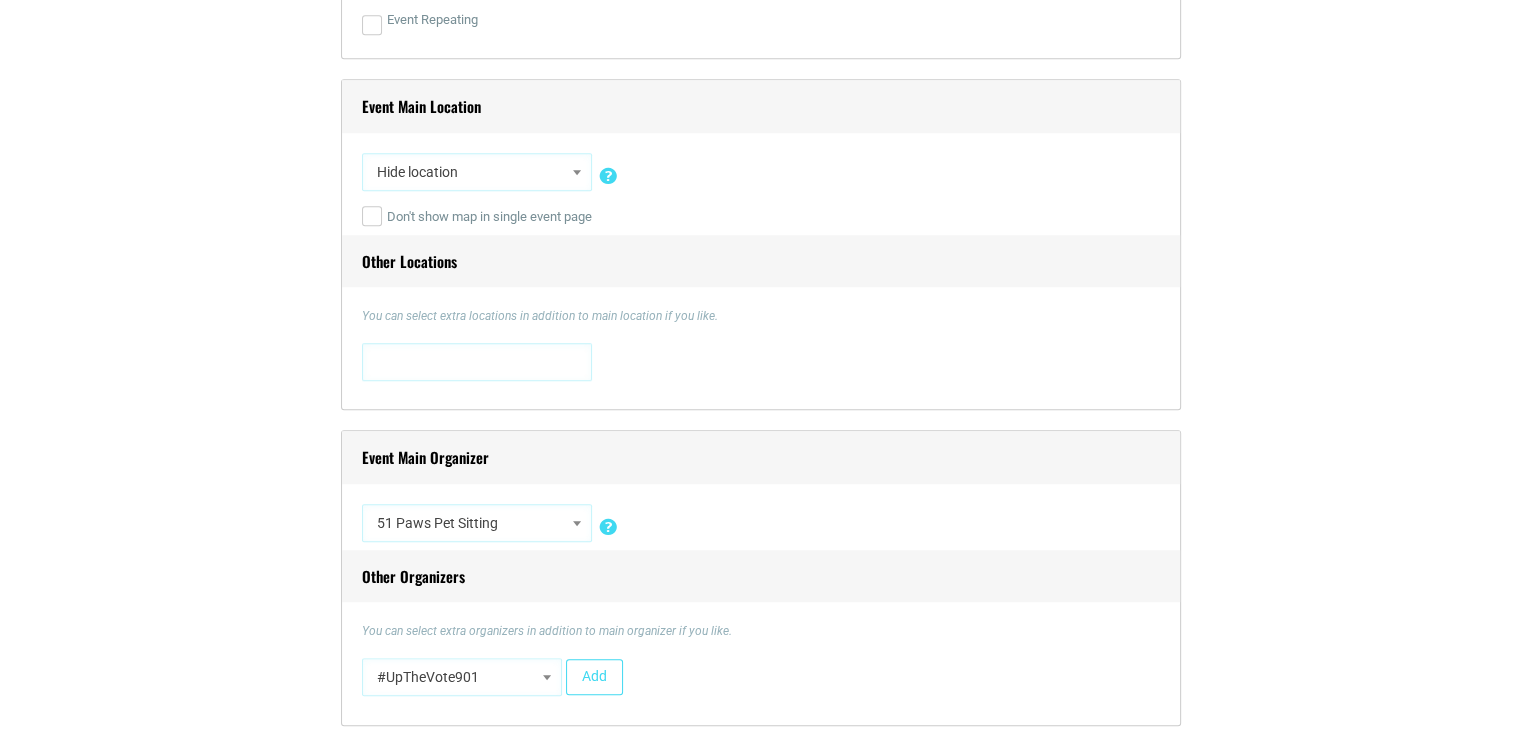 select on "5427" 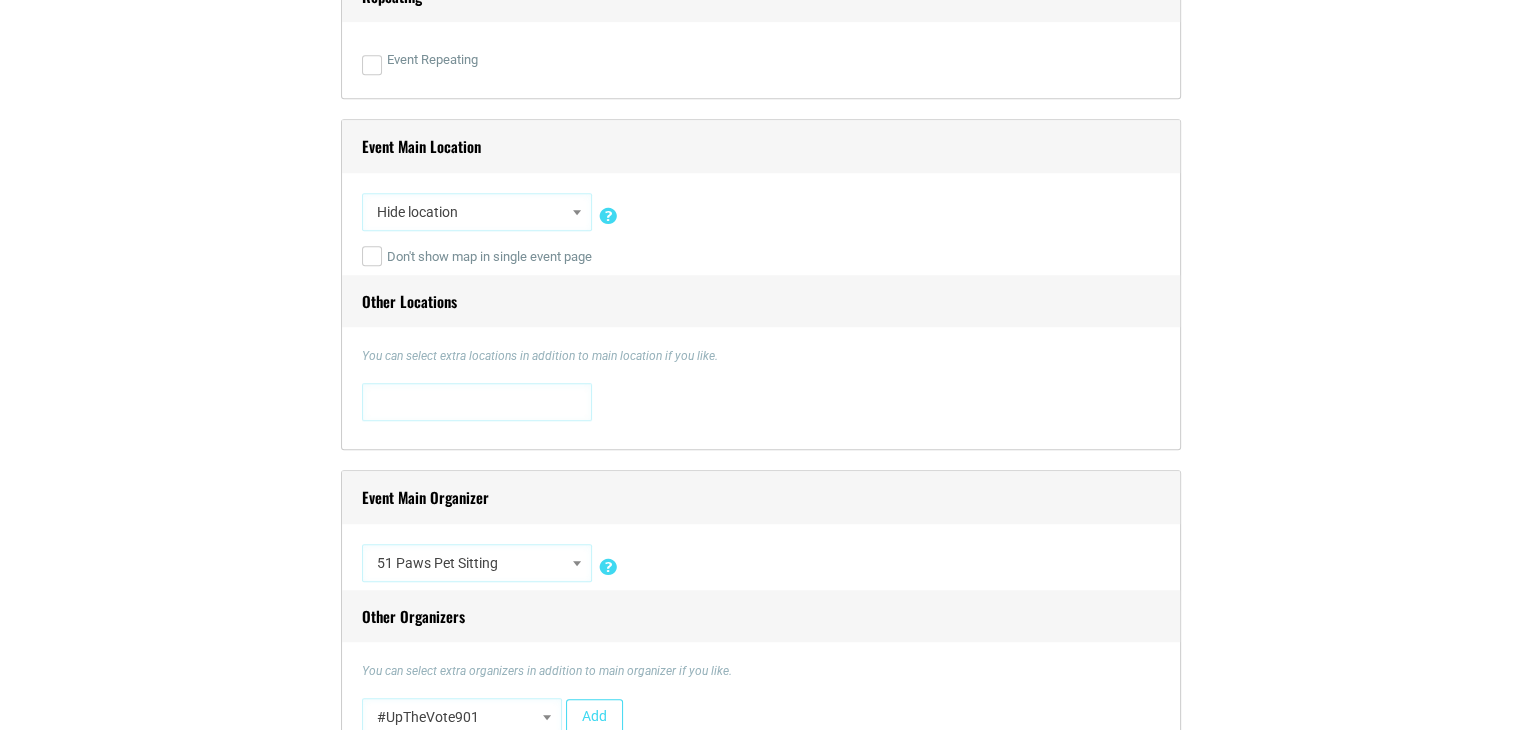 scroll, scrollTop: 1444, scrollLeft: 0, axis: vertical 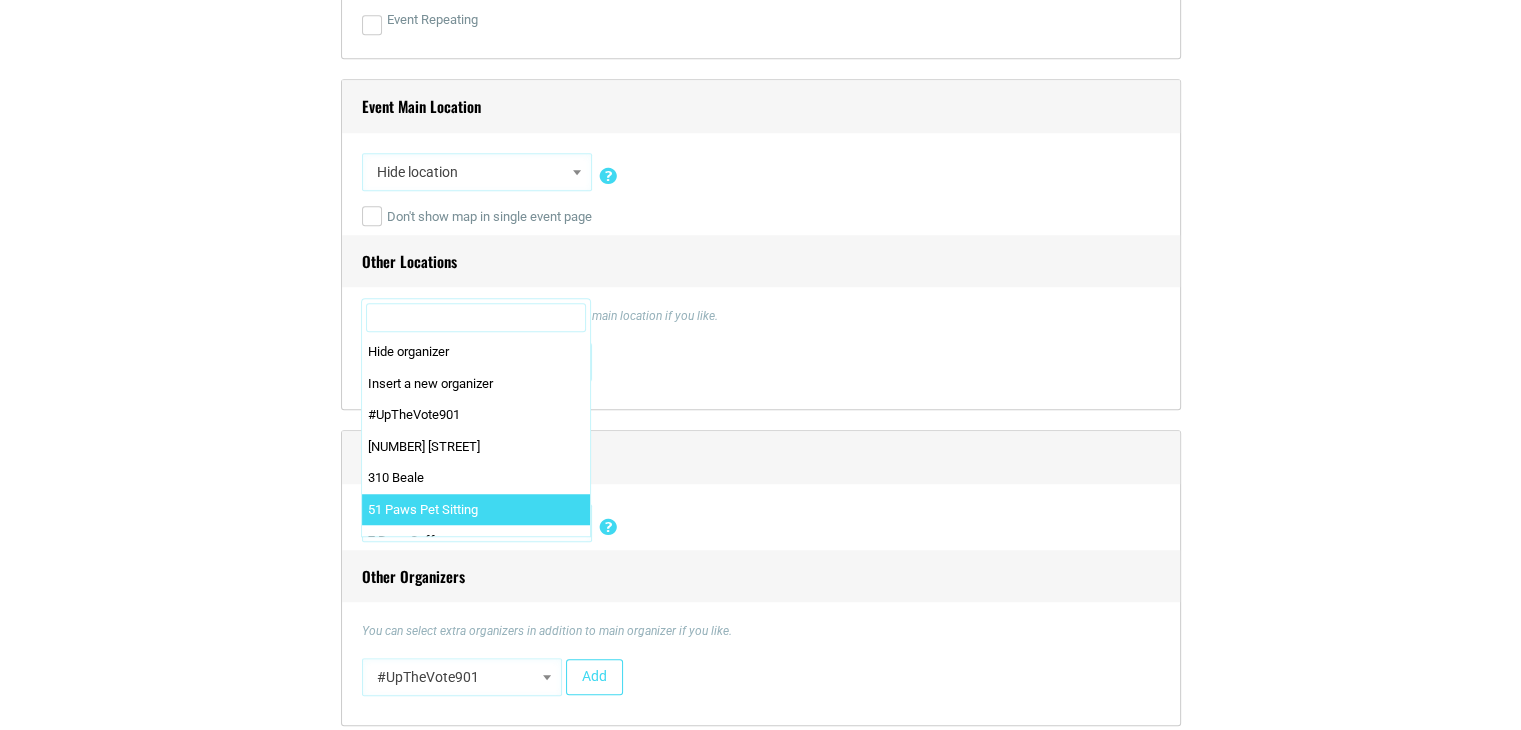 click on "About
Contact Us
Donate
Shop
Blog
Guides
Jobs
Events
Get Choose901 Emails
Search
Submit Your Event
Thanks for submitting an event for consideration on the Choose901 events calendar.
If your event is approved, it will be published within 1-3 business days. Please see our  submission guidelines
*" at bounding box center (760, 1116) 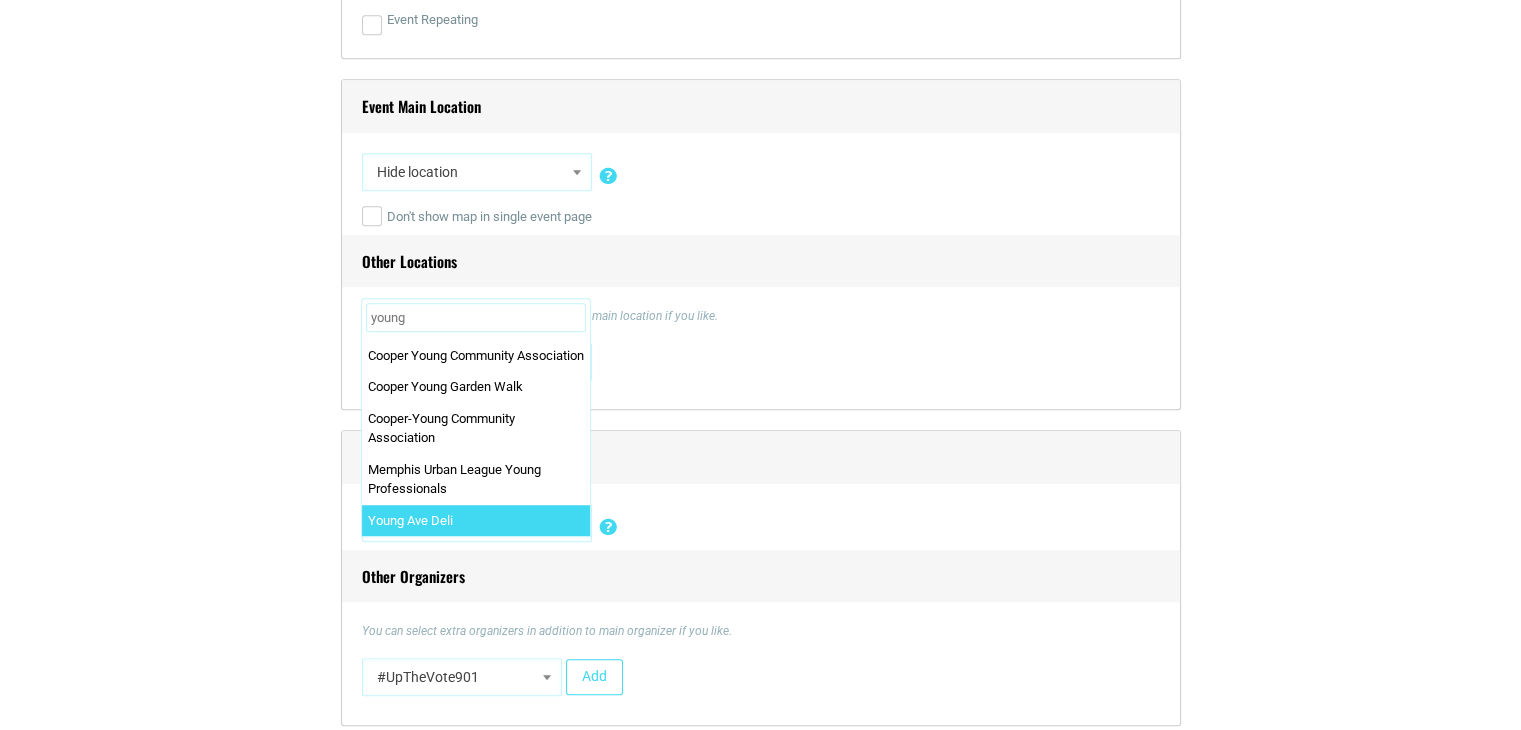scroll, scrollTop: 0, scrollLeft: 0, axis: both 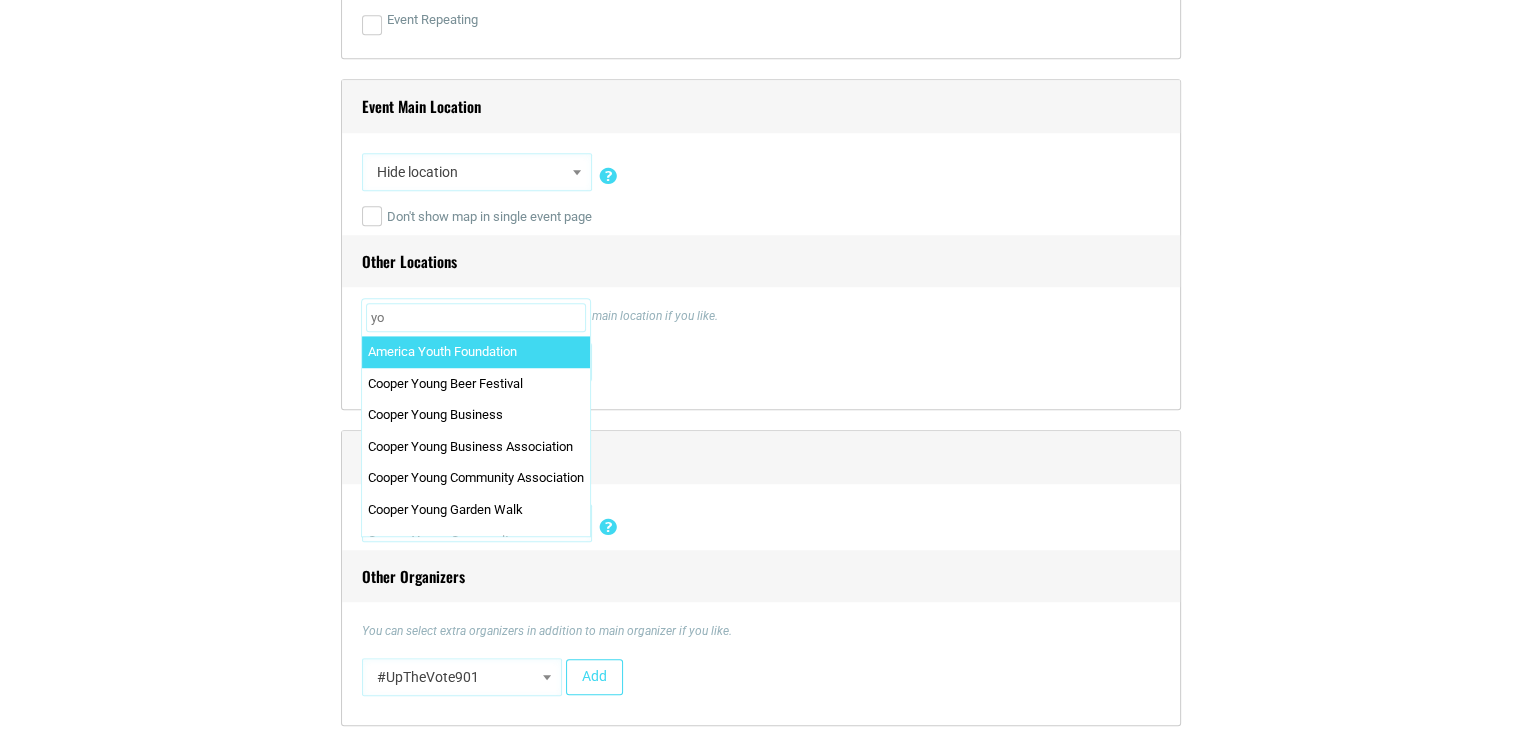 type on "y" 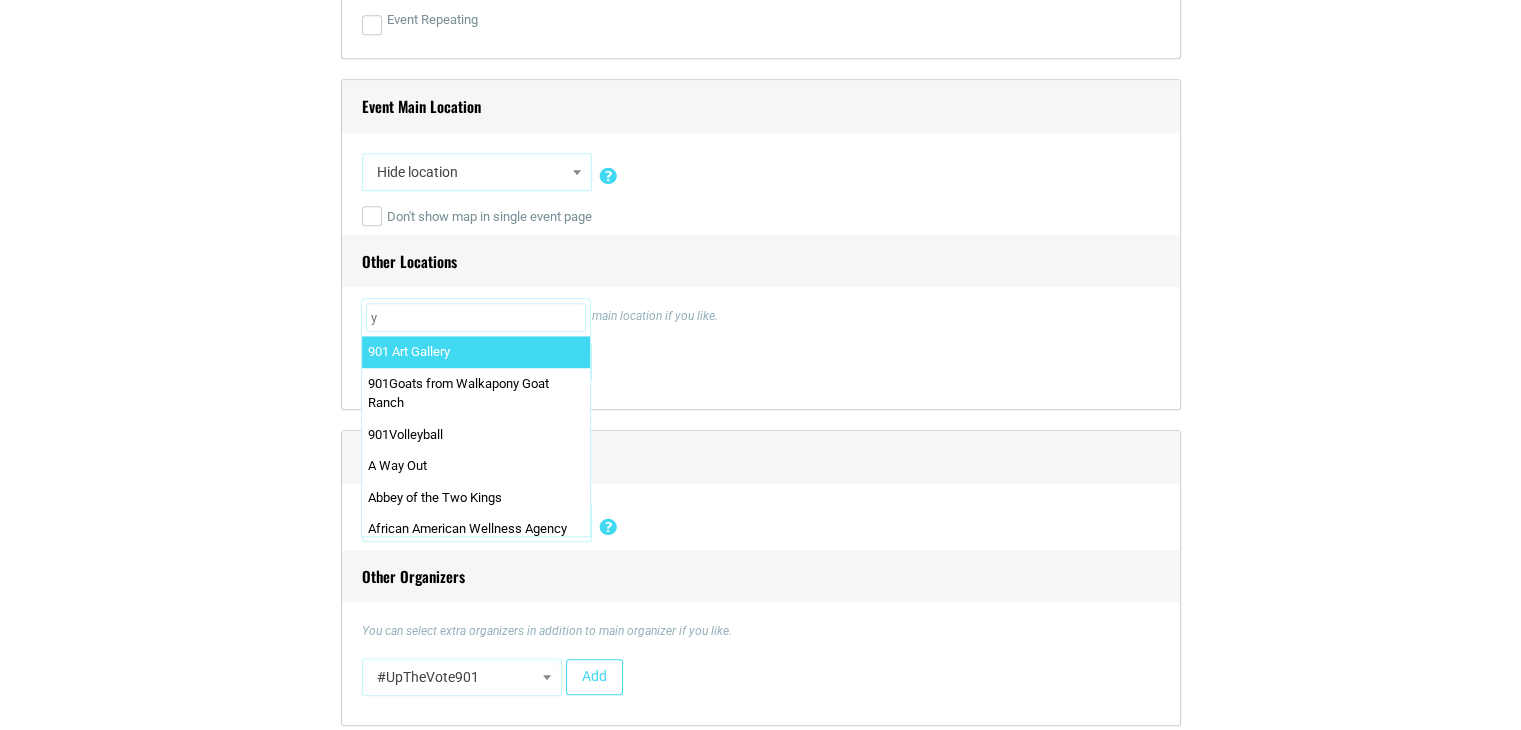 type 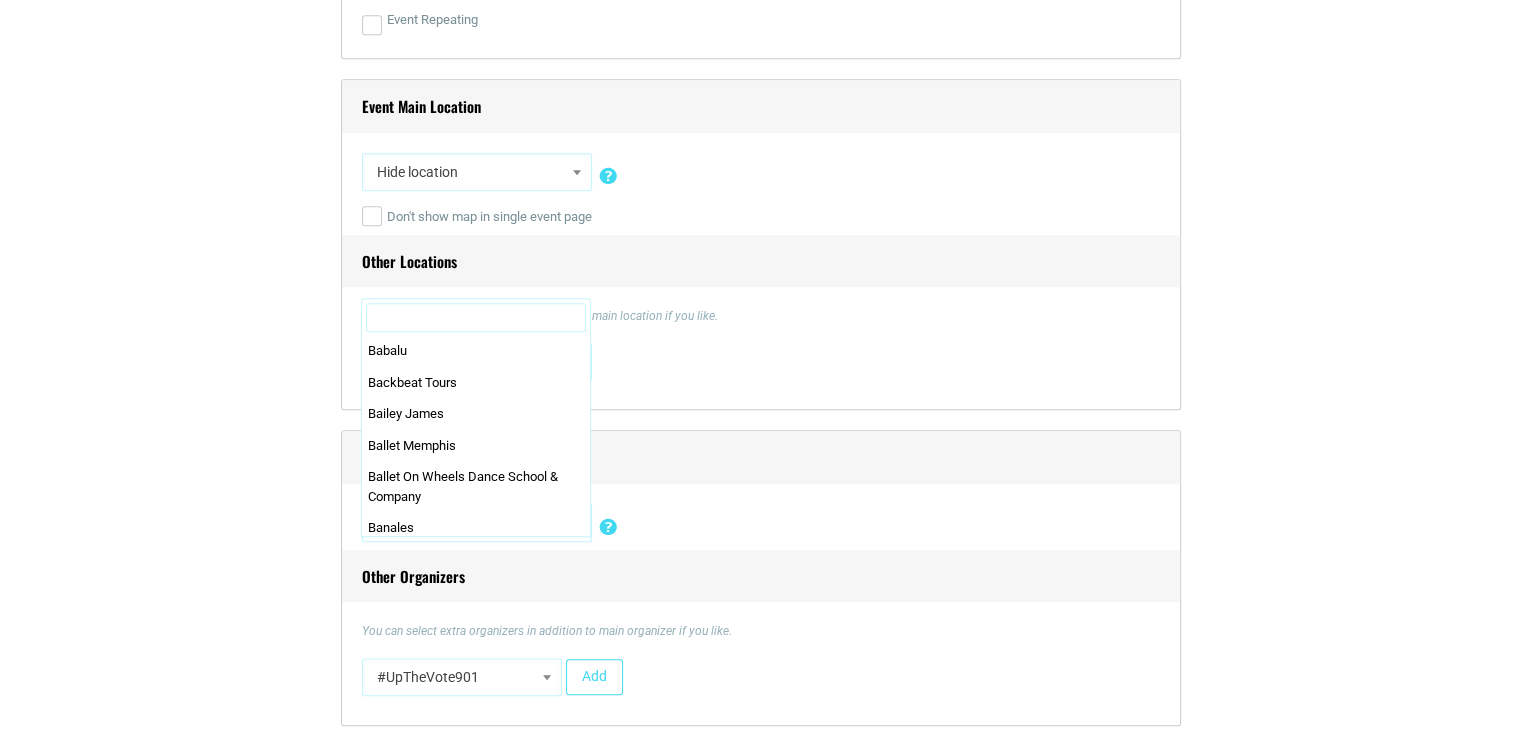 scroll, scrollTop: 0, scrollLeft: 0, axis: both 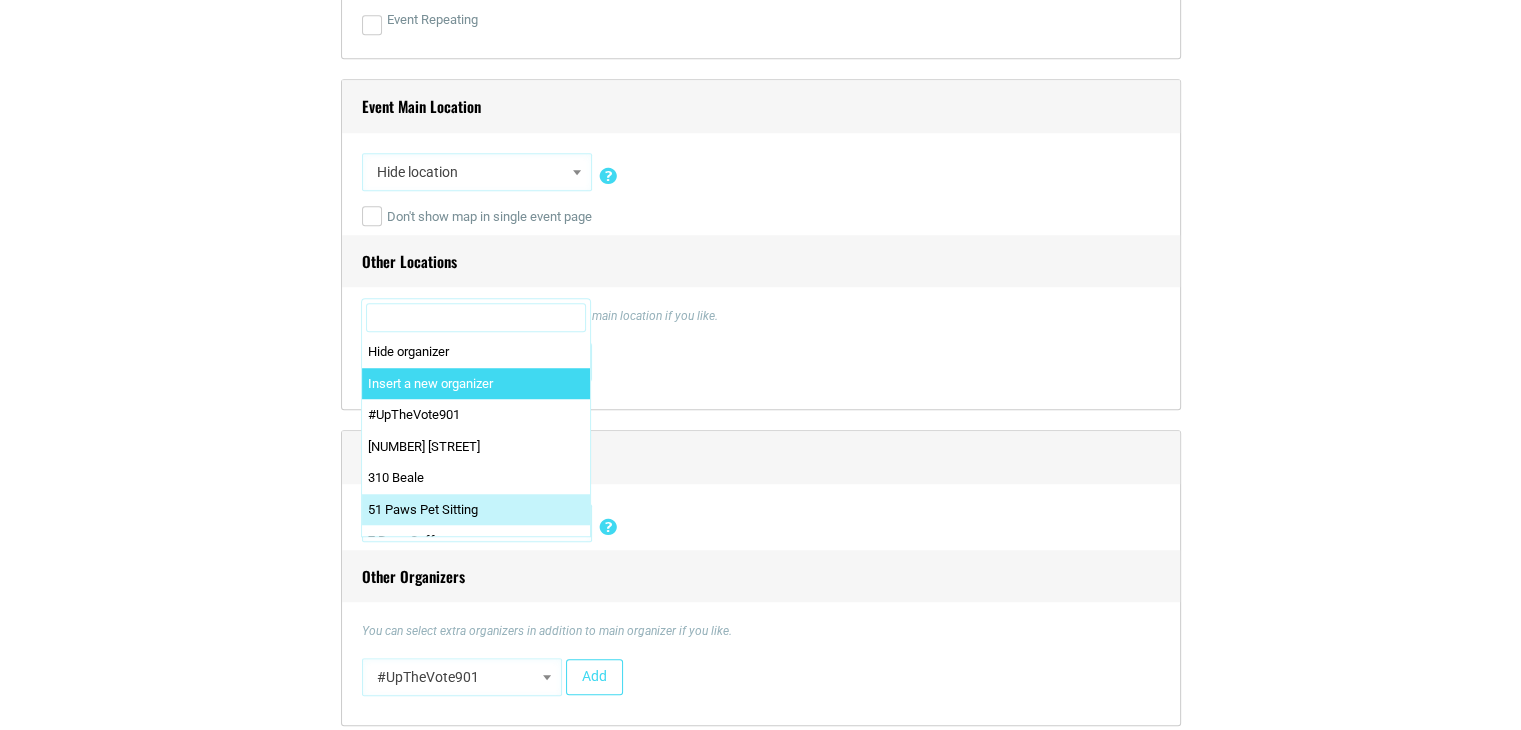 select on "0" 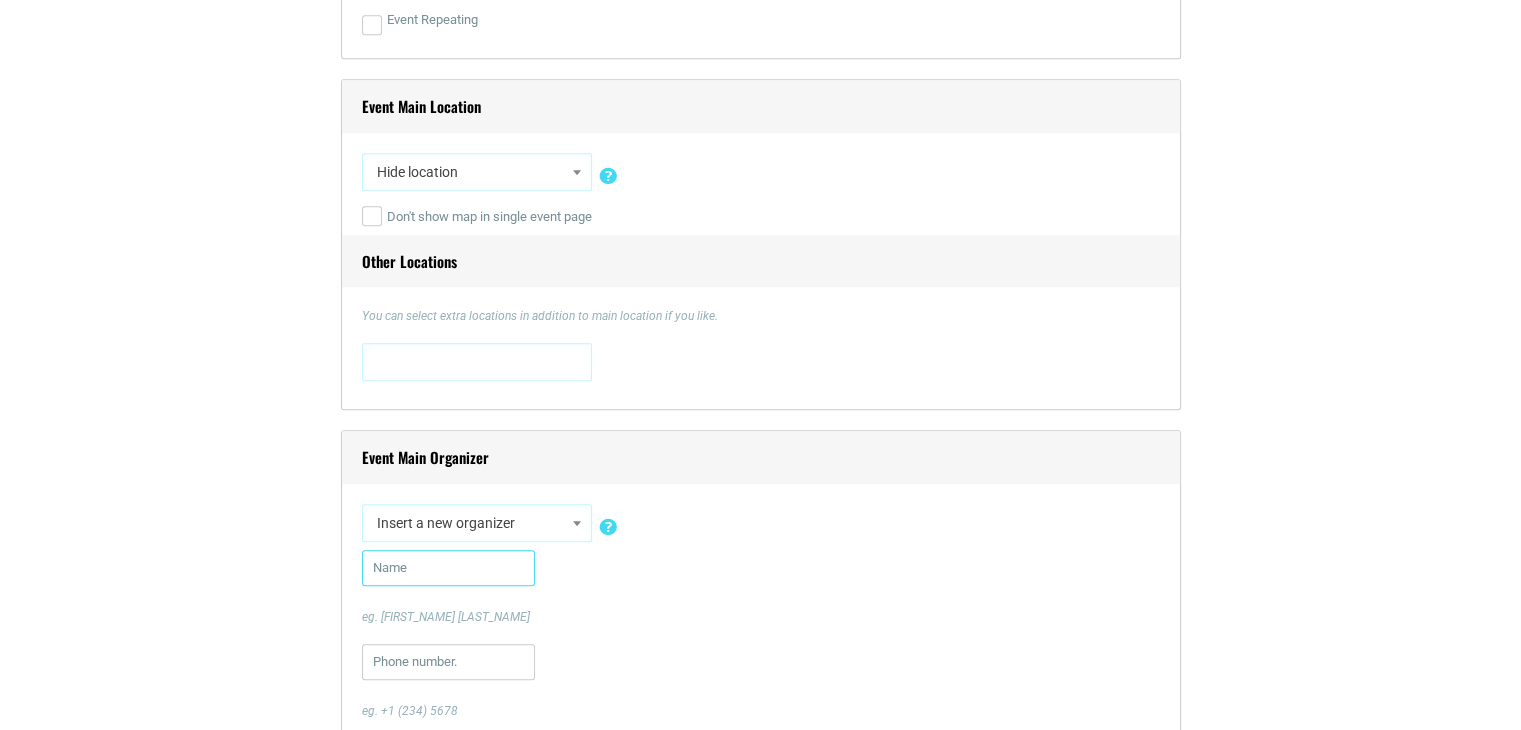 click at bounding box center (448, 568) 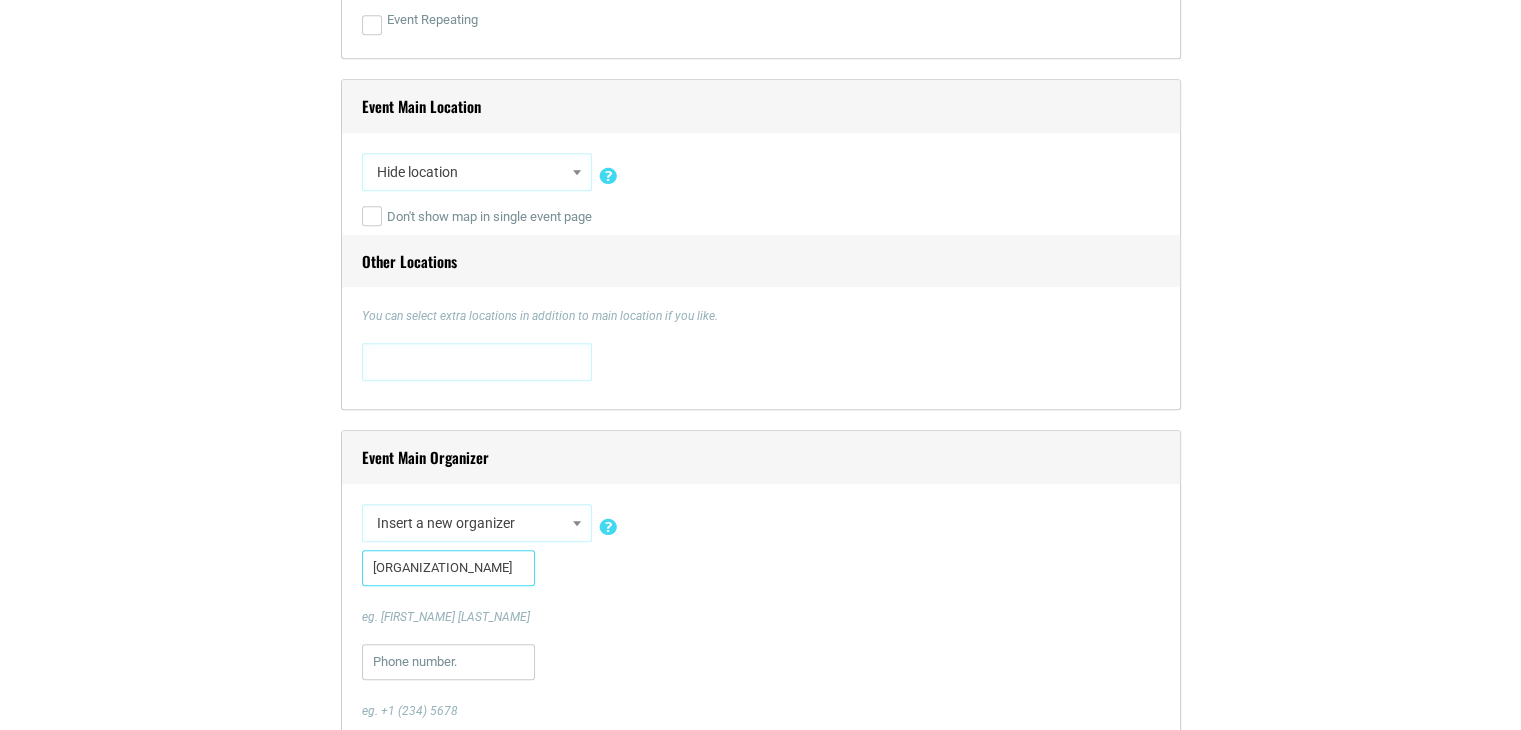 type on "[ORGANIZATION_NAME]" 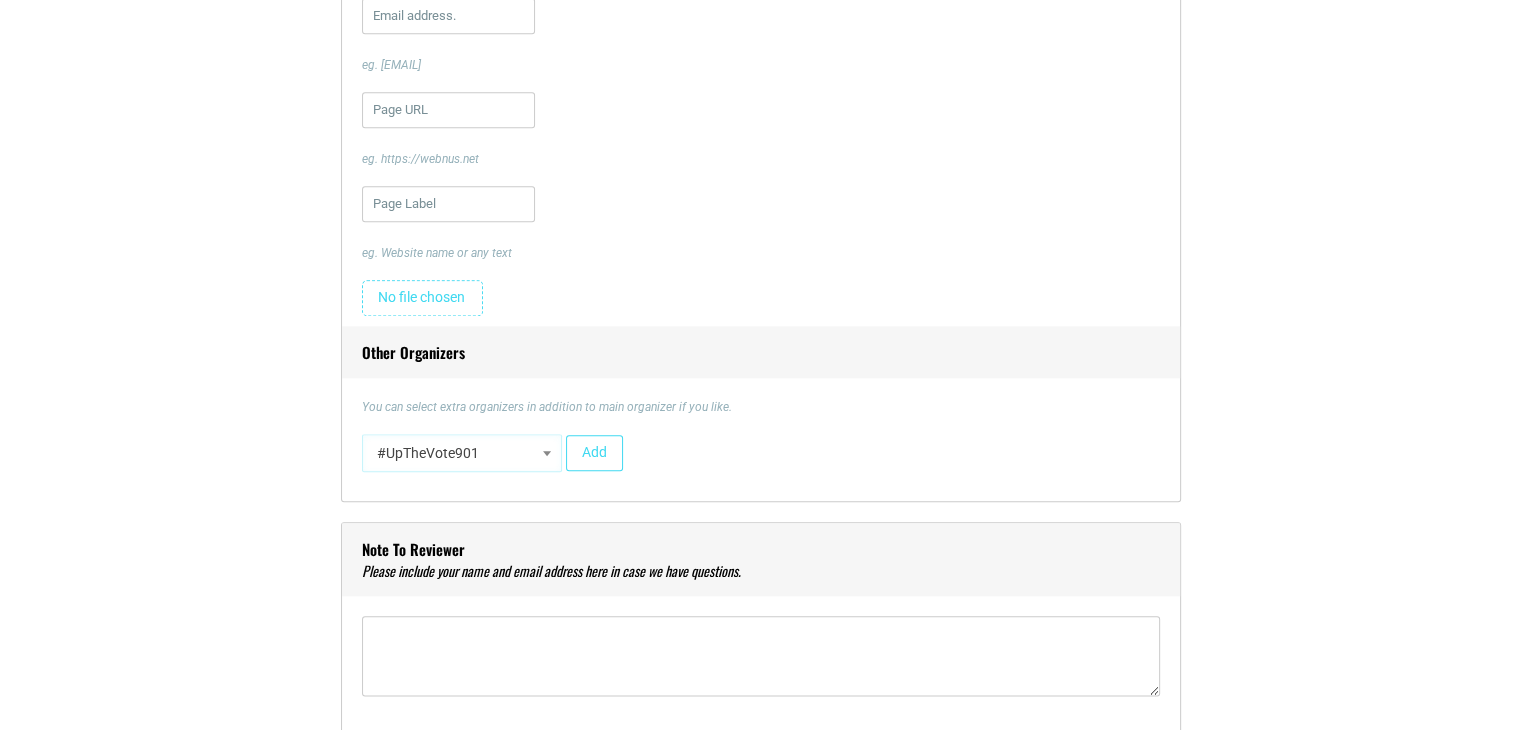 scroll, scrollTop: 2171, scrollLeft: 0, axis: vertical 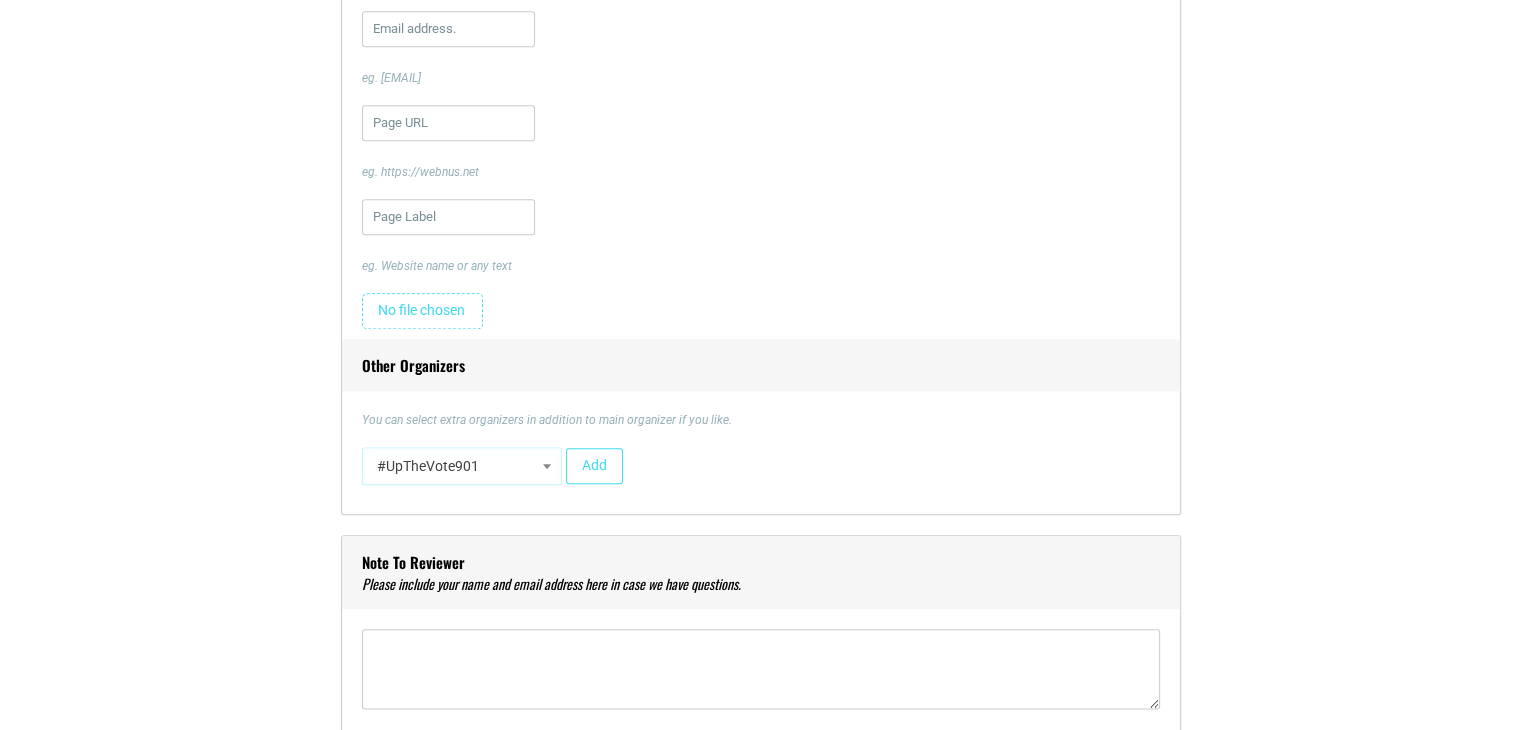 type on "[PHONE]" 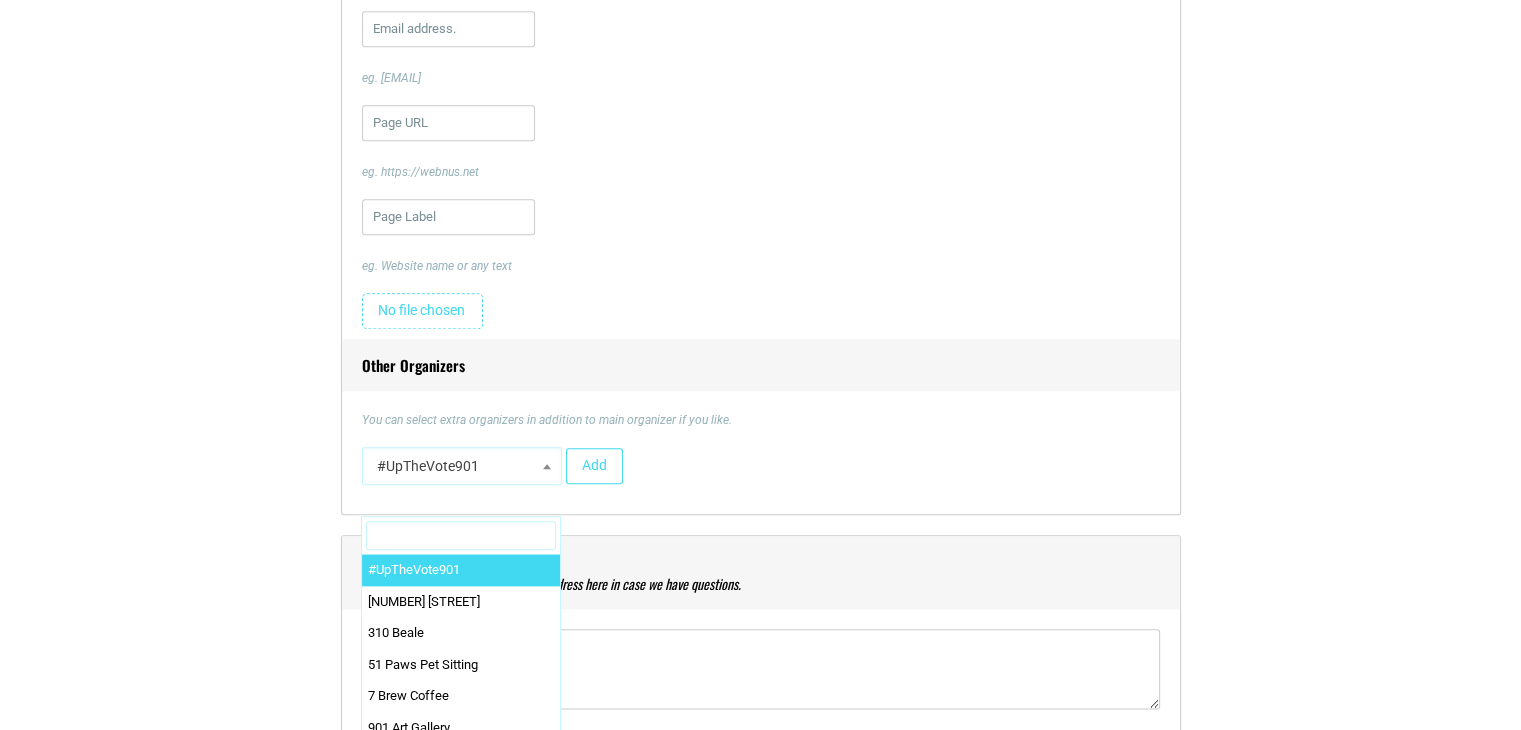 click at bounding box center [547, 466] 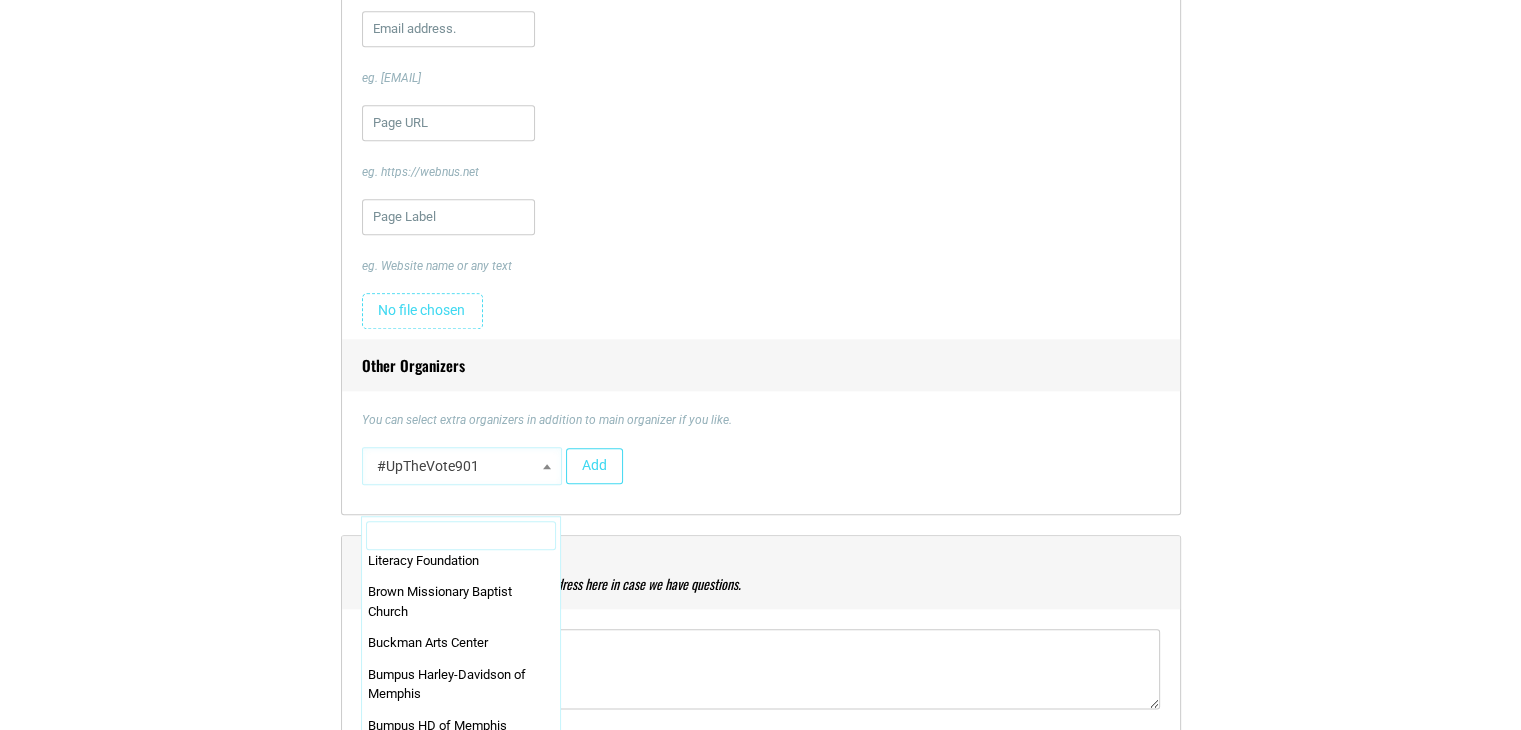 scroll, scrollTop: 0, scrollLeft: 0, axis: both 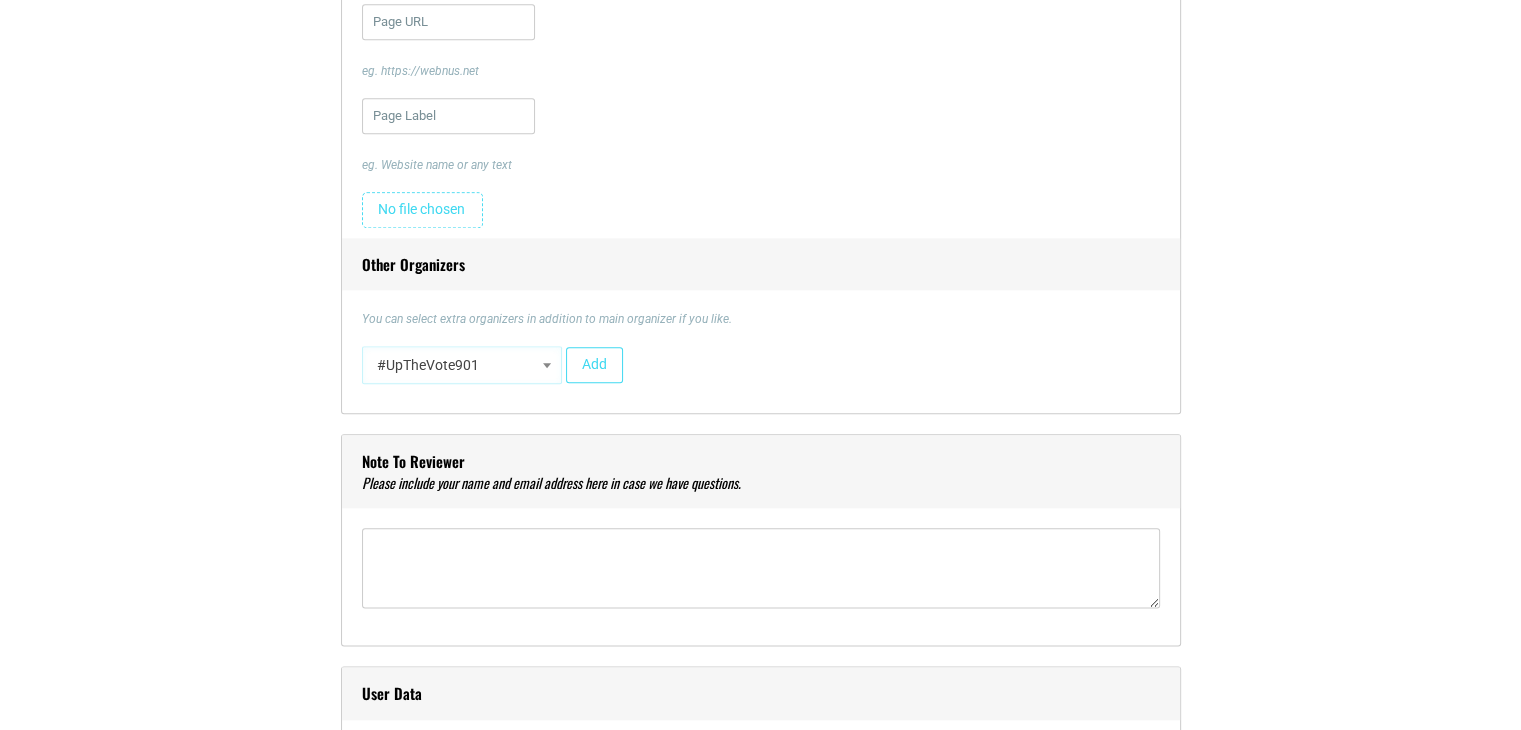click on "Date and Time
Start Date
0
1
2
3
4
5
6
7 8" at bounding box center [761, -508] 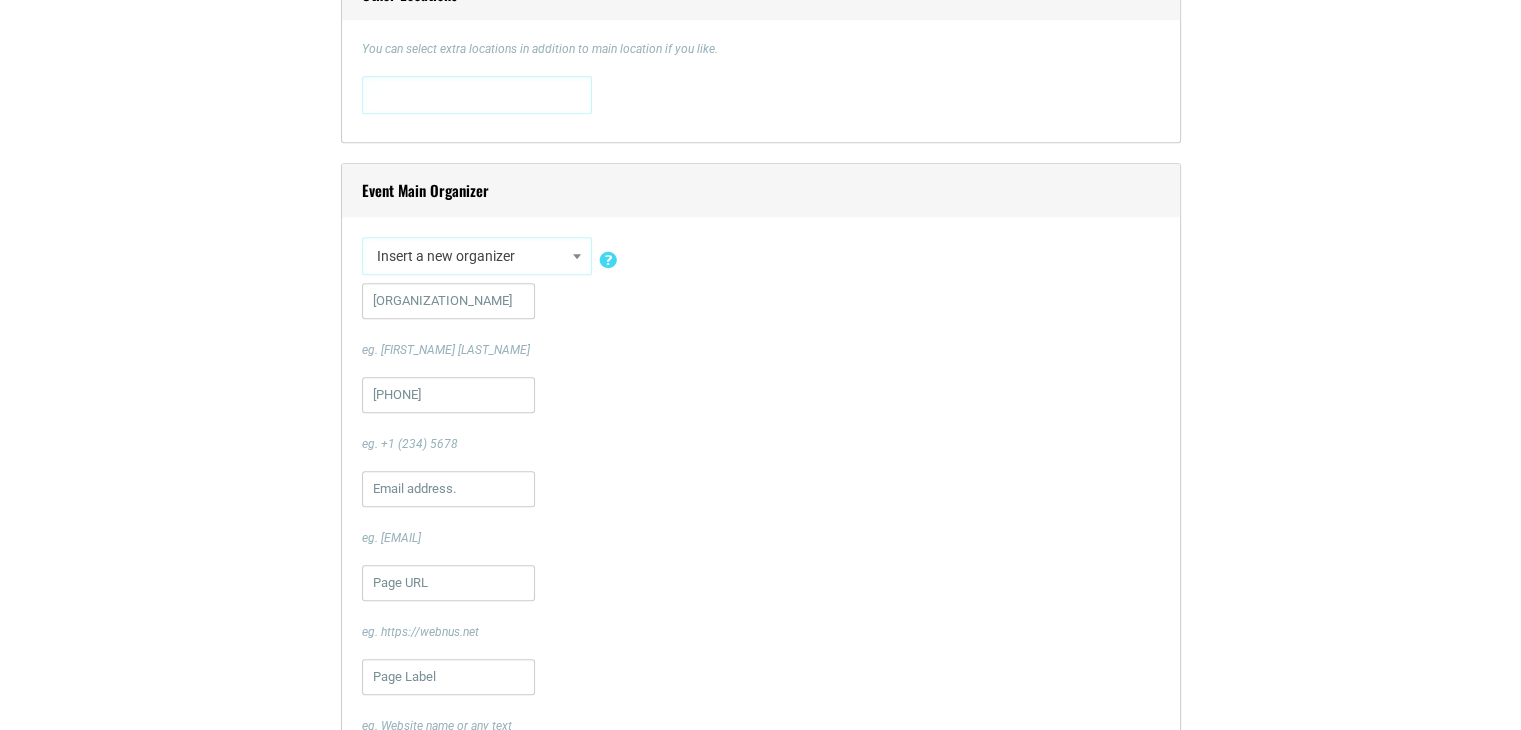 scroll, scrollTop: 1782, scrollLeft: 0, axis: vertical 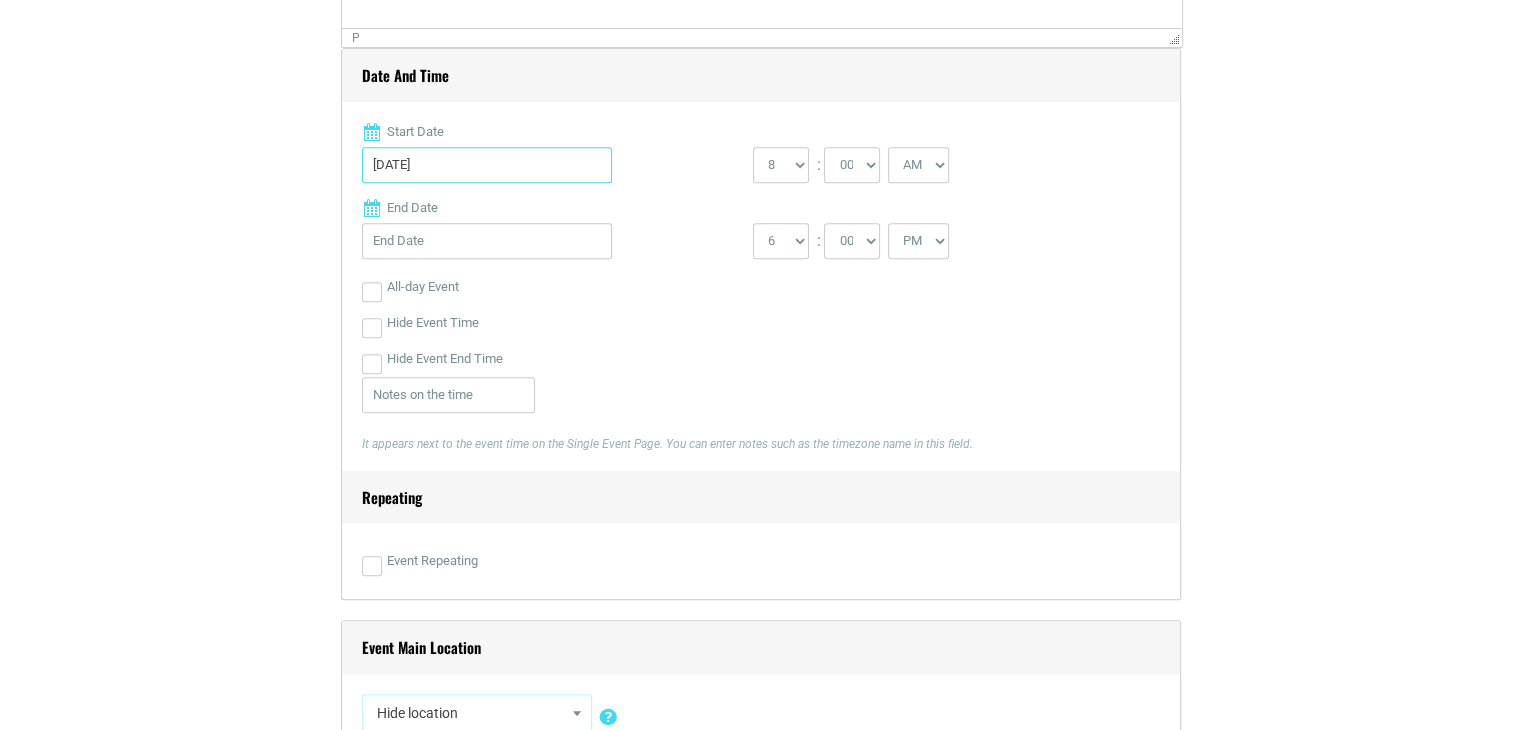 type on "[DATE]" 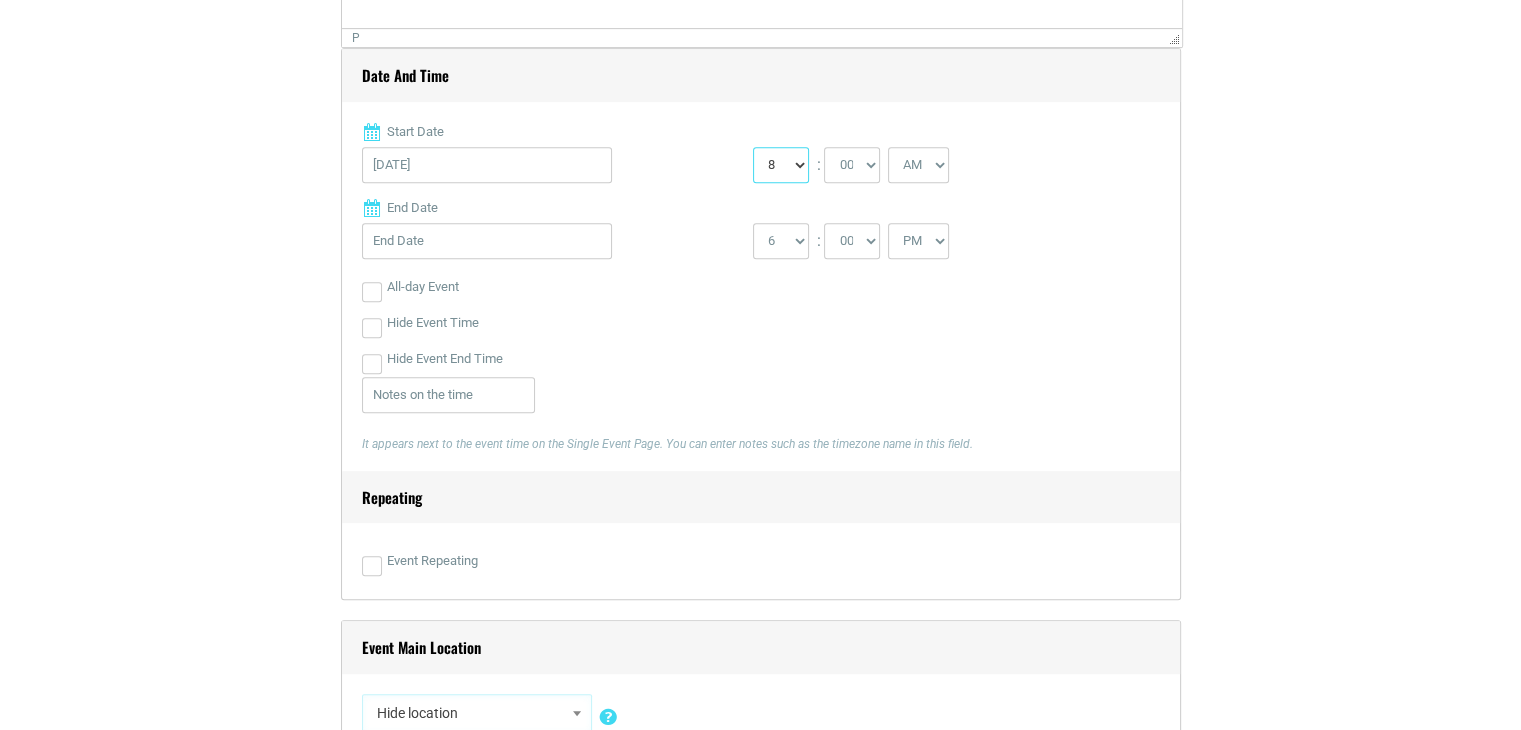 click on "0
1
2
3
4
5
6
7
8
9
10
11
12" at bounding box center [781, 165] 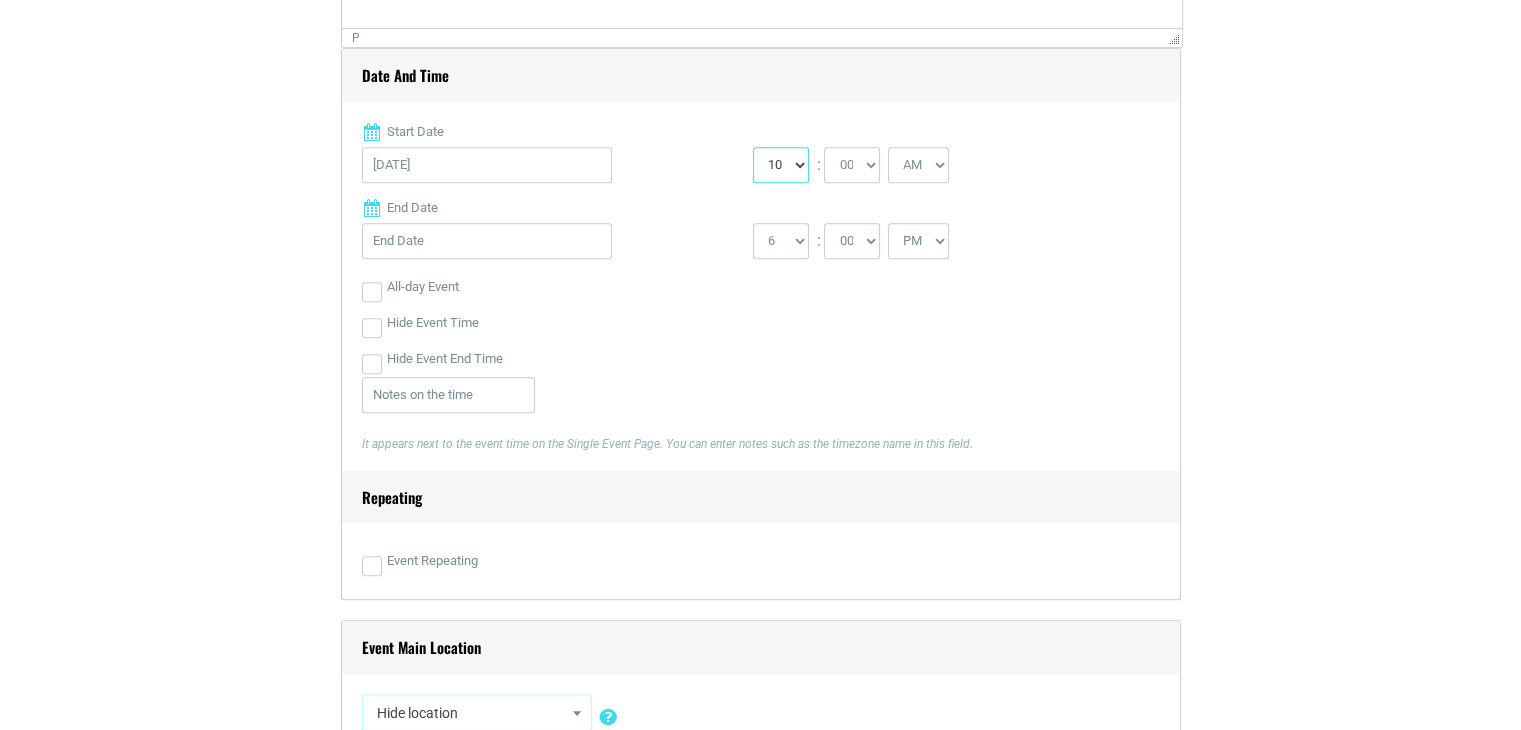 click on "0
1
2
3
4
5
6
7
8
9
10
11
12" at bounding box center [781, 165] 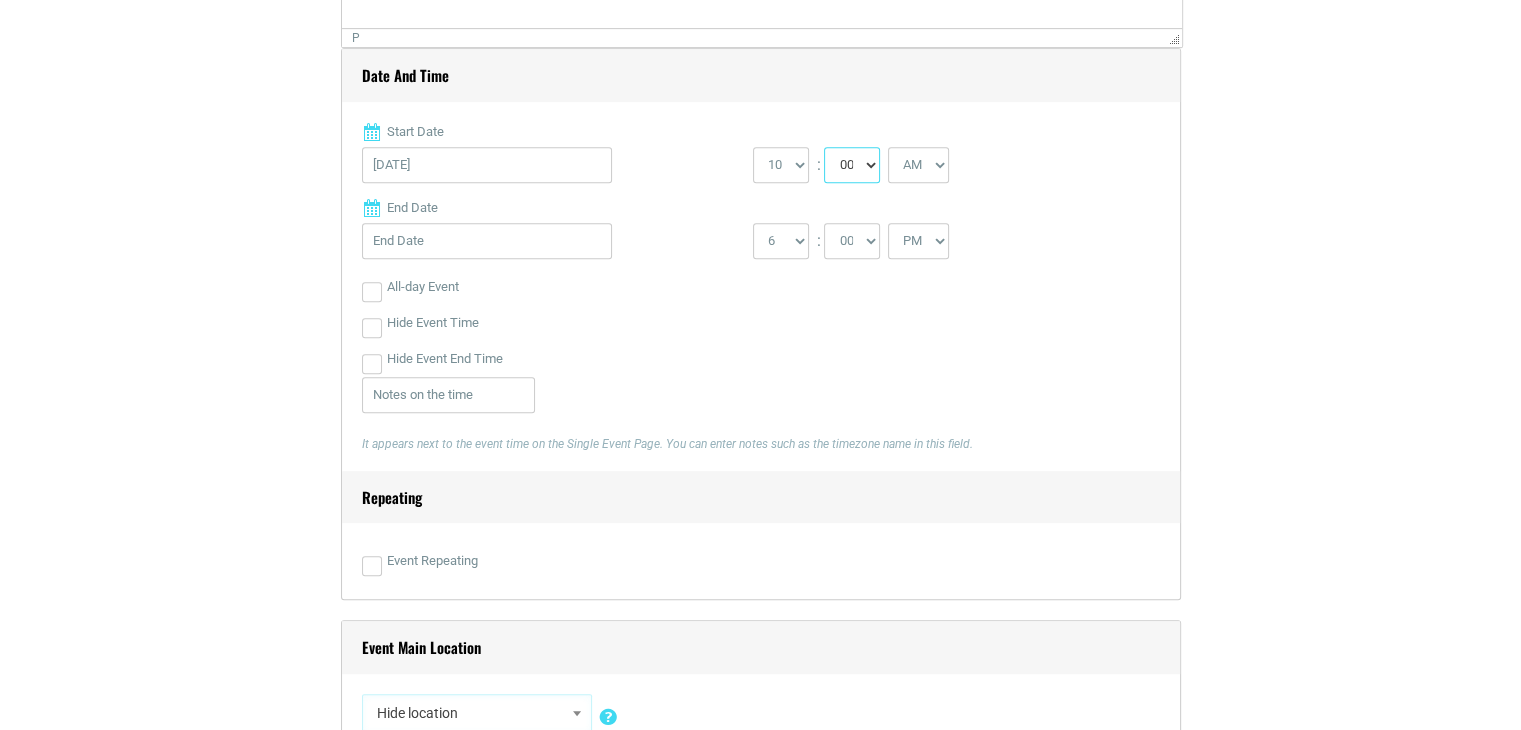 click on "00
05
10
15
20
25
30
35
40
45
50
55" at bounding box center [852, 165] 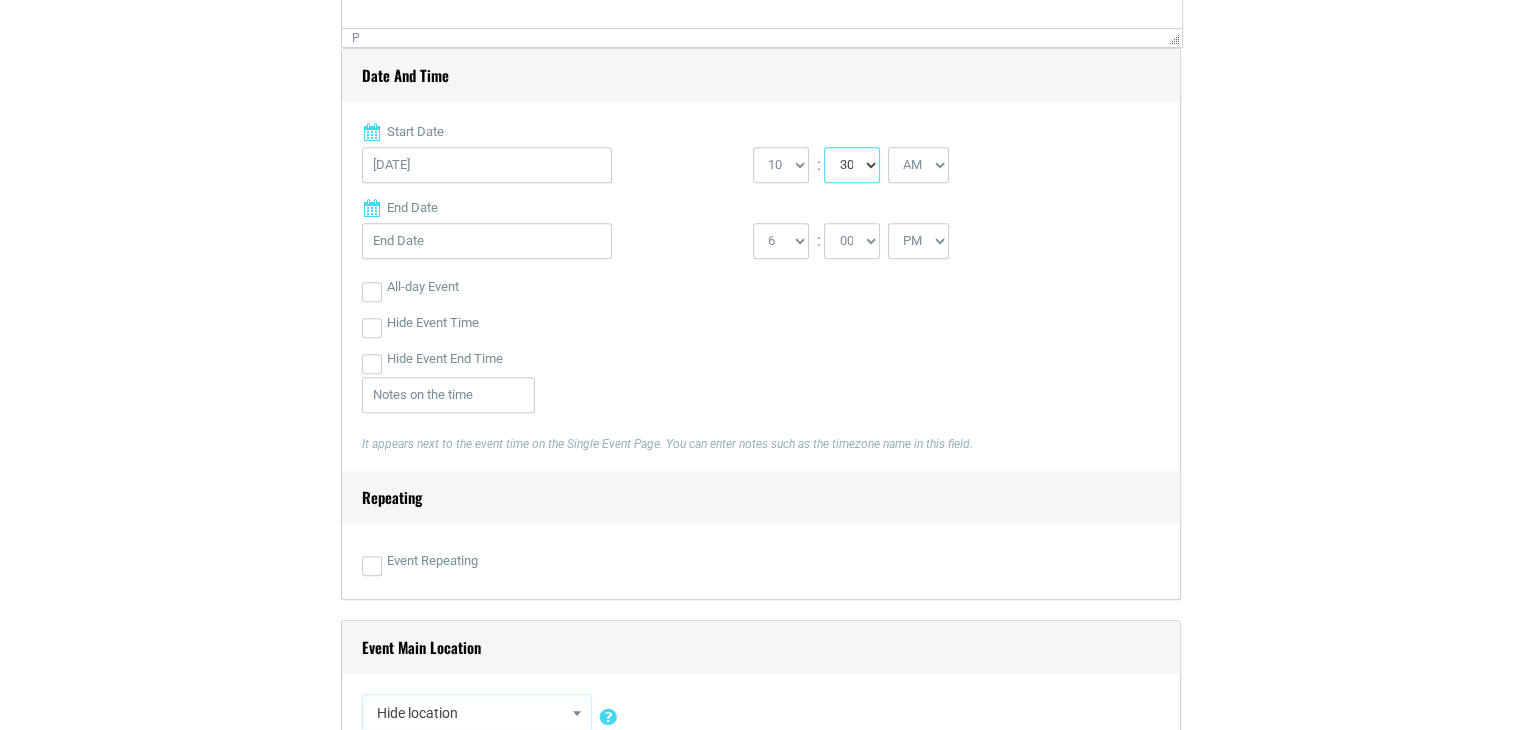 click on "00
05
10
15
20
25
30
35
40
45
50
55" at bounding box center [852, 165] 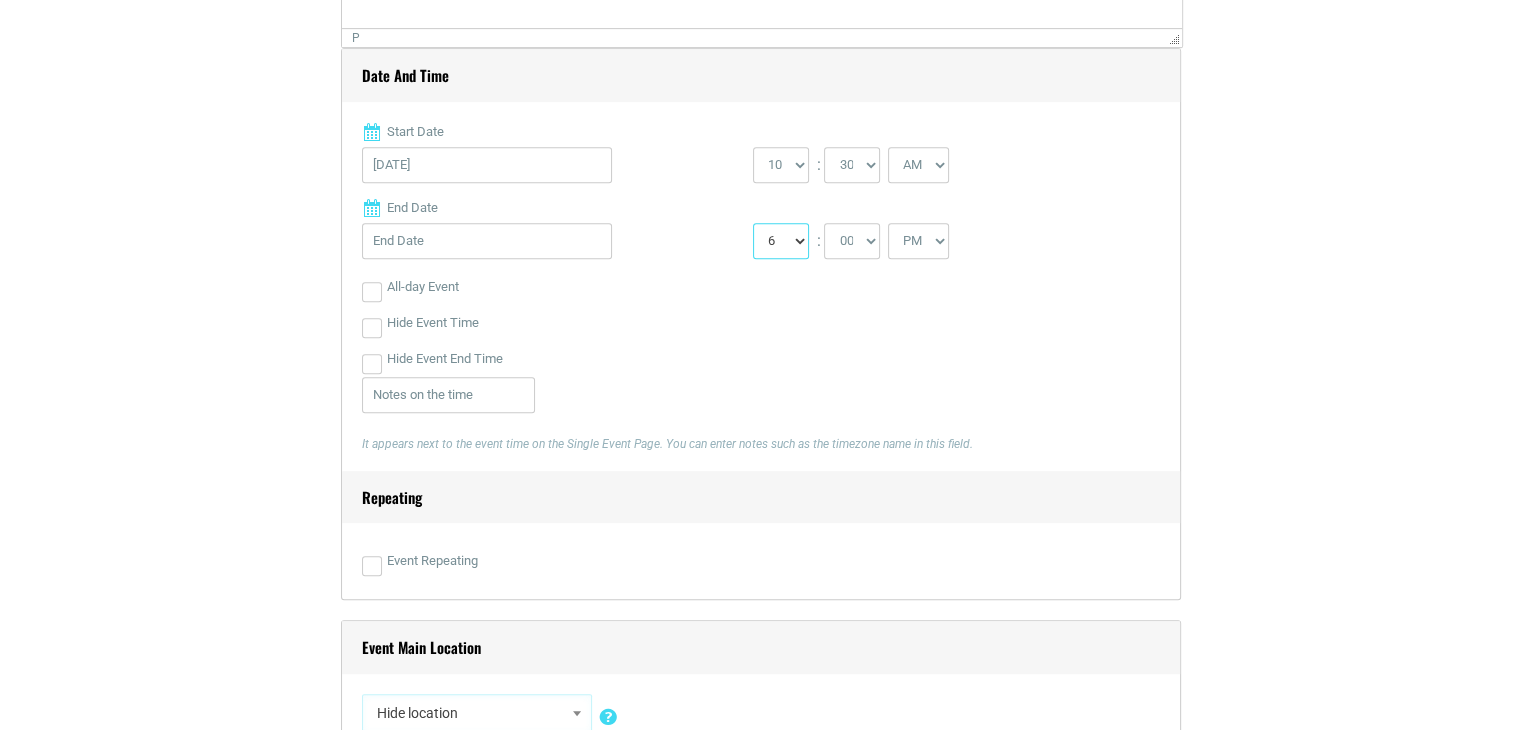 click on "1
2
3
4
5
6
7
8
9
10
11
12" at bounding box center (781, 241) 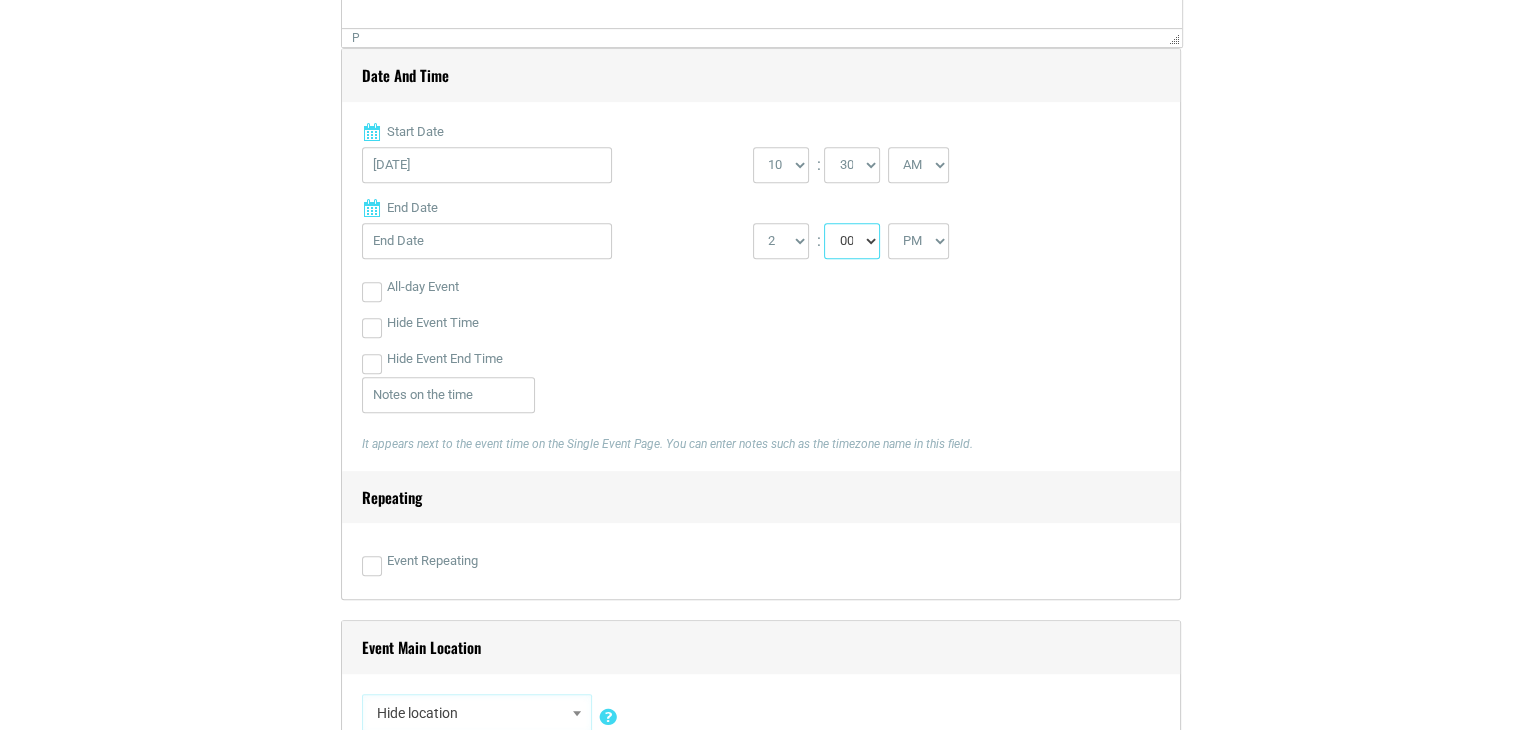 click on "00
05
10
15
20
25
30
35
40
45
50
55" at bounding box center [852, 241] 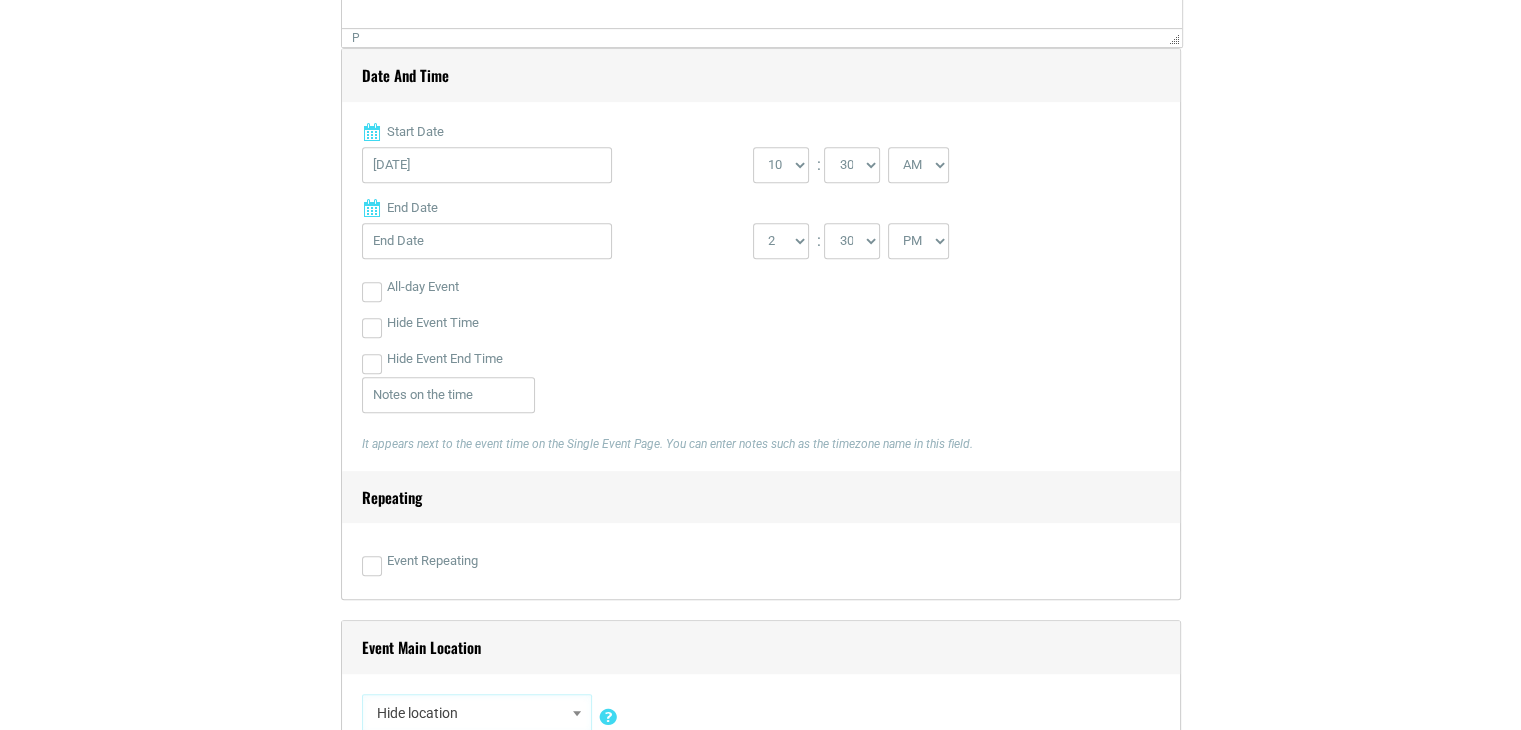 click on "All-day Event" at bounding box center (761, 287) 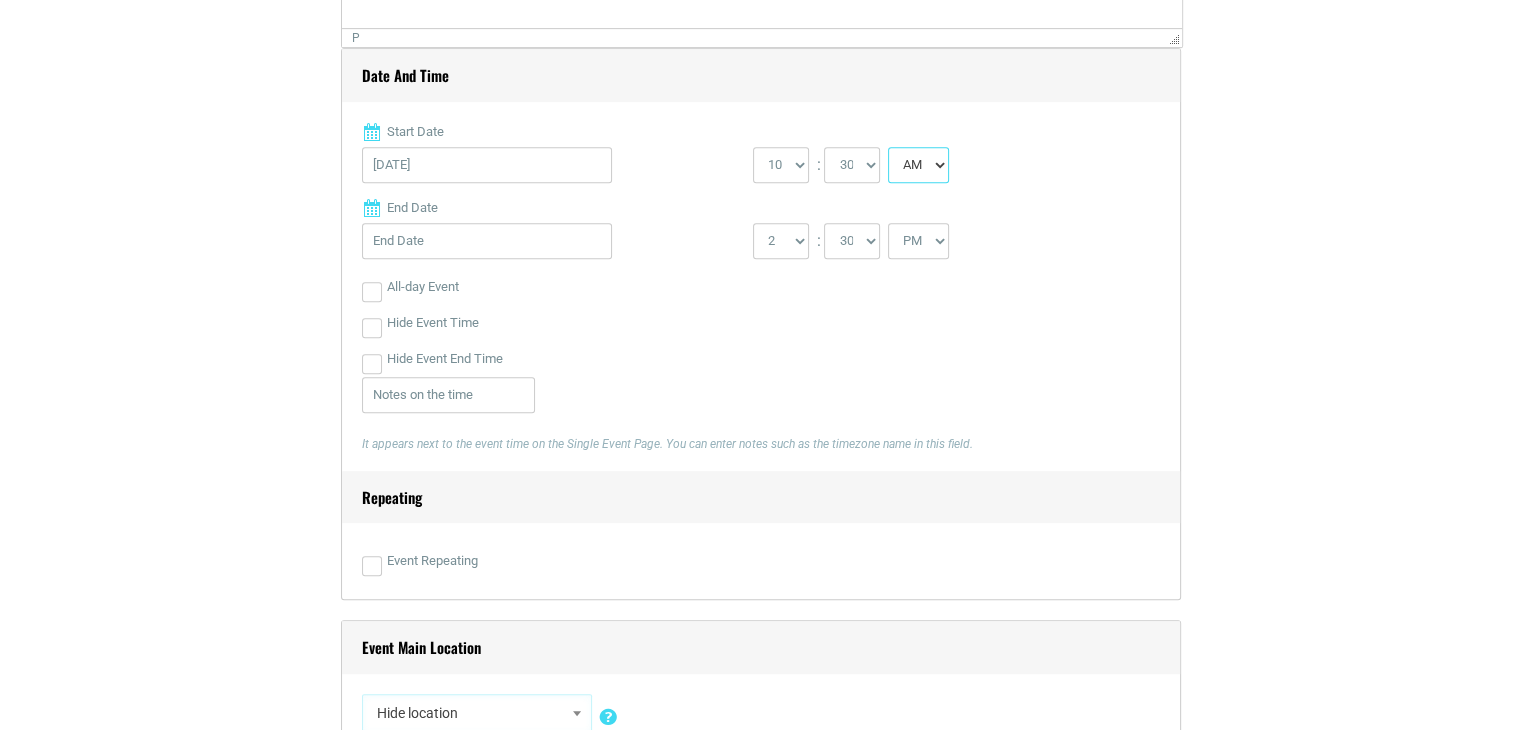 click on "AM
PM" at bounding box center [918, 165] 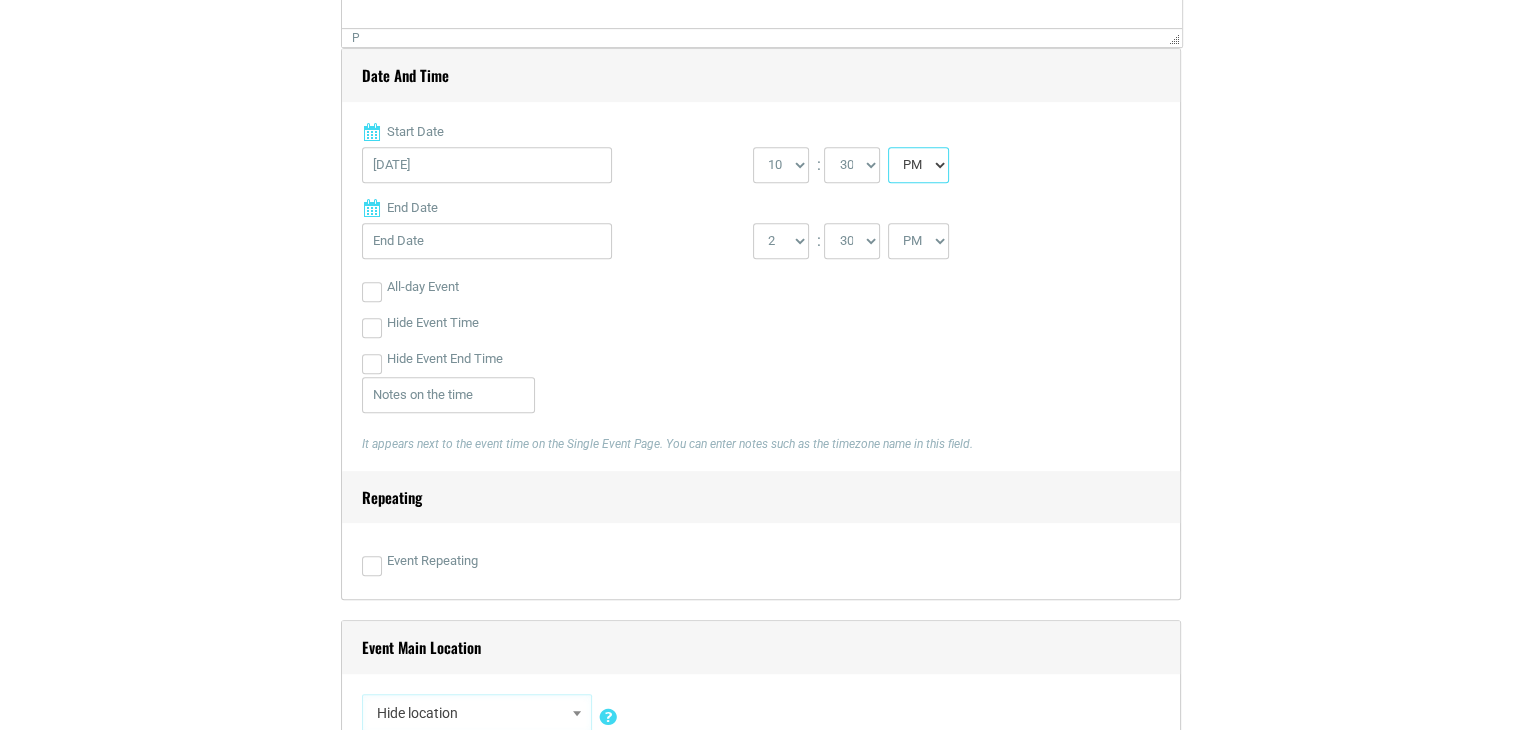 click on "AM
PM" at bounding box center (918, 165) 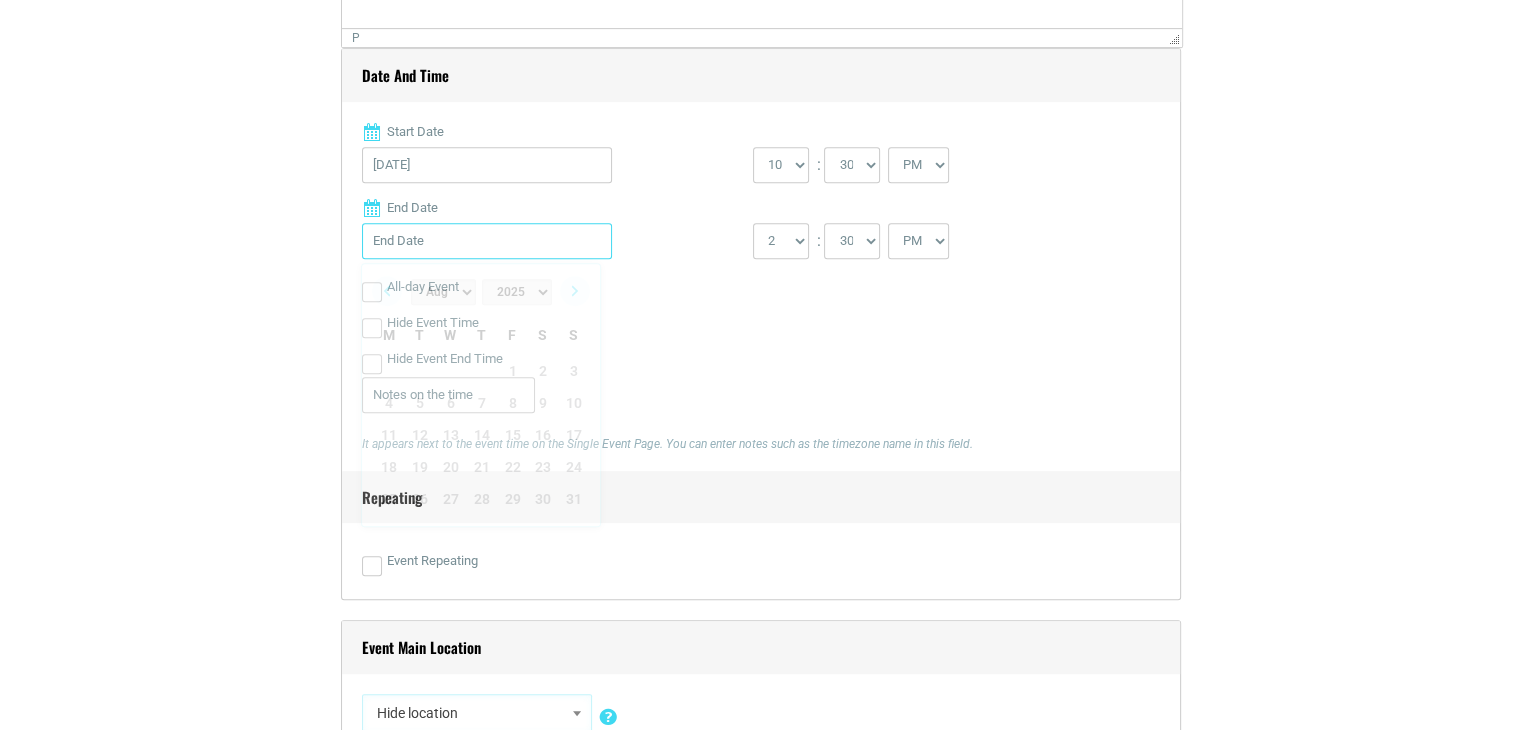 click on "End Date" at bounding box center [487, 241] 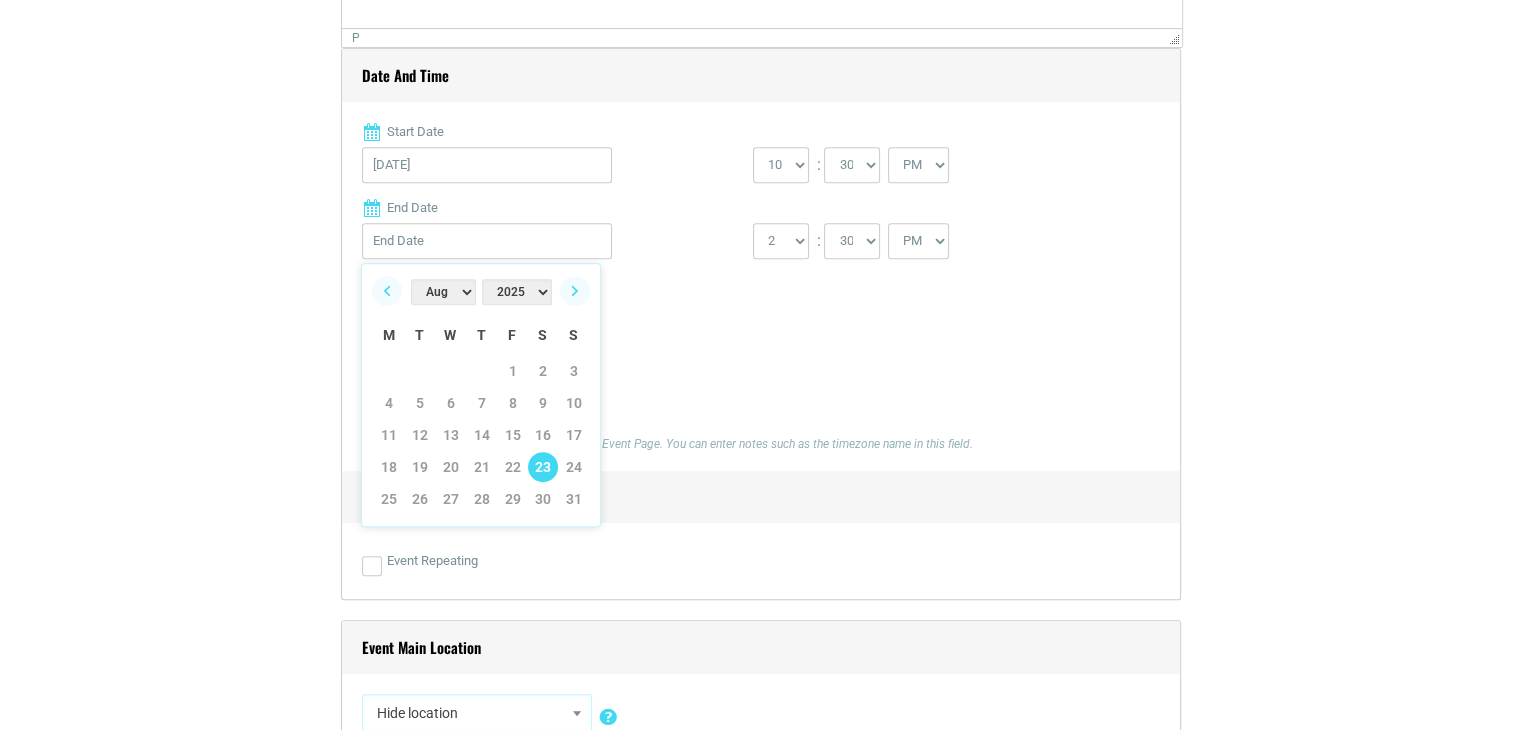 click on "23" at bounding box center [543, 467] 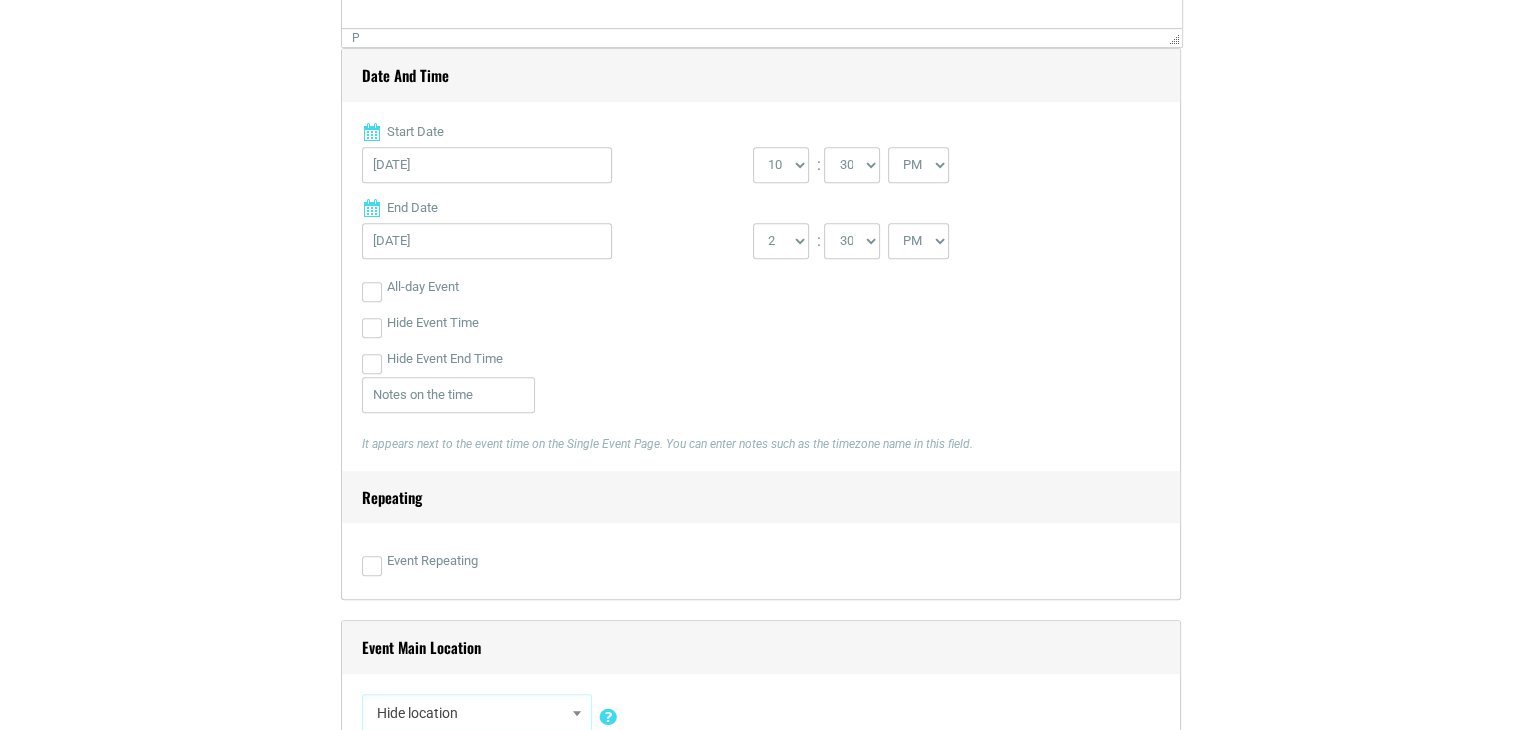 click on "Hide Event Time" at bounding box center [761, 323] 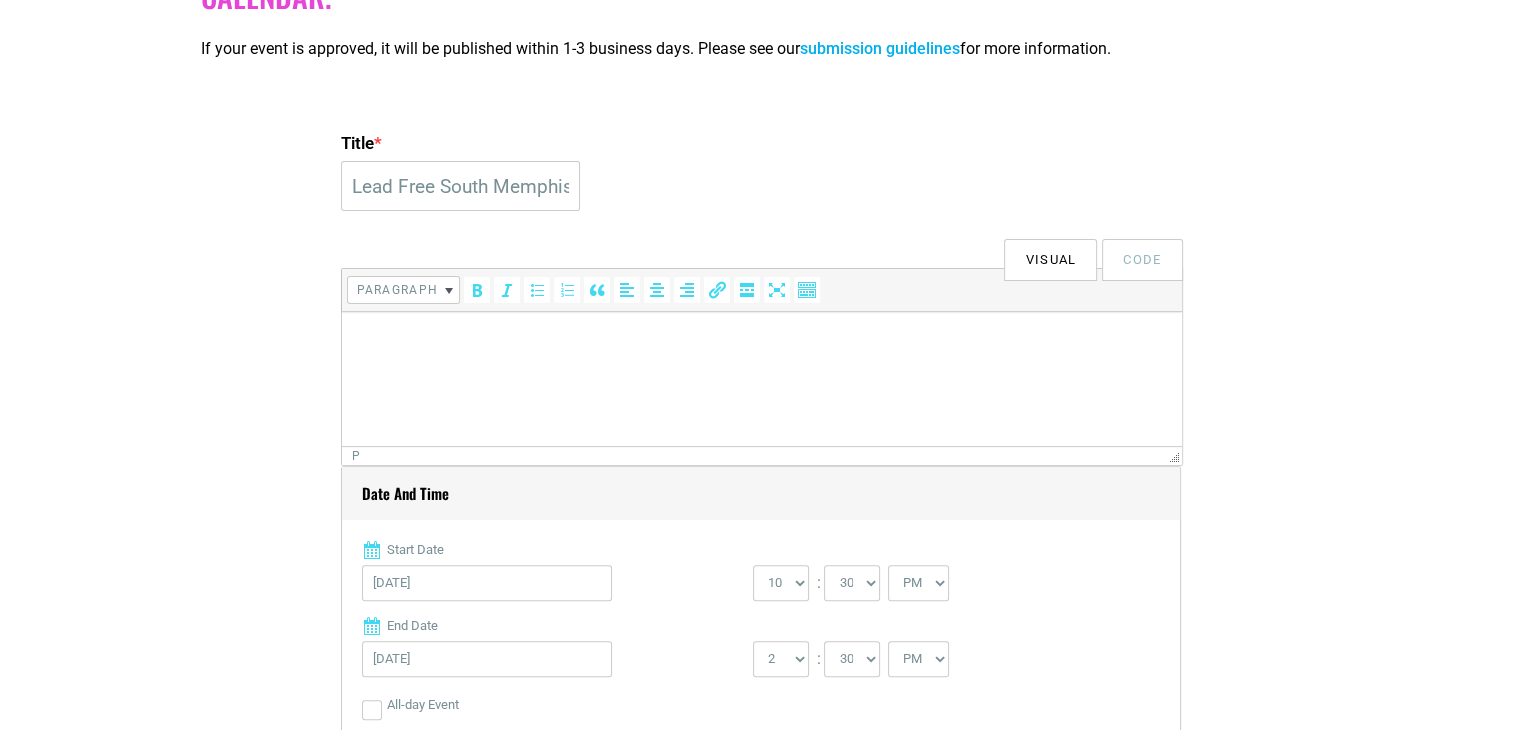 scroll, scrollTop: 518, scrollLeft: 0, axis: vertical 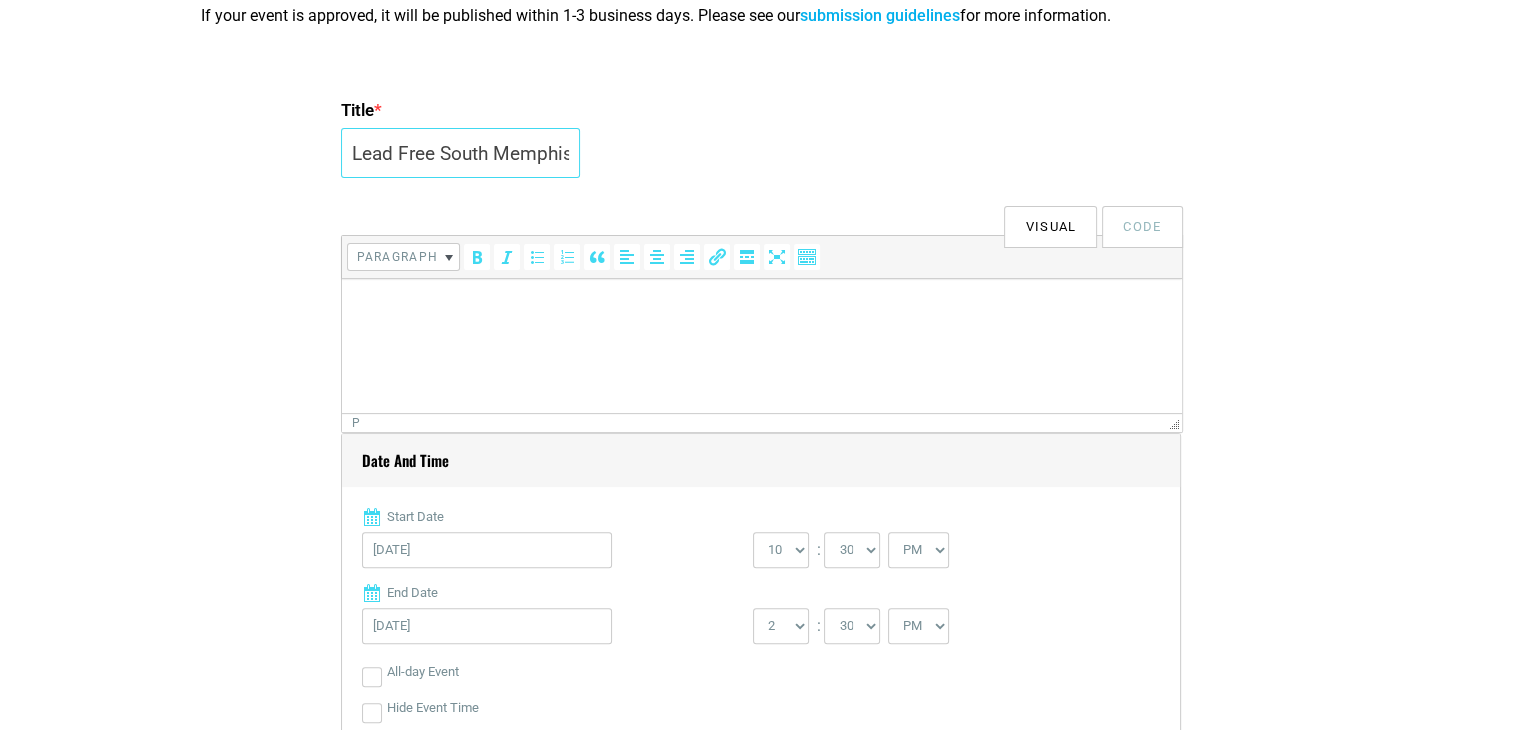 click on "Lead Free South Memphis" at bounding box center (460, 153) 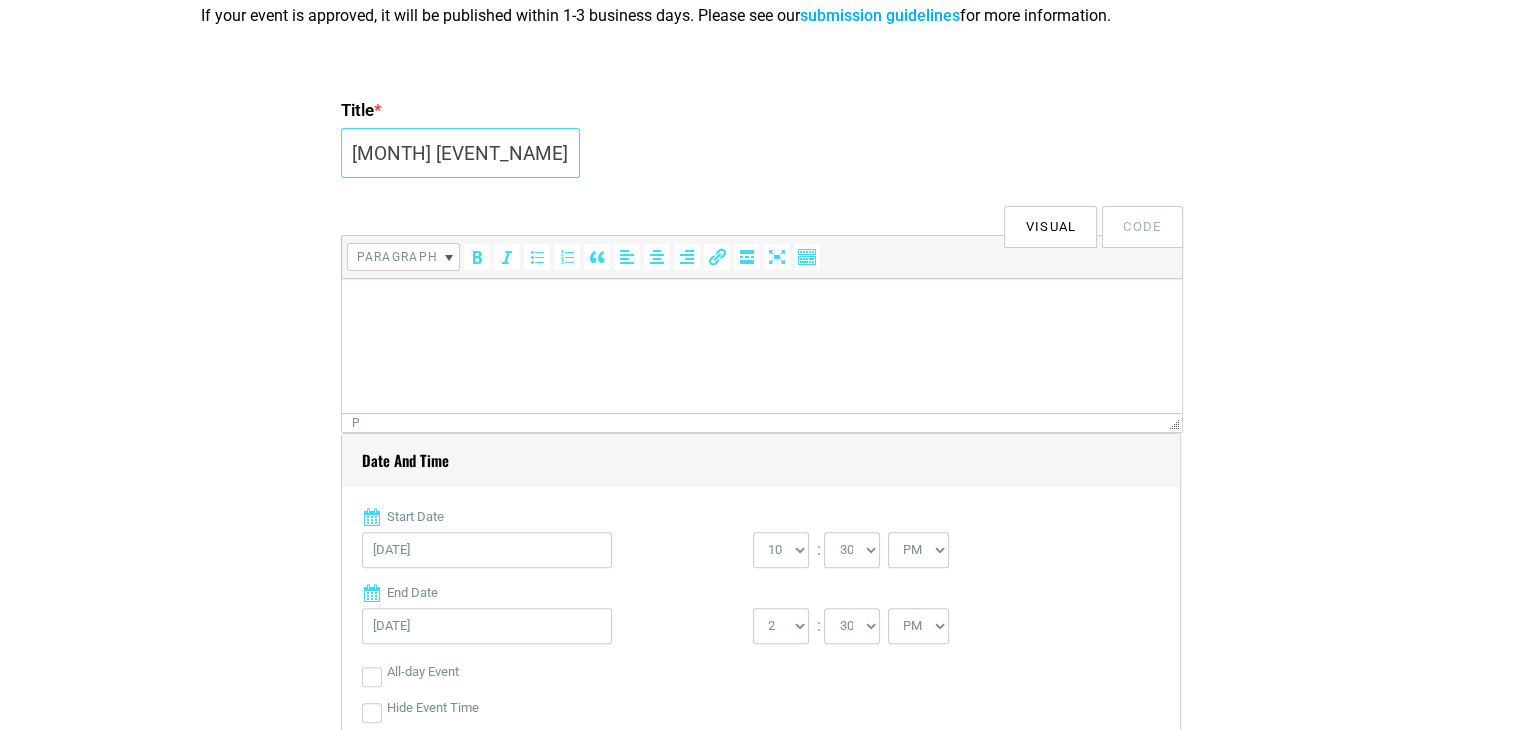 type on "[MONTH] [EVENT_NAME]" 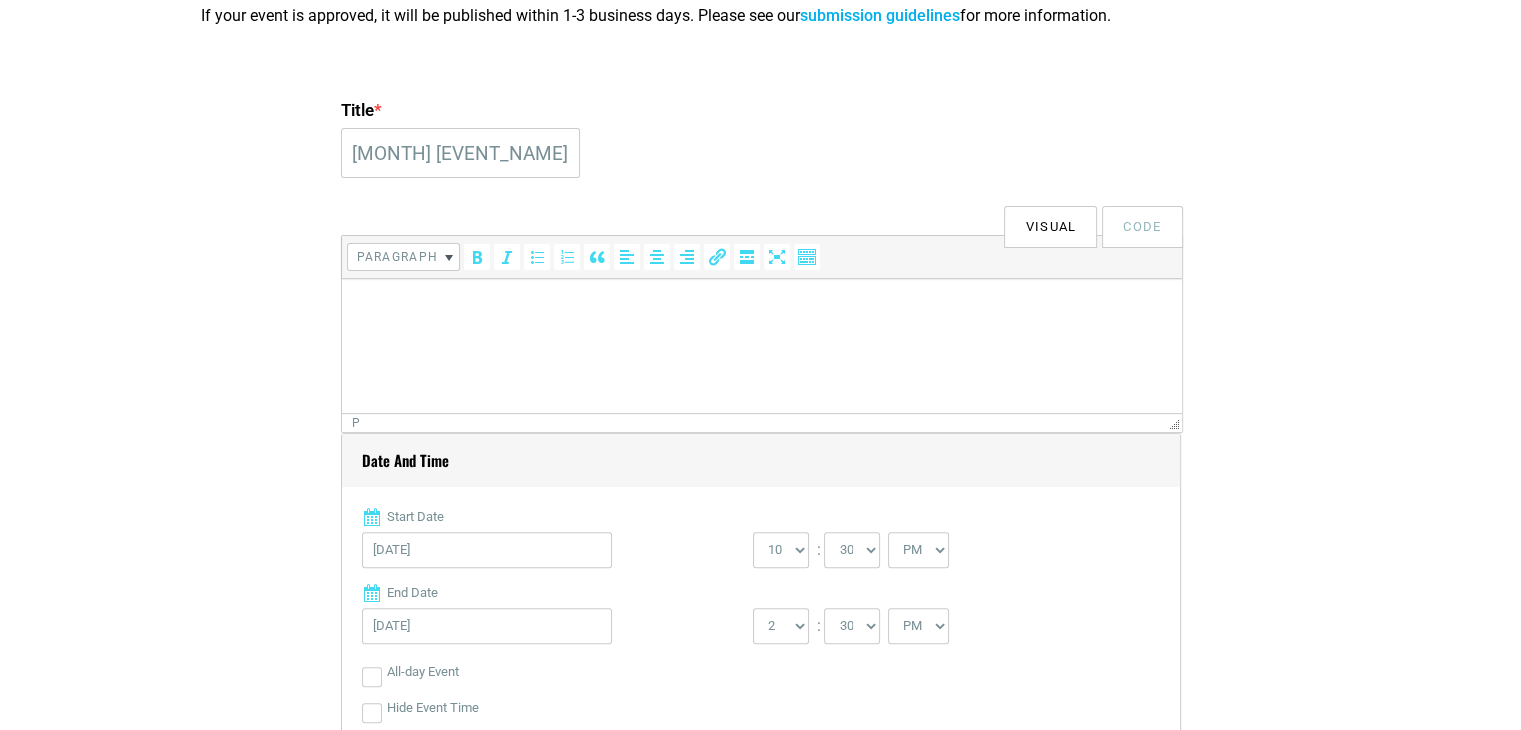 click at bounding box center (761, 307) 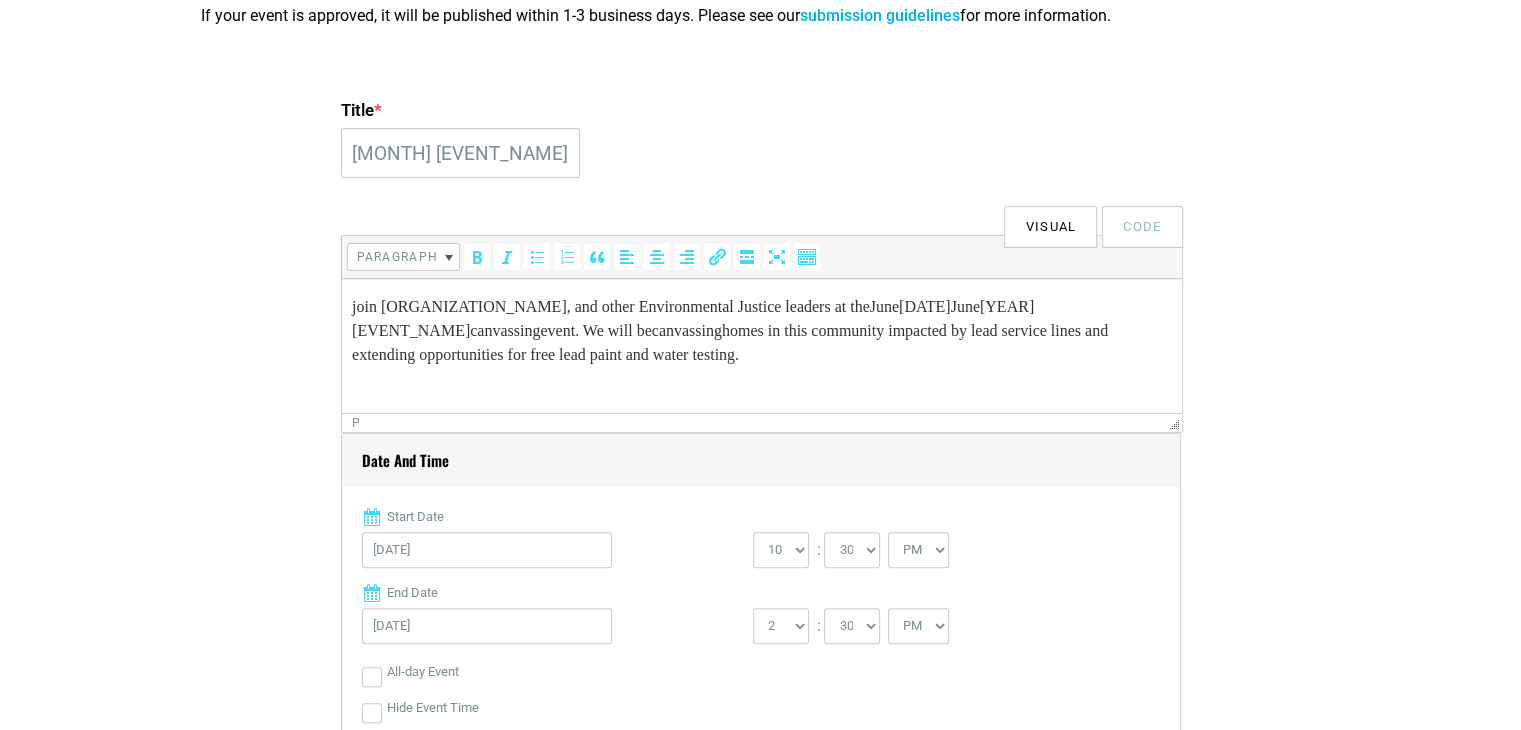 click on "join [FIRST] [LAST], and [OTHER] Environmental Justice leaders at the June (Saturday, June 15 2024) #Lead-Free South Memphis canvassing event. We will be canvassing homes in this community impacted by lead service lines and extending opportunities for free lead paint and water testing." at bounding box center [761, 331] 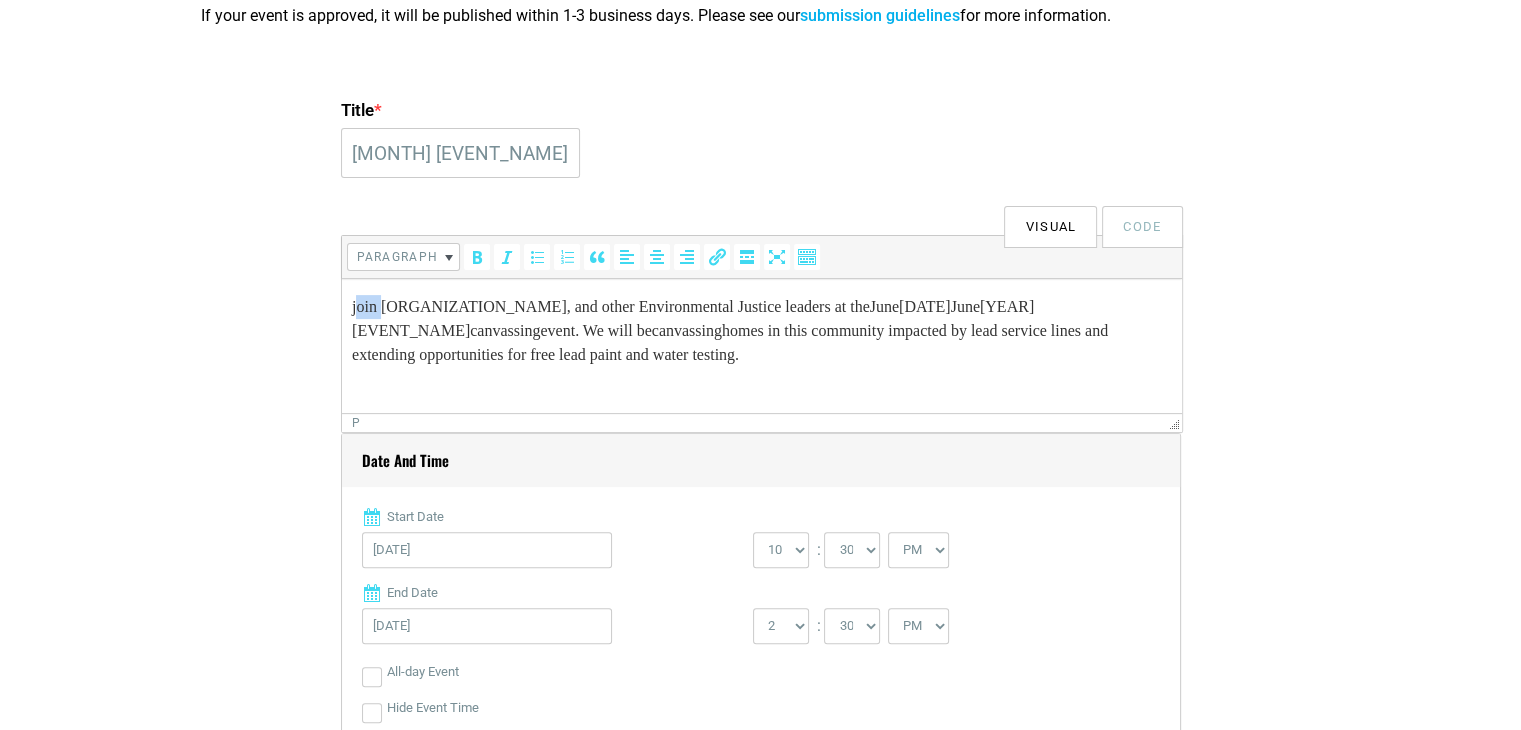 click on "join [FIRST] [LAST], and [OTHER] Environmental Justice leaders at the June (Saturday, June 15 2024) #Lead-Free South Memphis canvassing event. We will be canvassing homes in this community impacted by lead service lines and extending opportunities for free lead paint and water testing." at bounding box center [761, 331] 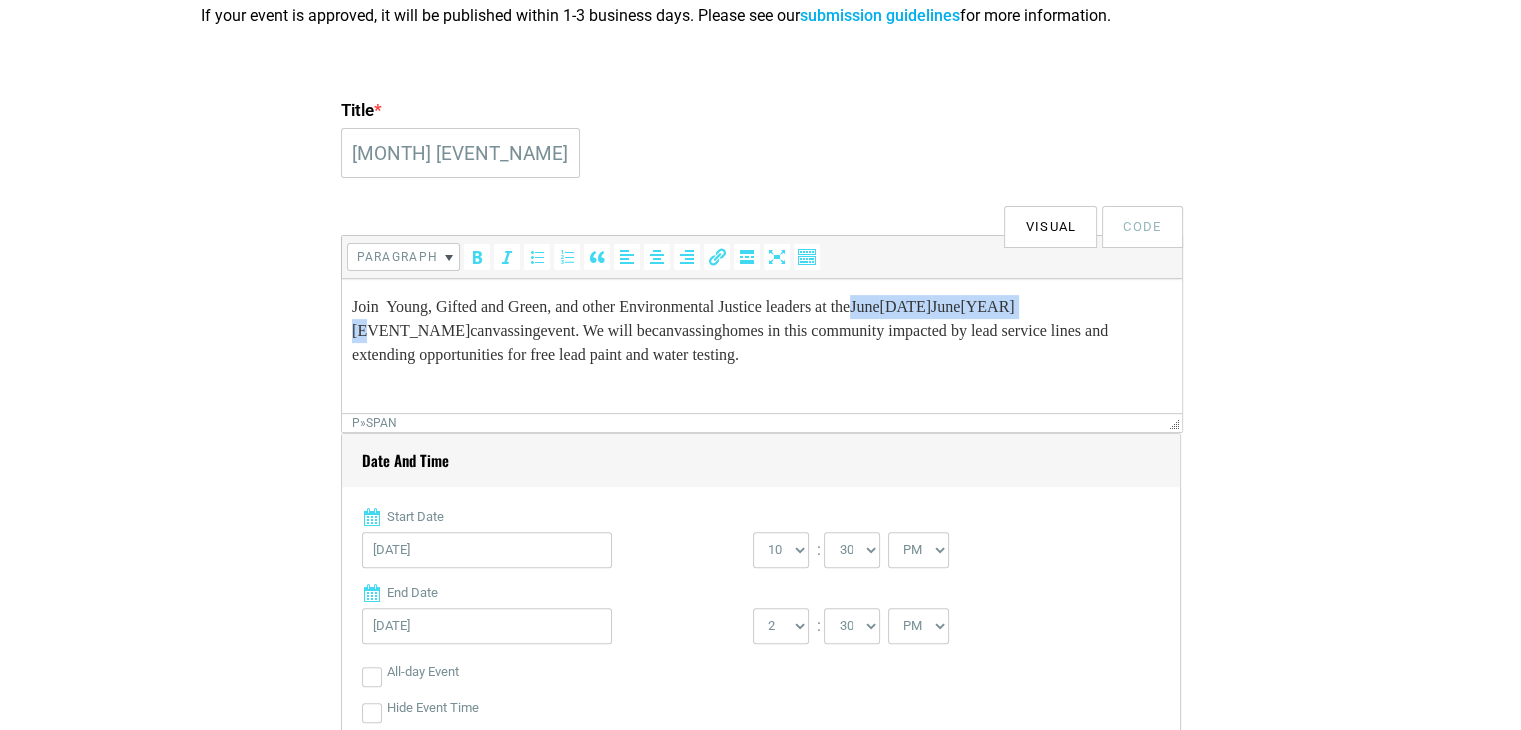 drag, startPoint x: 911, startPoint y: 307, endPoint x: 1144, endPoint y: 294, distance: 233.36238 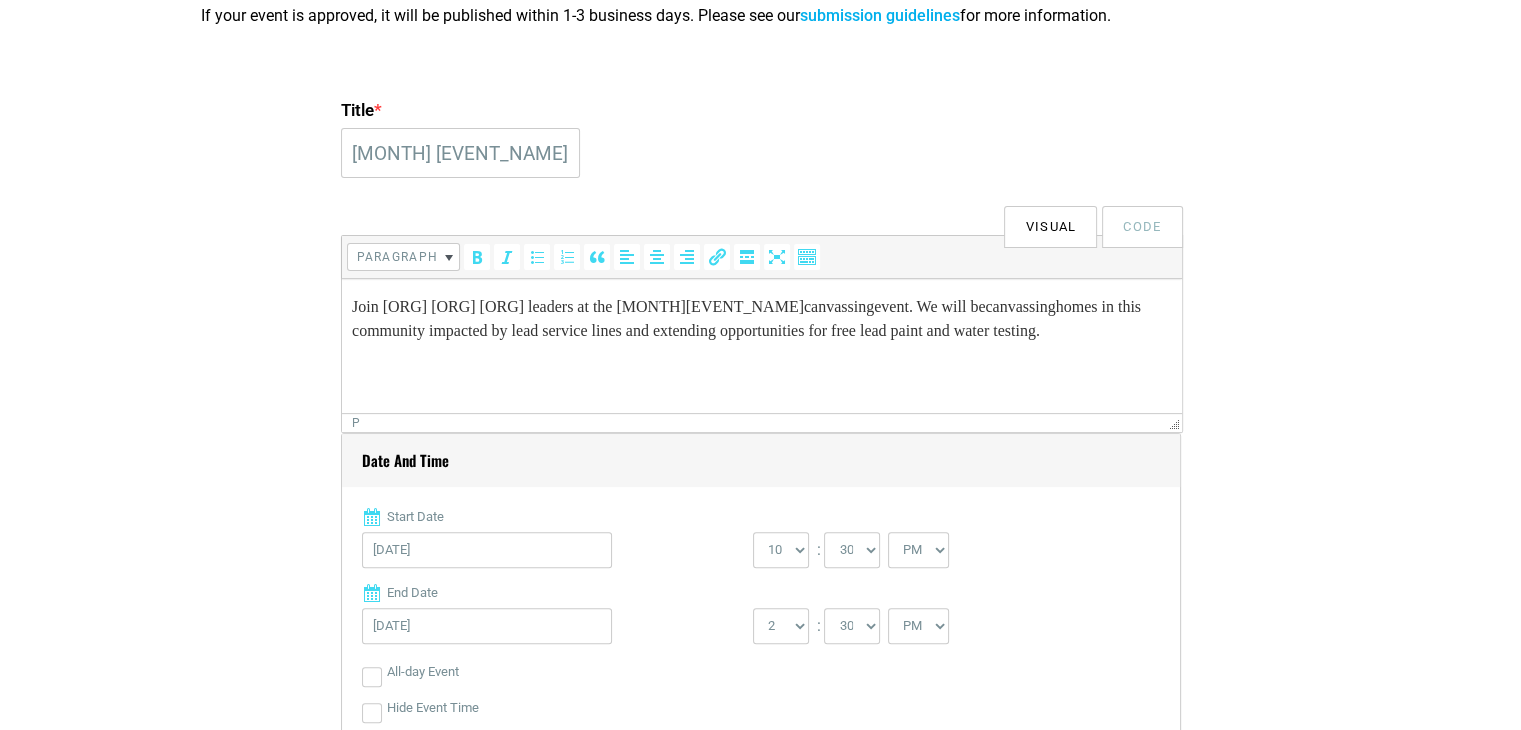click on "Join [ORG] [ORG] [ORG] leaders at the [MONTH] [EVENT_NAME] event. We will be canvassing homes in this community impacted by lead service lines and extending opportunities for free lead paint and water testing." at bounding box center (761, 319) 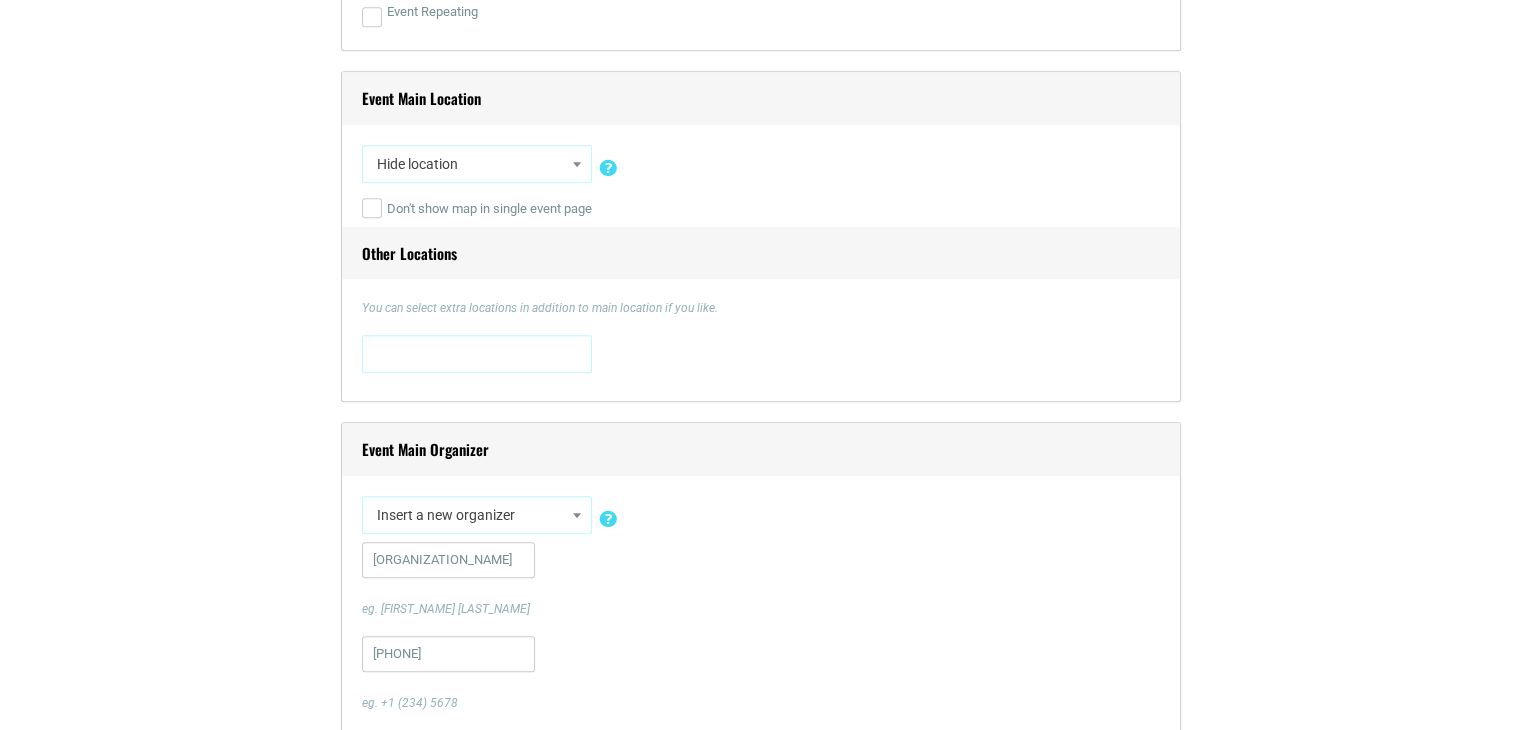 scroll, scrollTop: 1465, scrollLeft: 0, axis: vertical 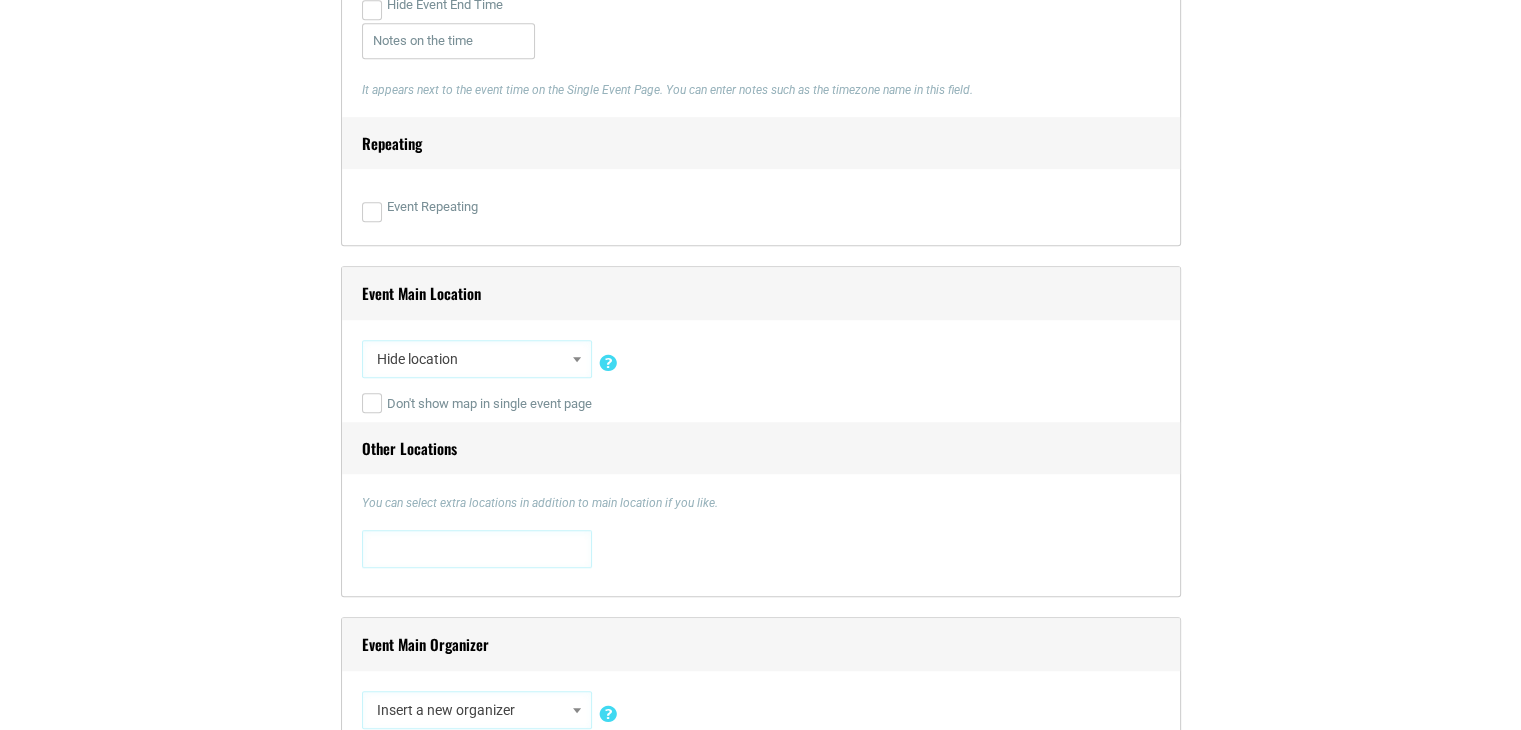 click on "Hide location" at bounding box center [477, 359] 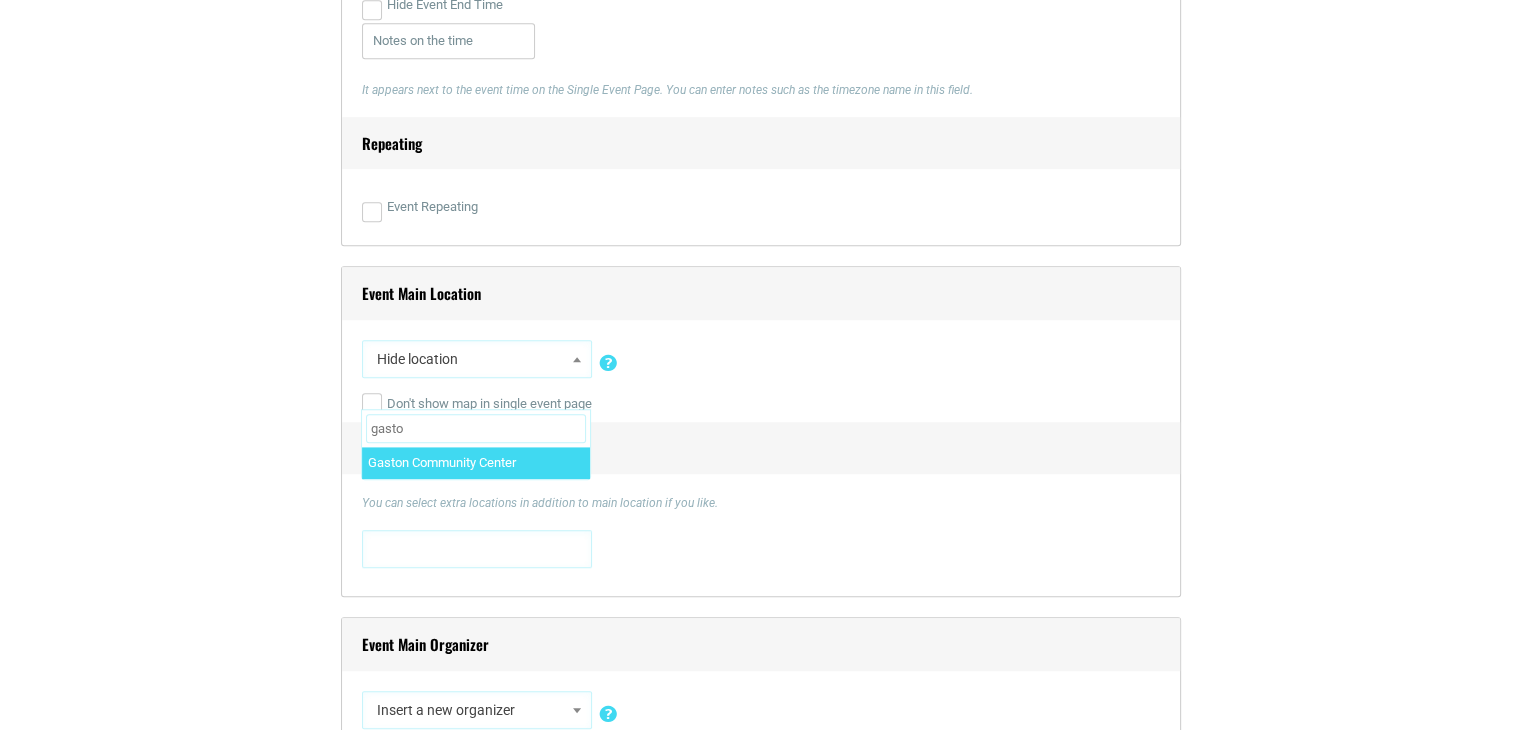 type on "gasto" 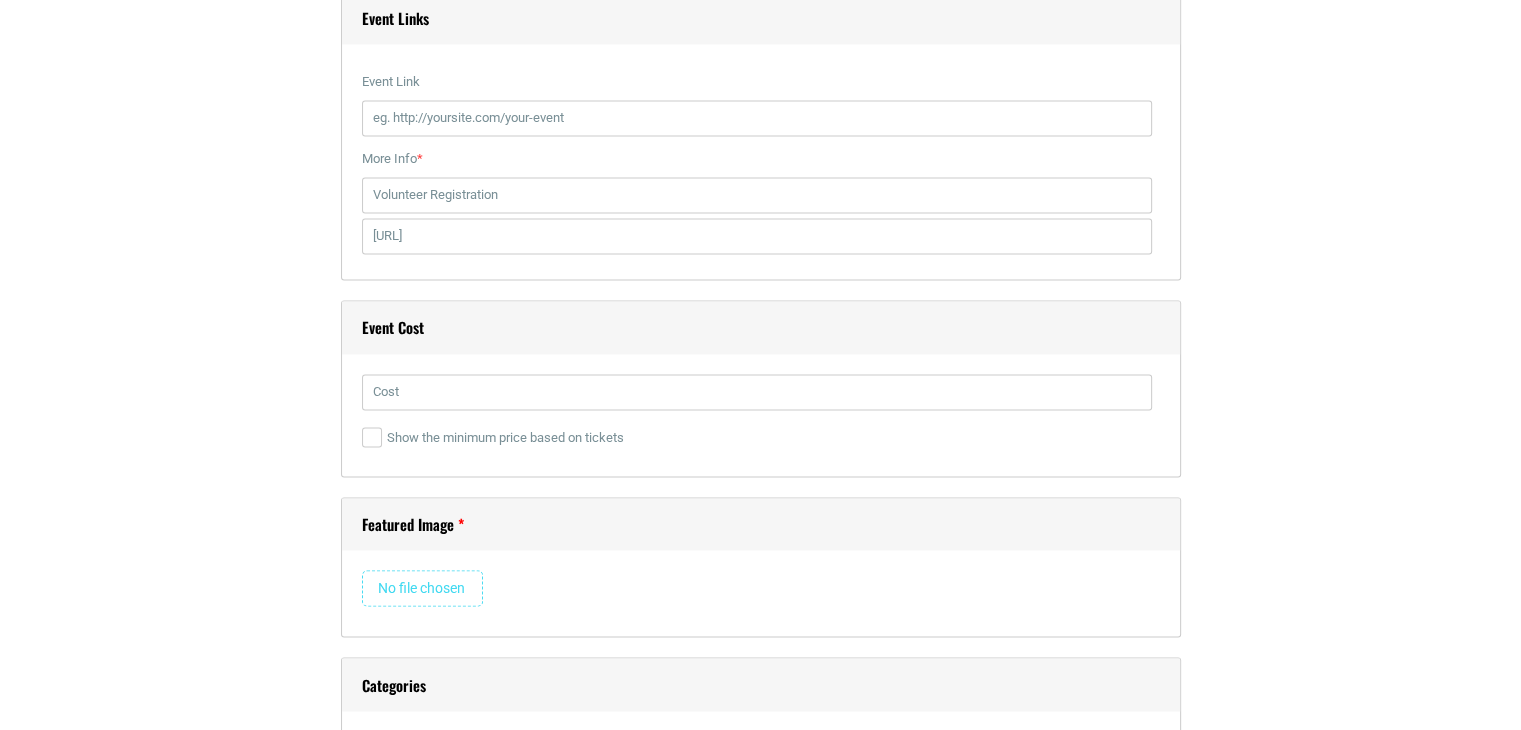 scroll, scrollTop: 3245, scrollLeft: 0, axis: vertical 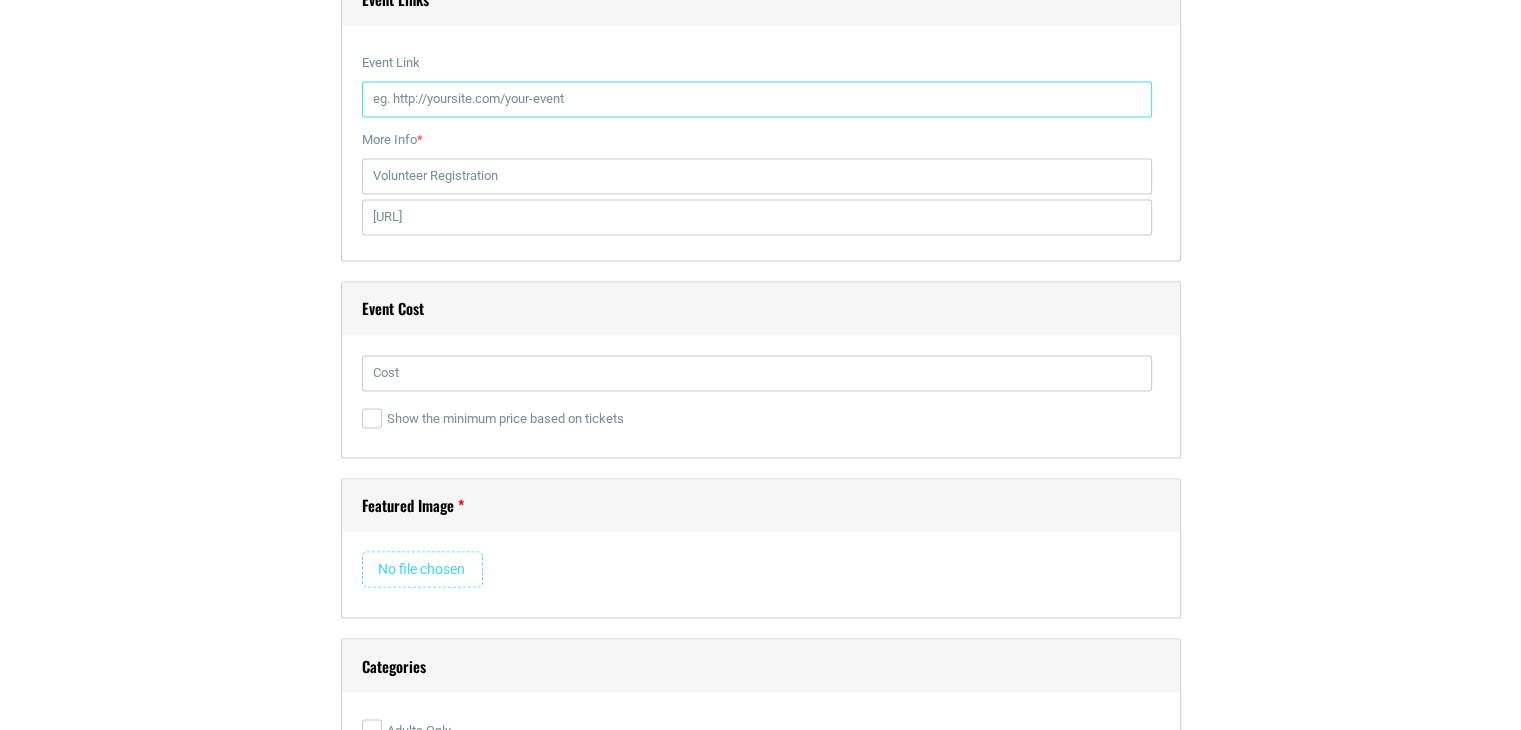 click on "Event Link" at bounding box center (757, 99) 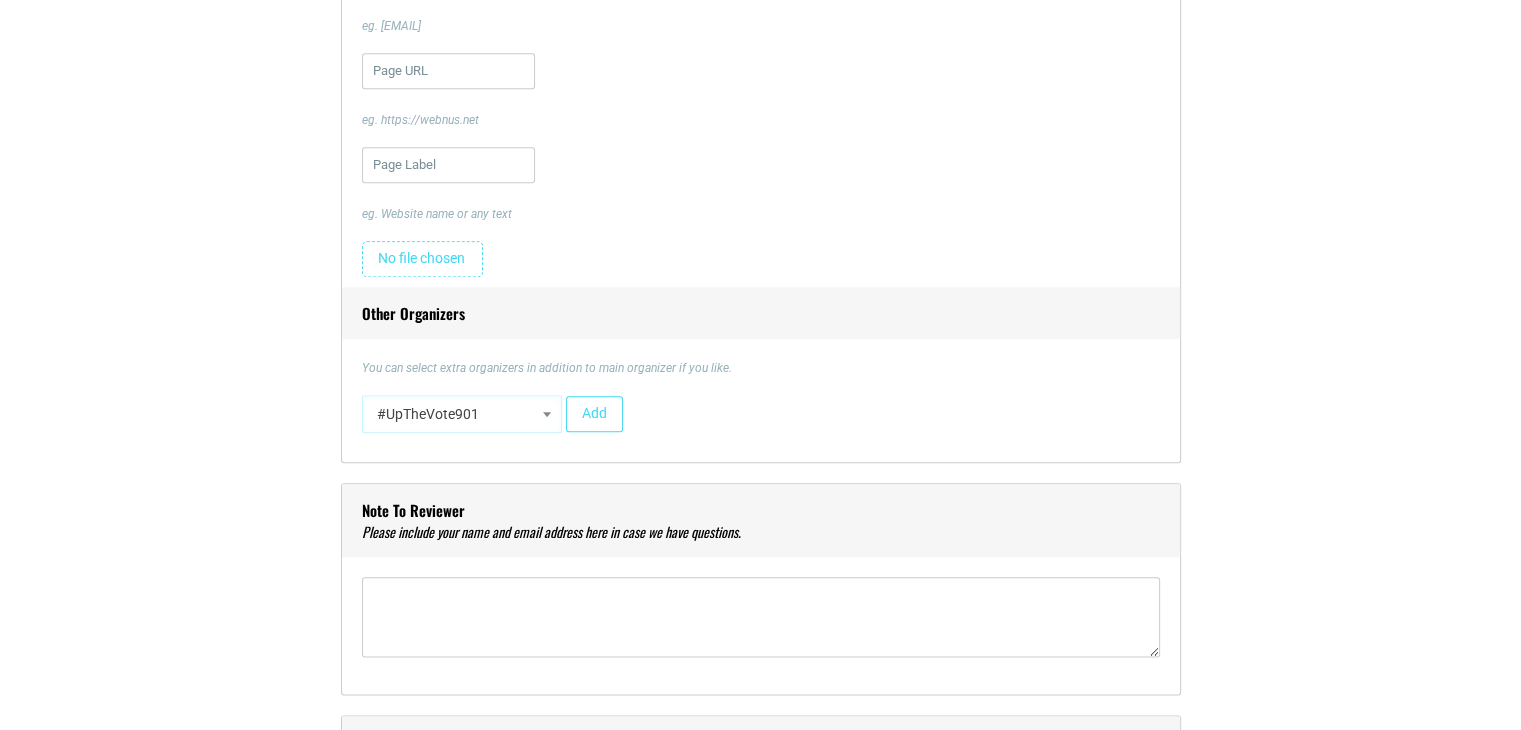 scroll, scrollTop: 2327, scrollLeft: 0, axis: vertical 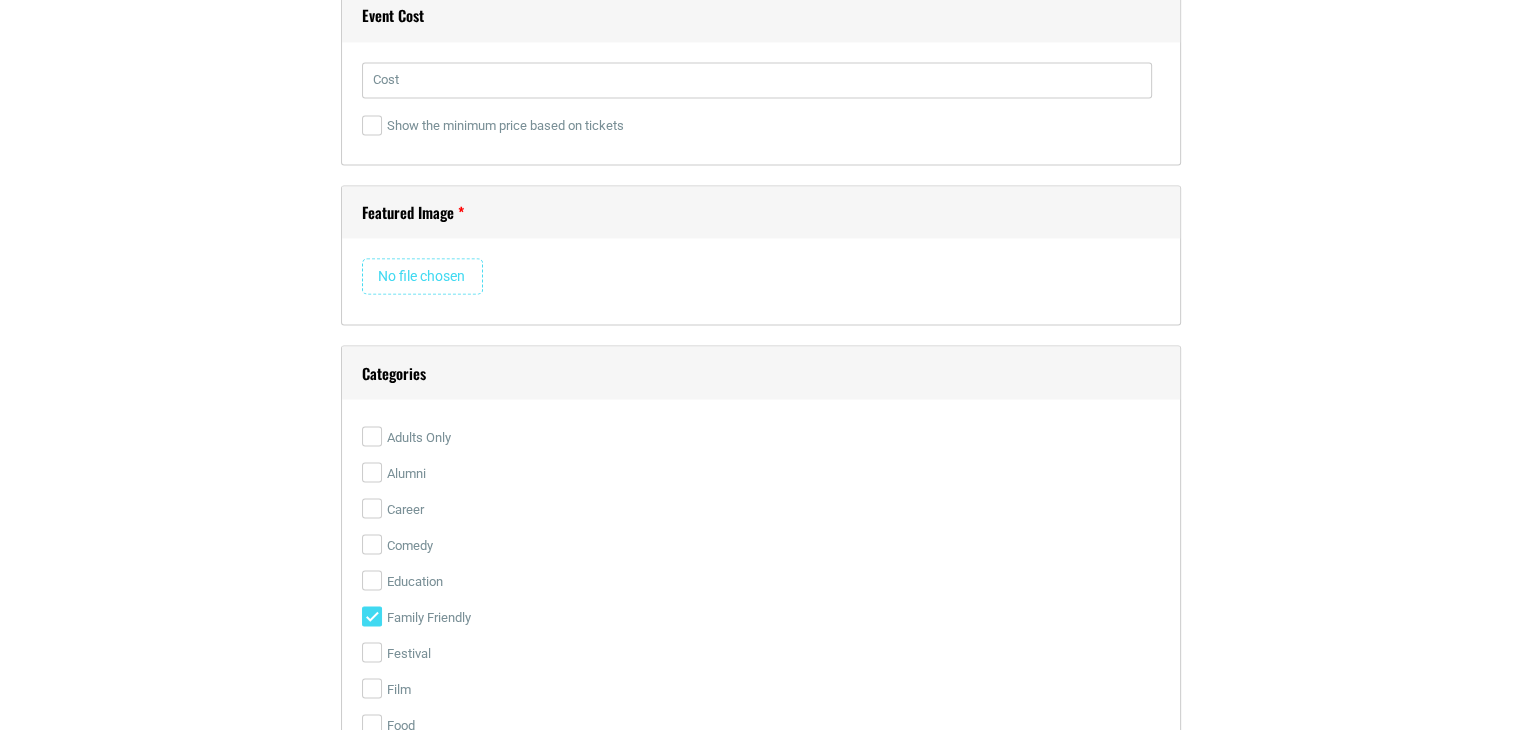 type on "https://www.younggiftedgreen.org/events/" 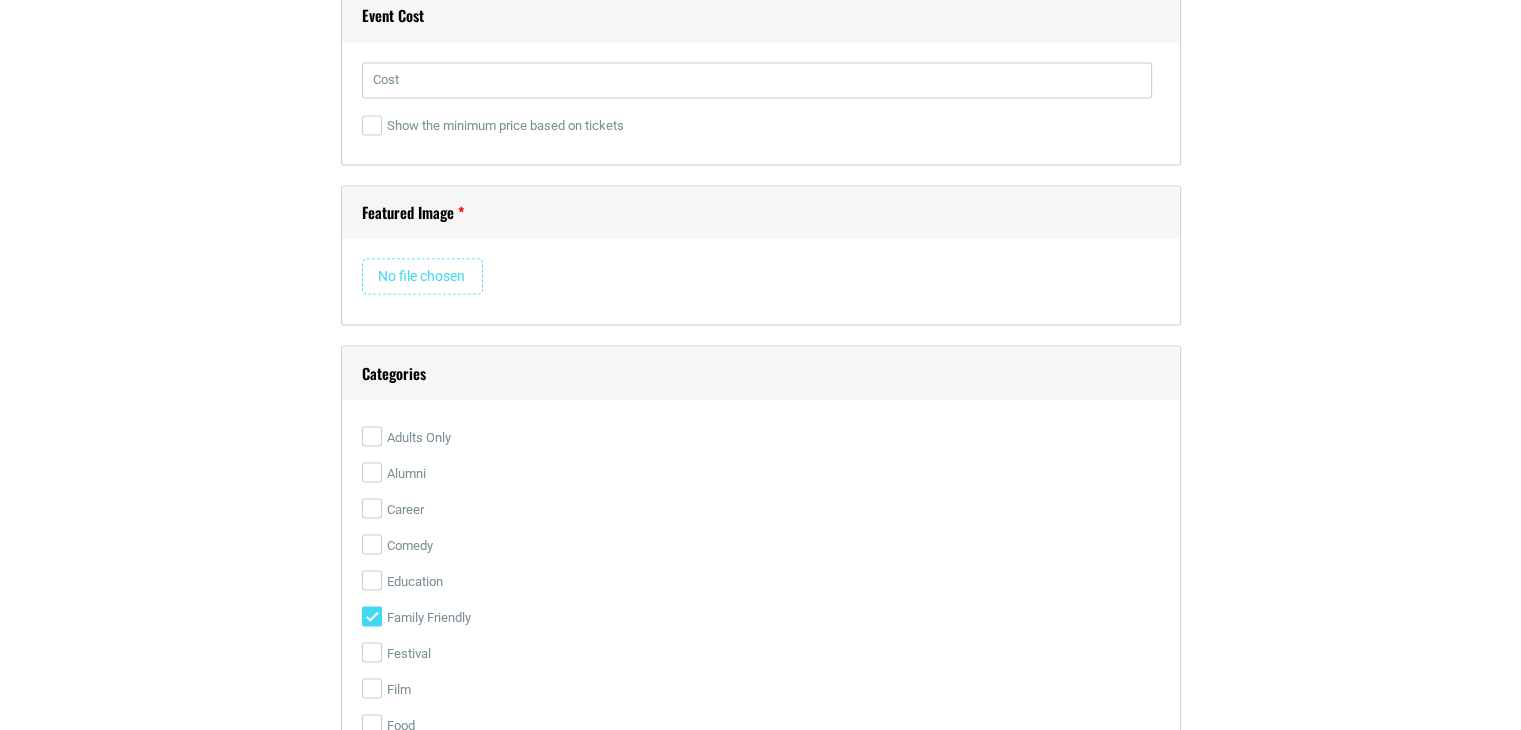 type 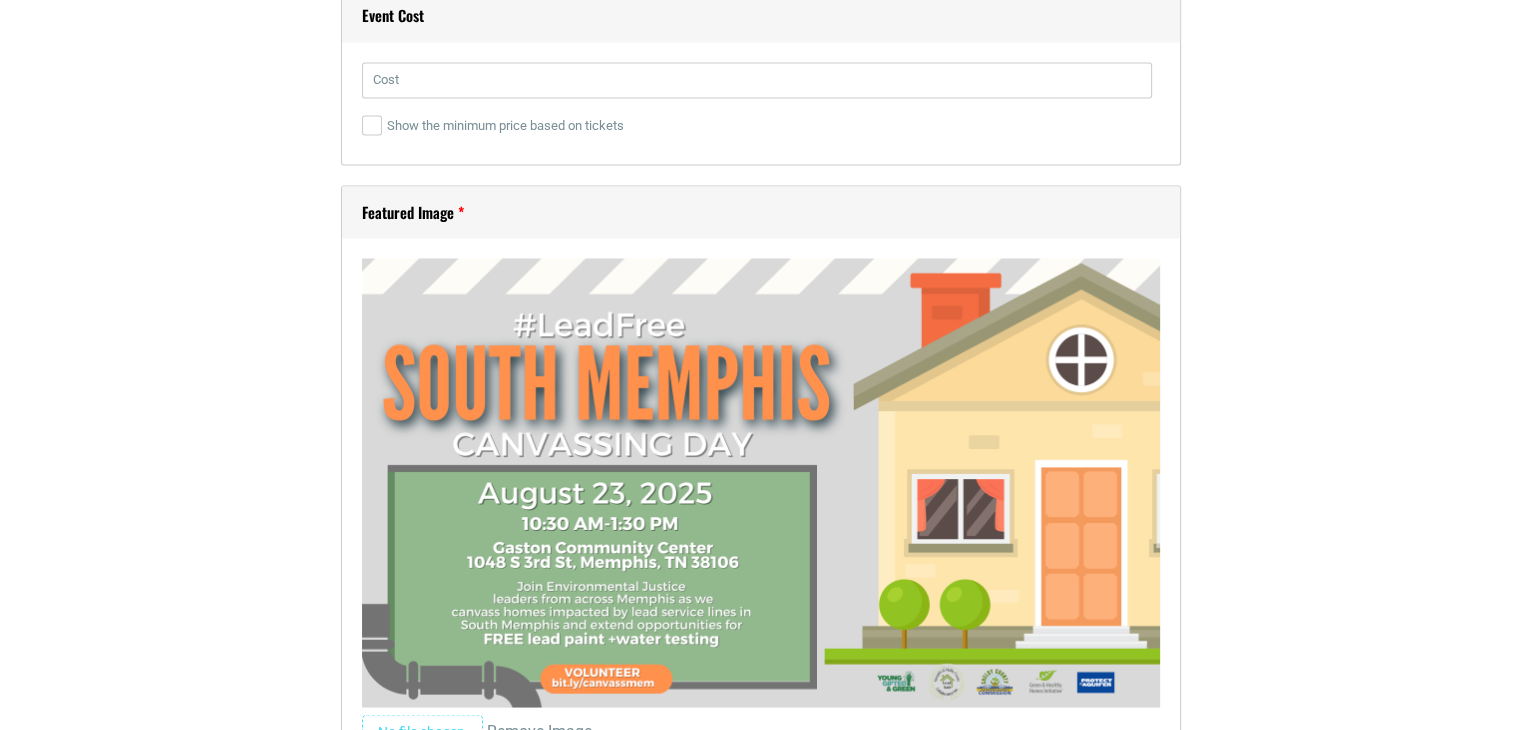 scroll, scrollTop: 4176, scrollLeft: 0, axis: vertical 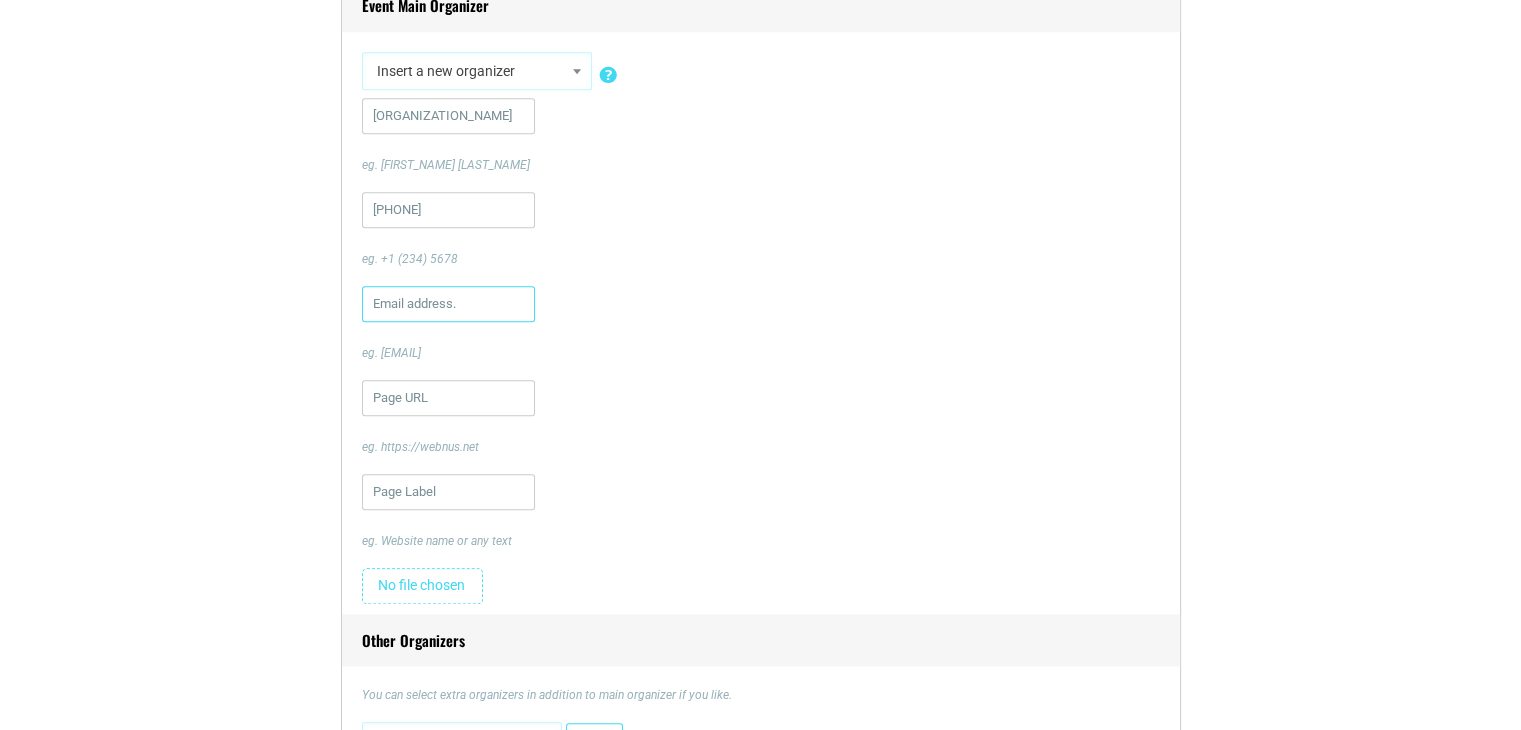 click at bounding box center [448, 304] 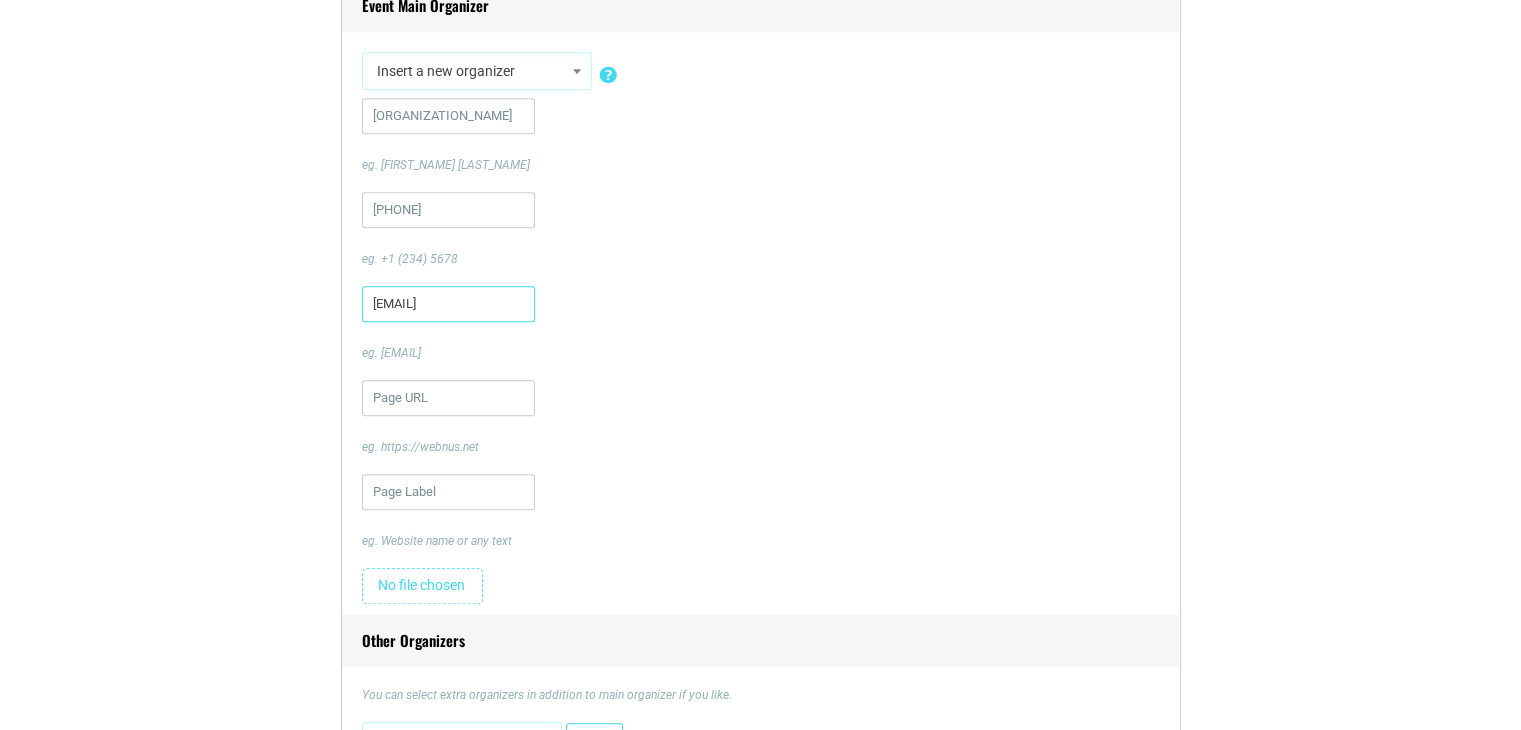 scroll, scrollTop: 0, scrollLeft: 30, axis: horizontal 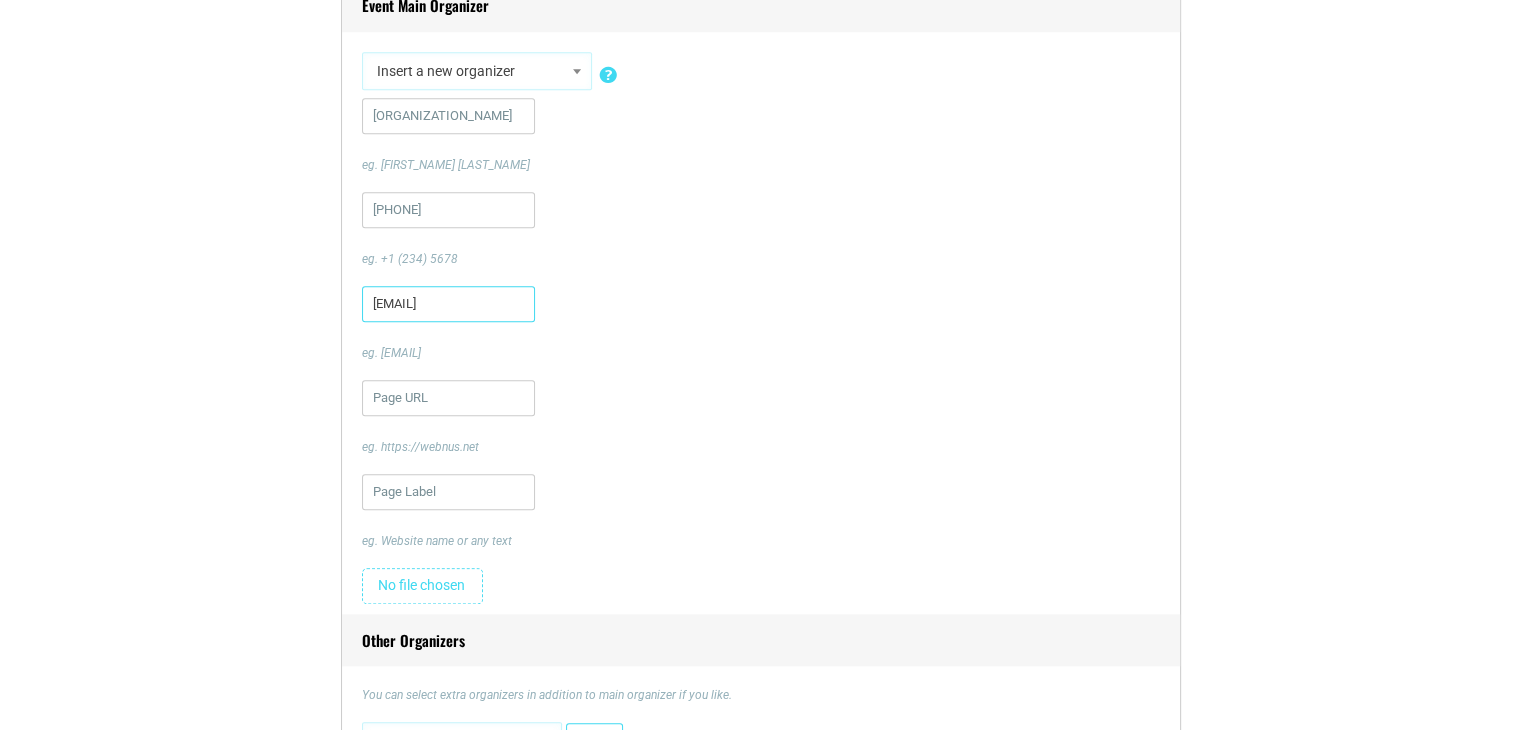 type on "[EMAIL]" 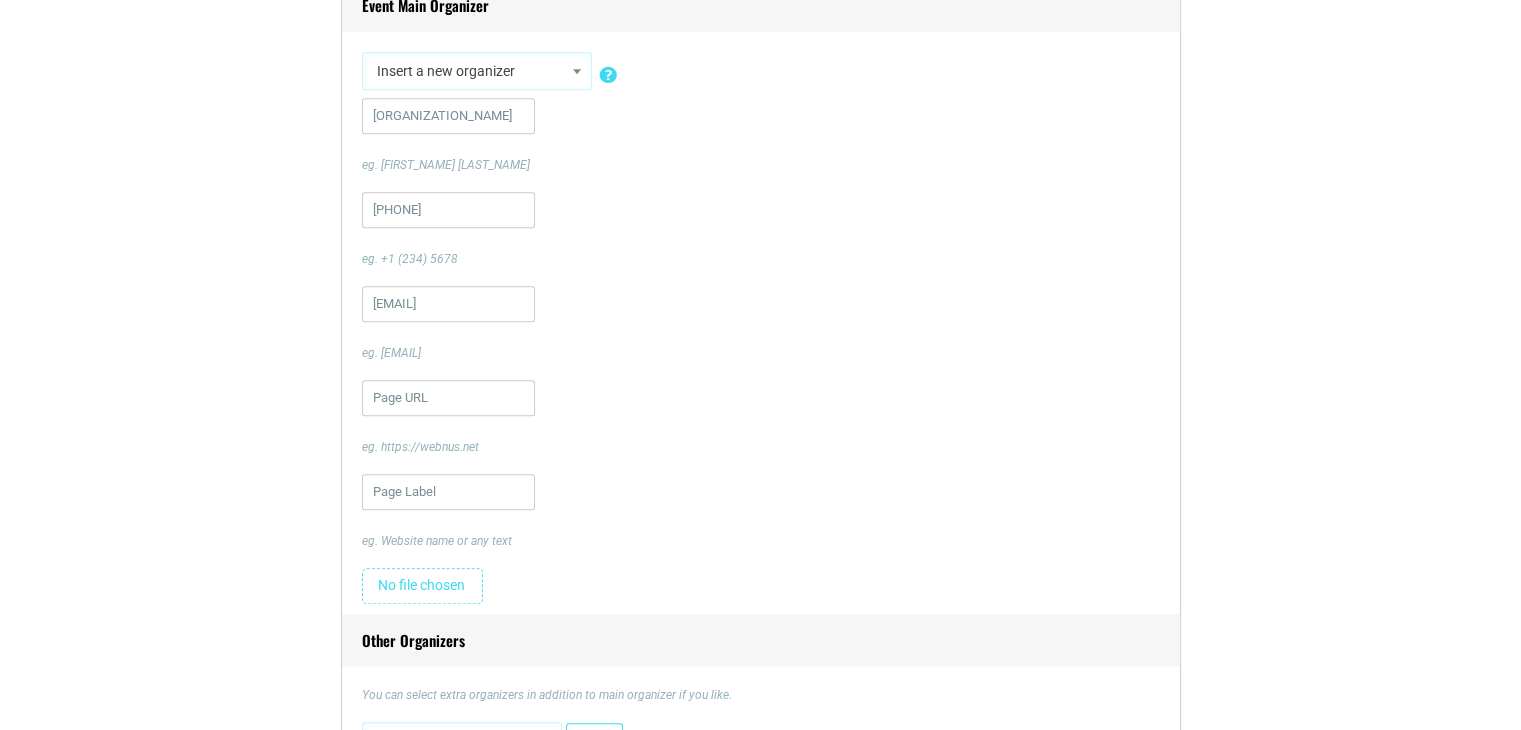 scroll, scrollTop: 0, scrollLeft: 0, axis: both 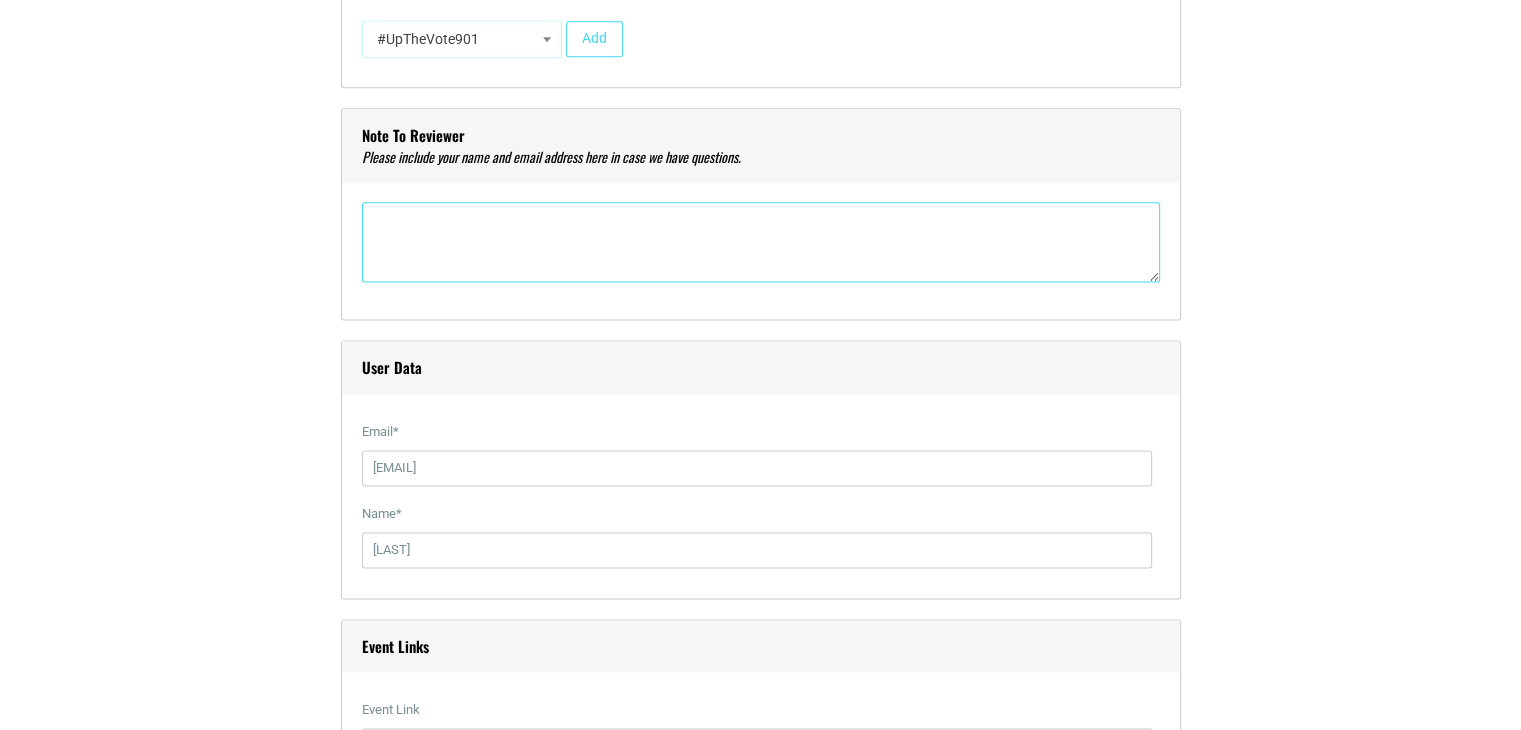 click at bounding box center [761, 242] 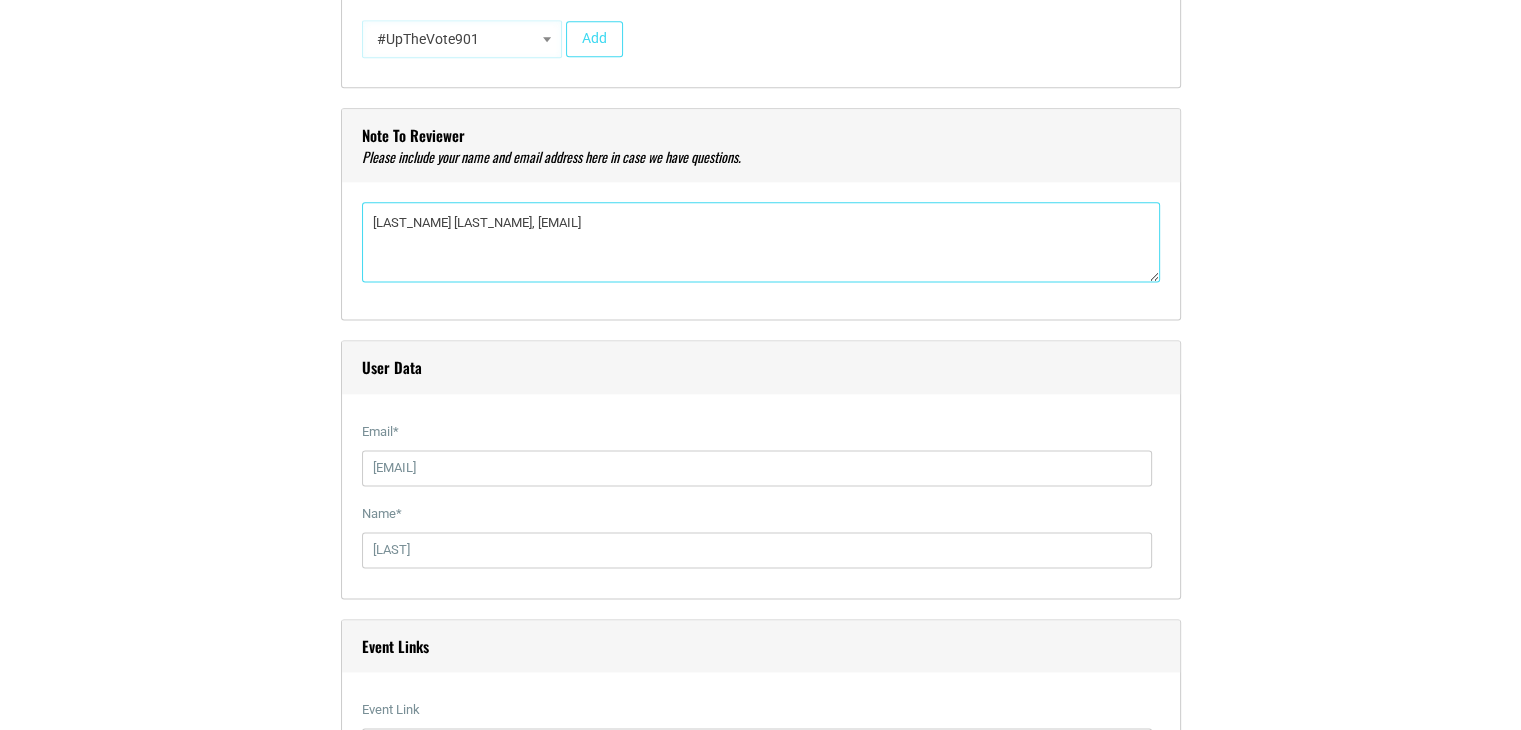 type on "[LAST_NAME] [LAST_NAME], [EMAIL]" 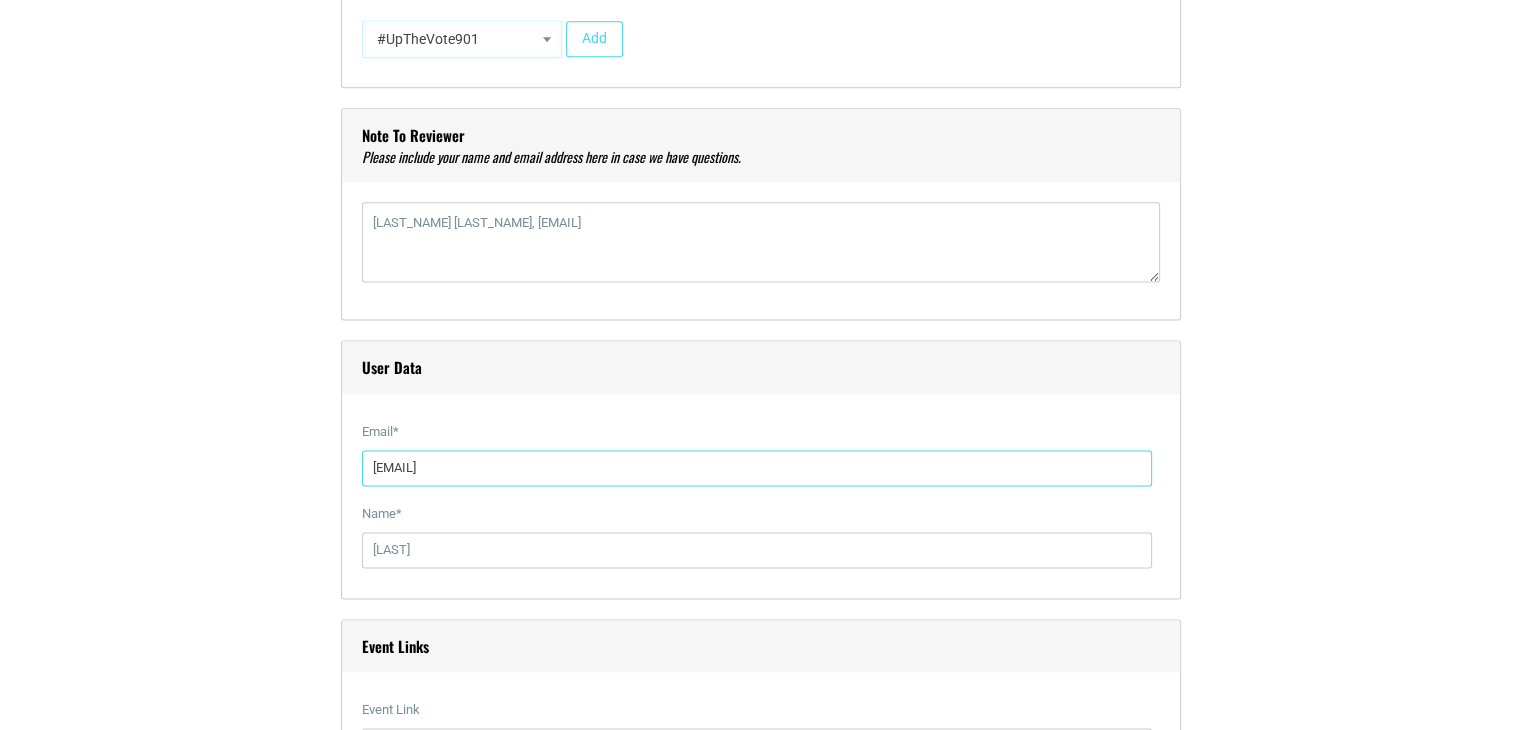 click on "Title *
[MONTH] [EVENT_NAME]
Visual
Code
b i link b-quote del ins img ul ol li code more close tags Paragraph     p
Date and Time
Start Date
[DATE]
0
1
2
3
4 5 6 7 8 9 10 11 12" at bounding box center (760, 388) 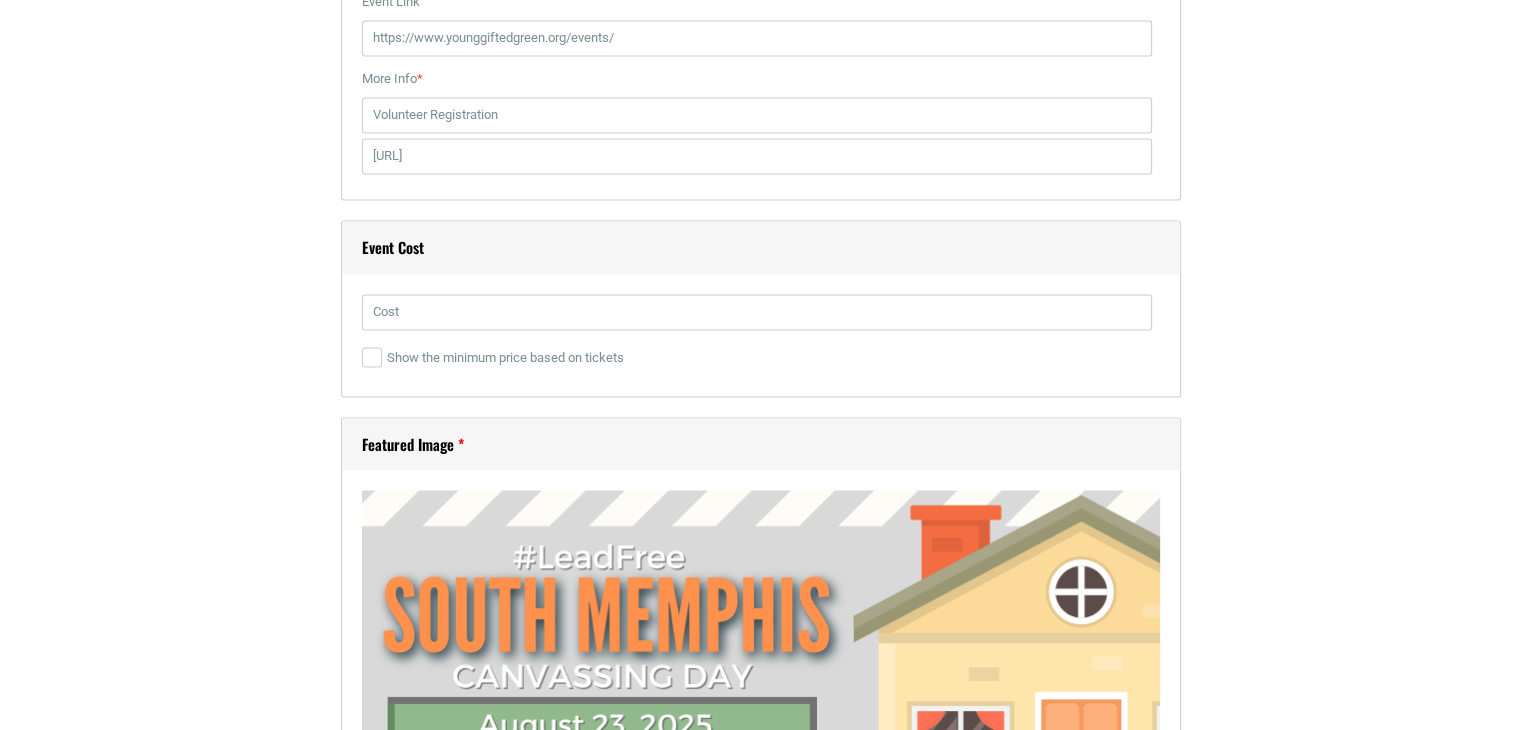 scroll, scrollTop: 3300, scrollLeft: 0, axis: vertical 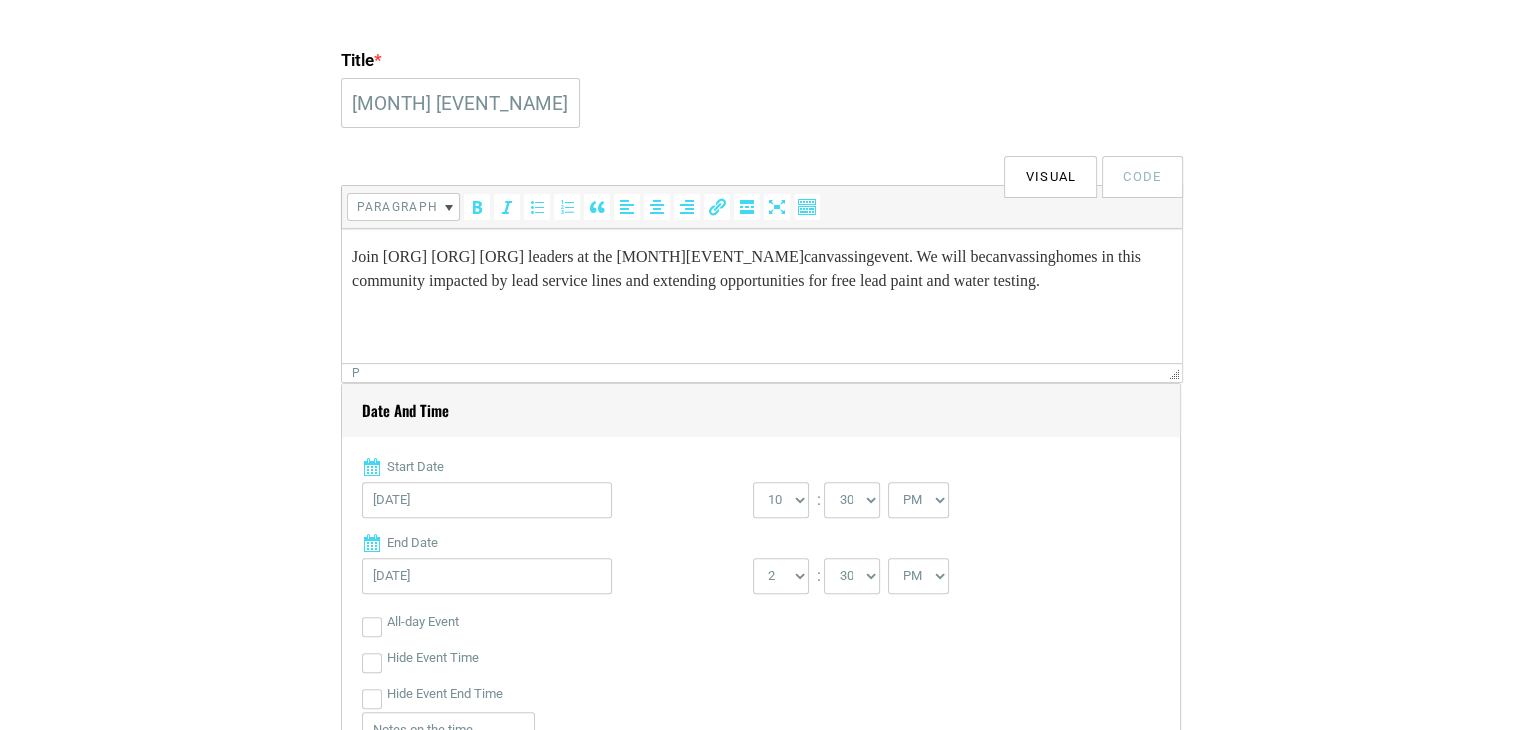 click on "Join [ORG] [ORG] [ORG] leaders at the [MONTH] [EVENT_NAME] event. We will be canvassing homes in this community impacted by lead service lines and extending opportunities for free lead paint and water testing." at bounding box center [761, 269] 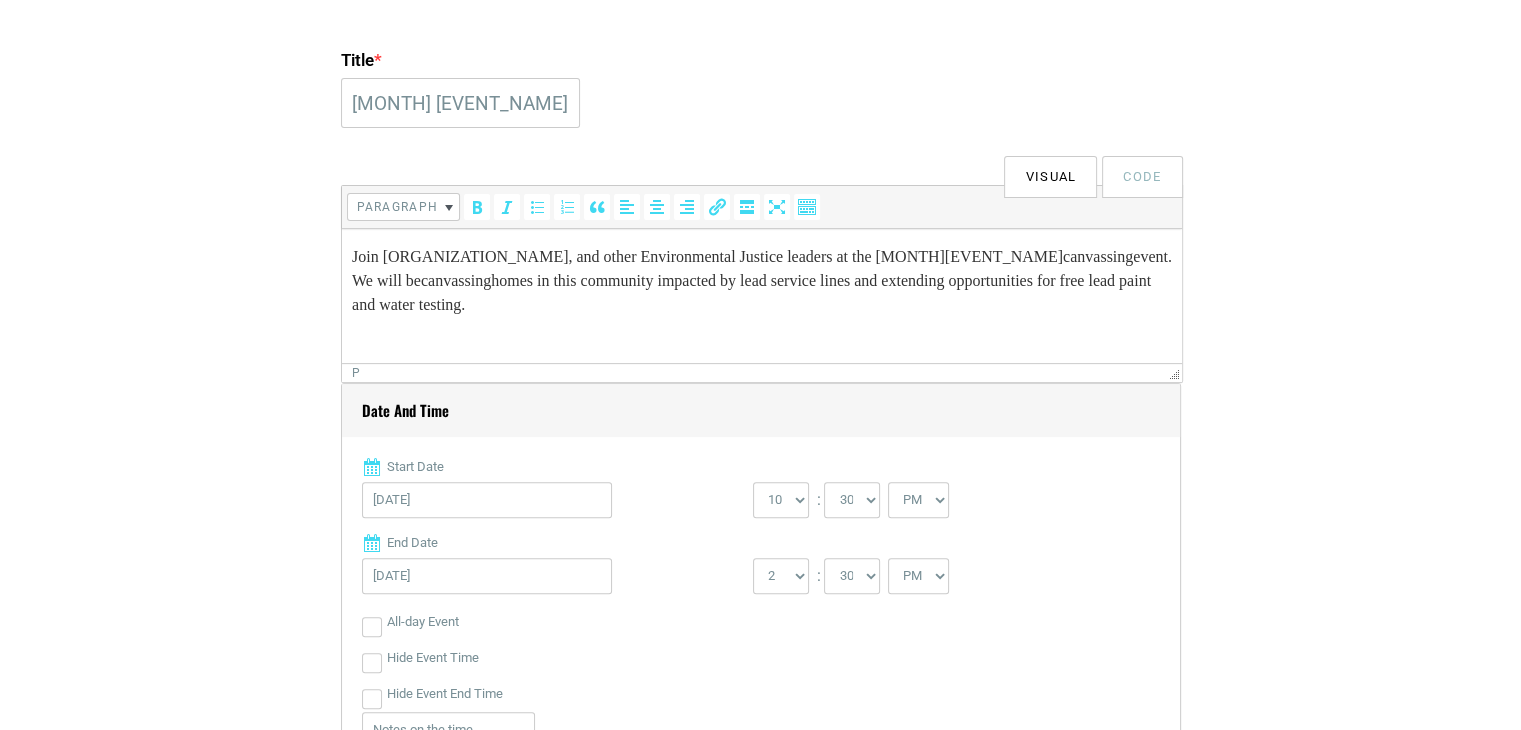 click on "Join [ORG] [ORG] [ORG] leaders at the [MONTH] [EVENT_NAME] <span class="il">[EVENT_NAME]</span> <span class="il">[EVENT_NAME]</span> <span class="il">[EVENT_NAME]</span> event. We will be homes in this community impacted by lead service lines and extending opportunities for free lead paint and water testing." at bounding box center (761, 281) 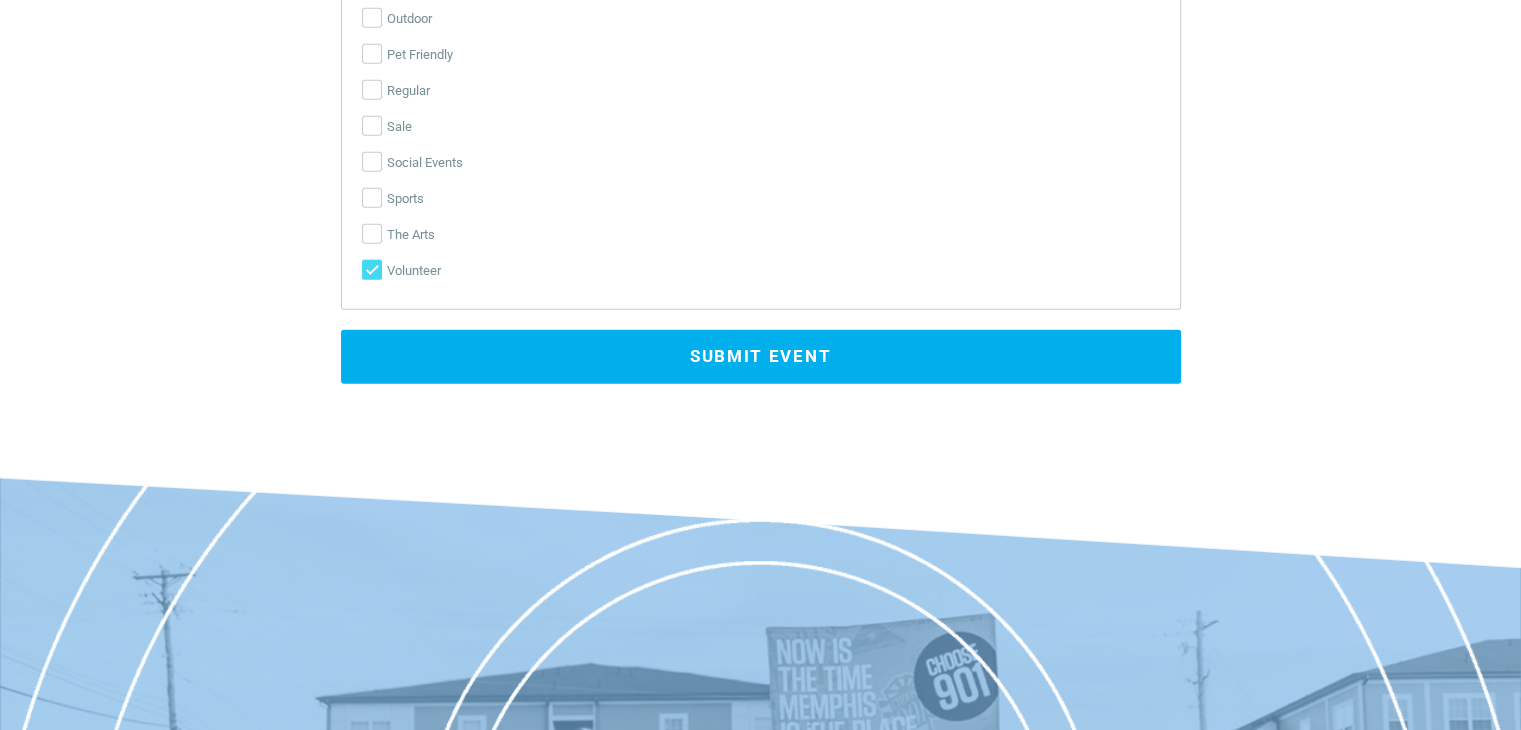 scroll, scrollTop: 4960, scrollLeft: 0, axis: vertical 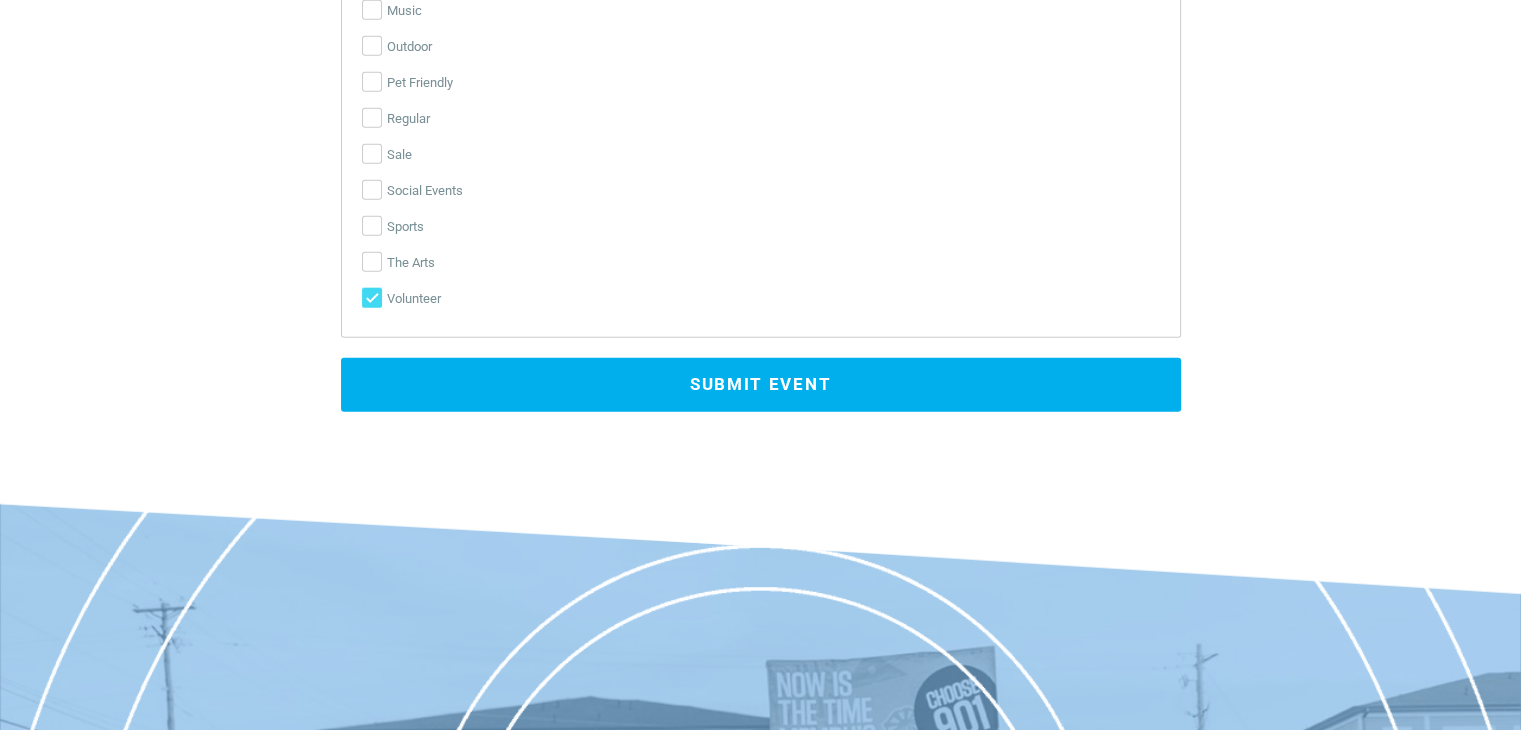 click on "Submit Event" at bounding box center [761, 385] 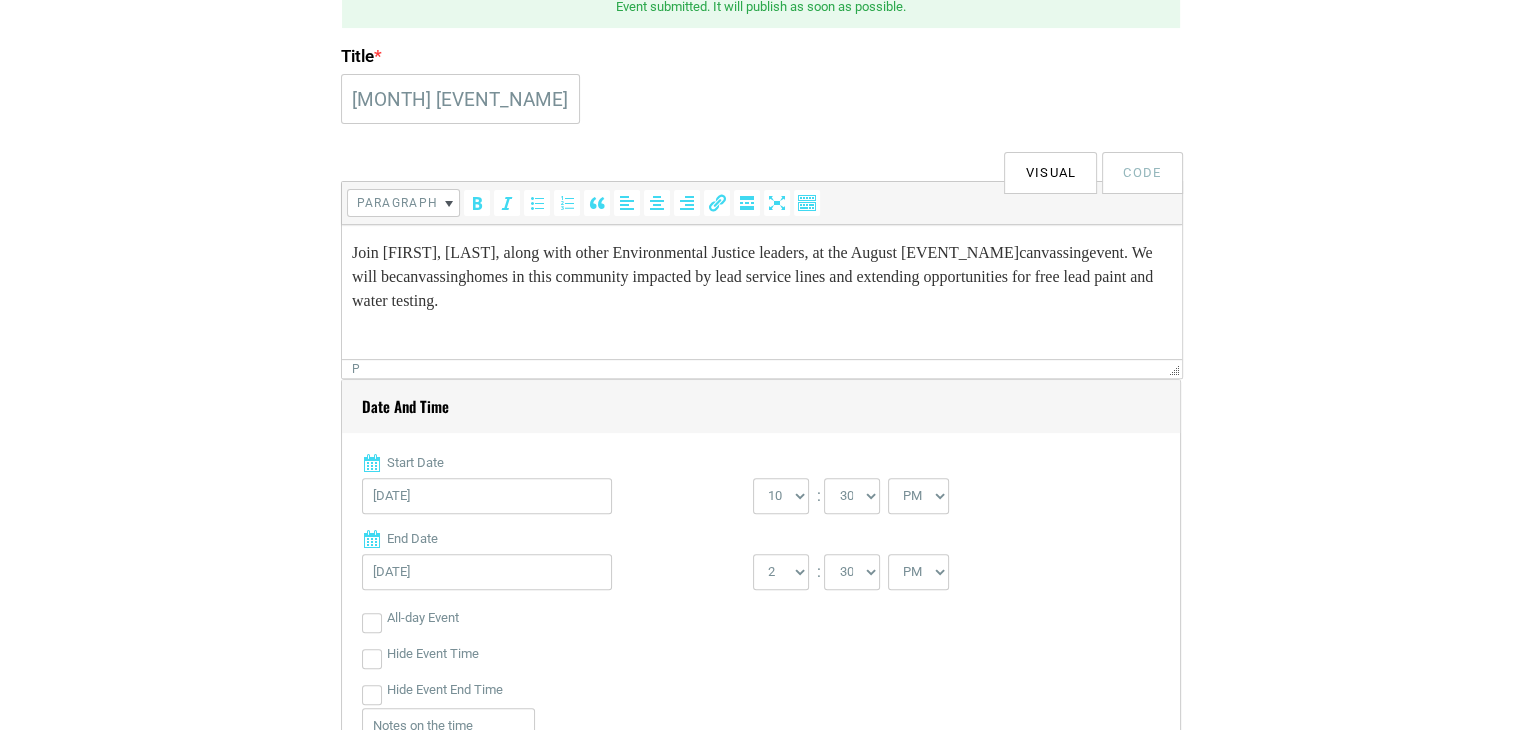 scroll, scrollTop: 0, scrollLeft: 0, axis: both 